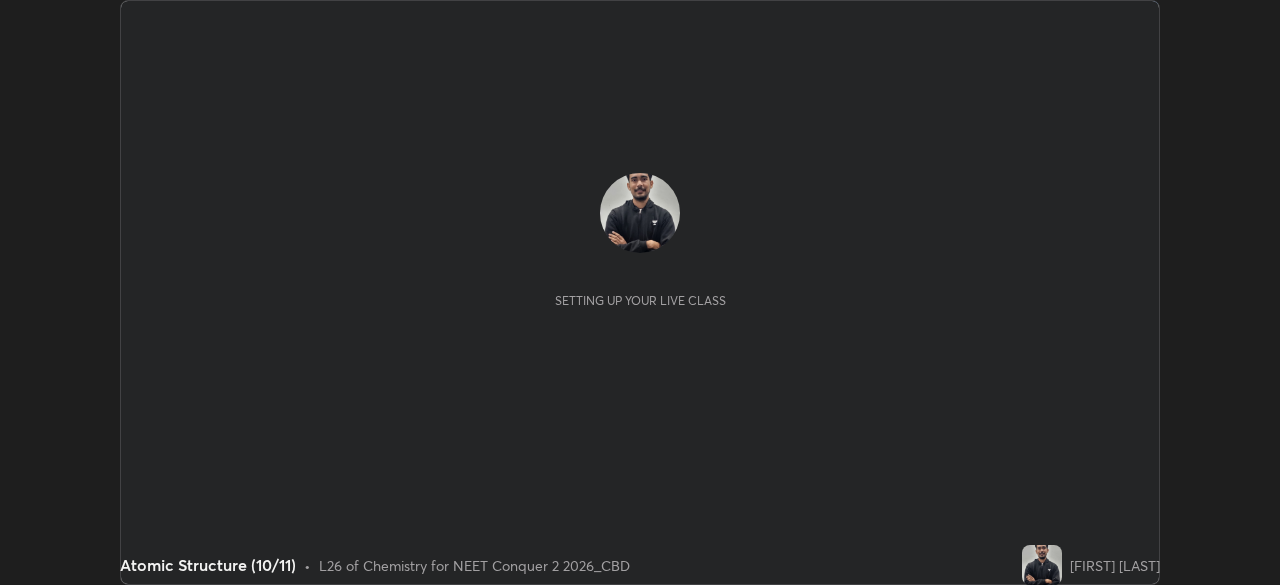 scroll, scrollTop: 0, scrollLeft: 0, axis: both 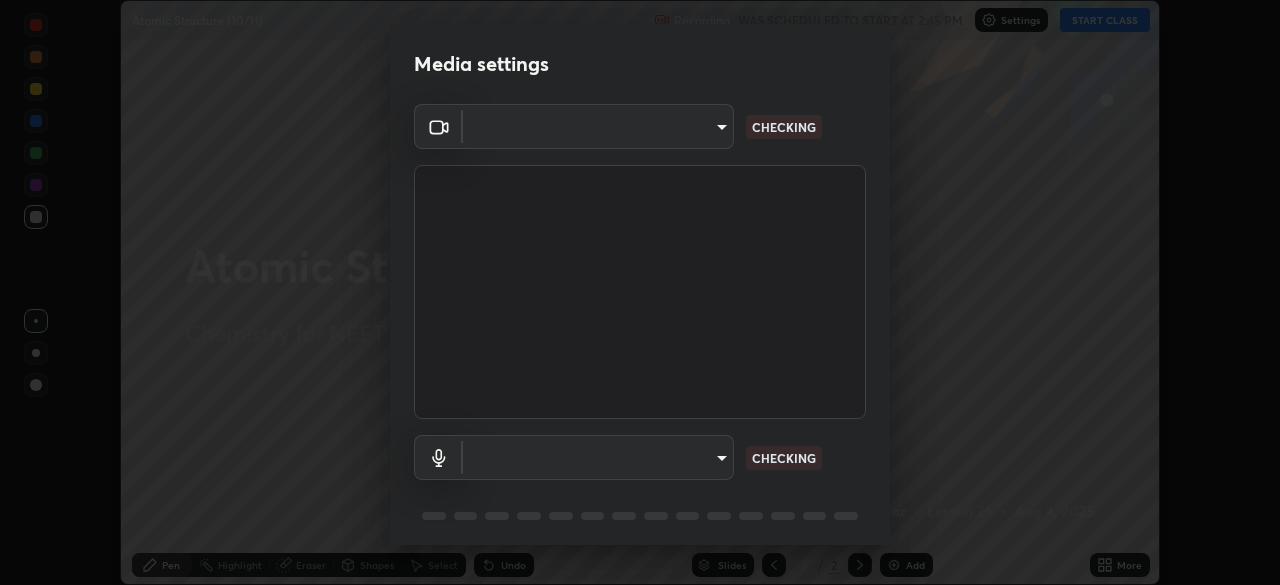 type on "f379f88c7eecd18b82443c427f5097107980474ccb0a7da4b49bb88eac045dbe" 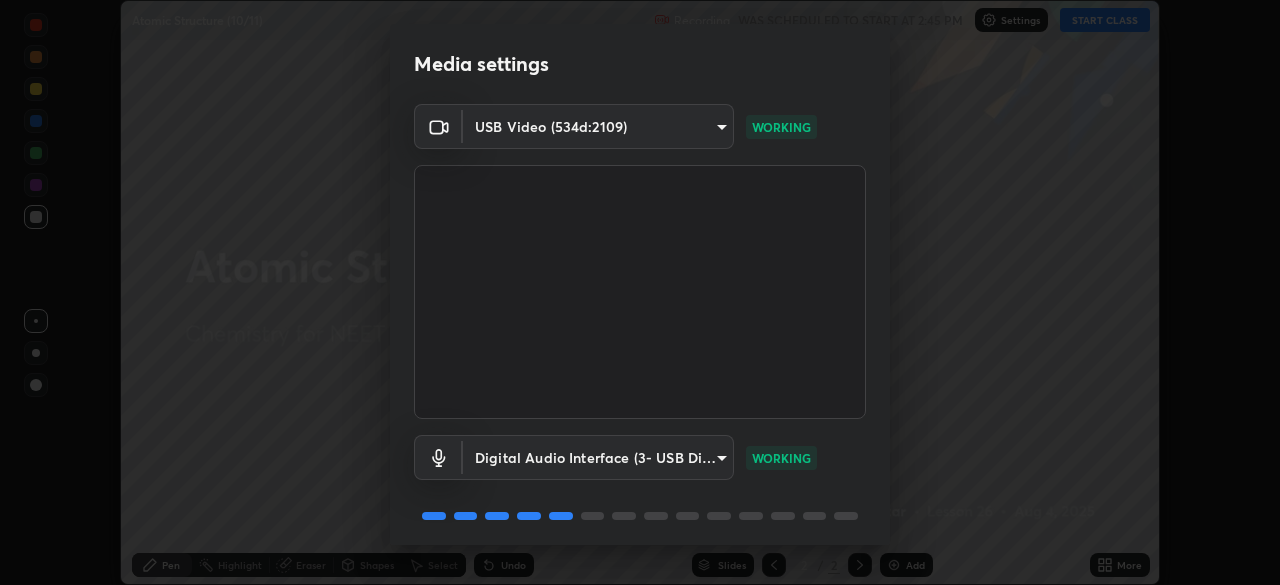scroll, scrollTop: 71, scrollLeft: 0, axis: vertical 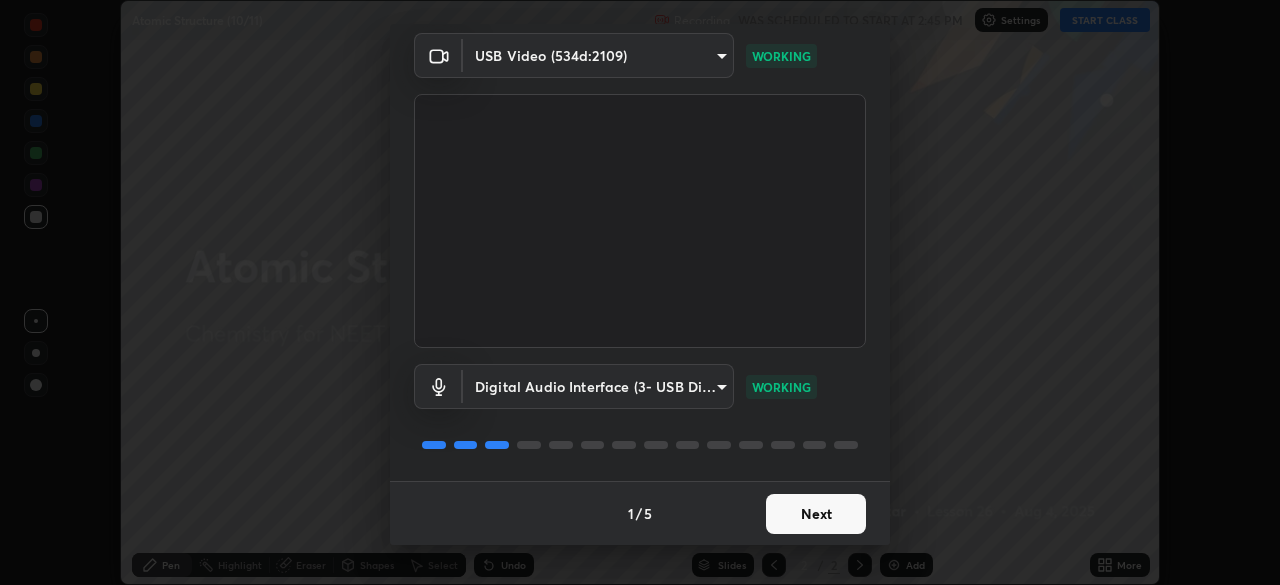 click on "Next" at bounding box center [816, 514] 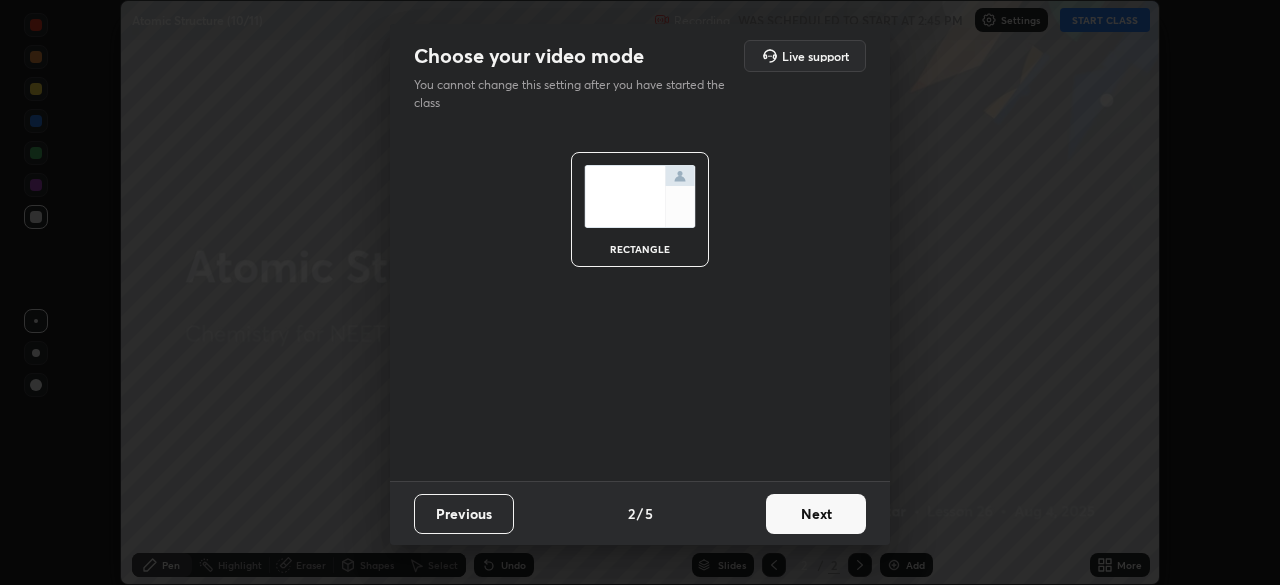 scroll, scrollTop: 0, scrollLeft: 0, axis: both 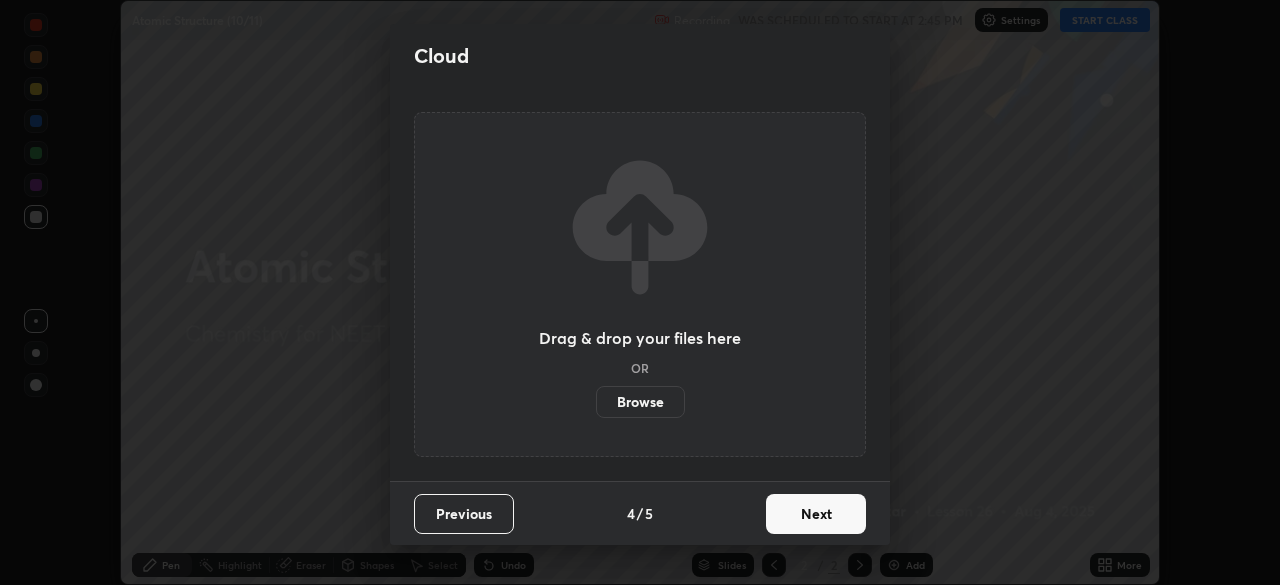 click on "Next" at bounding box center [816, 514] 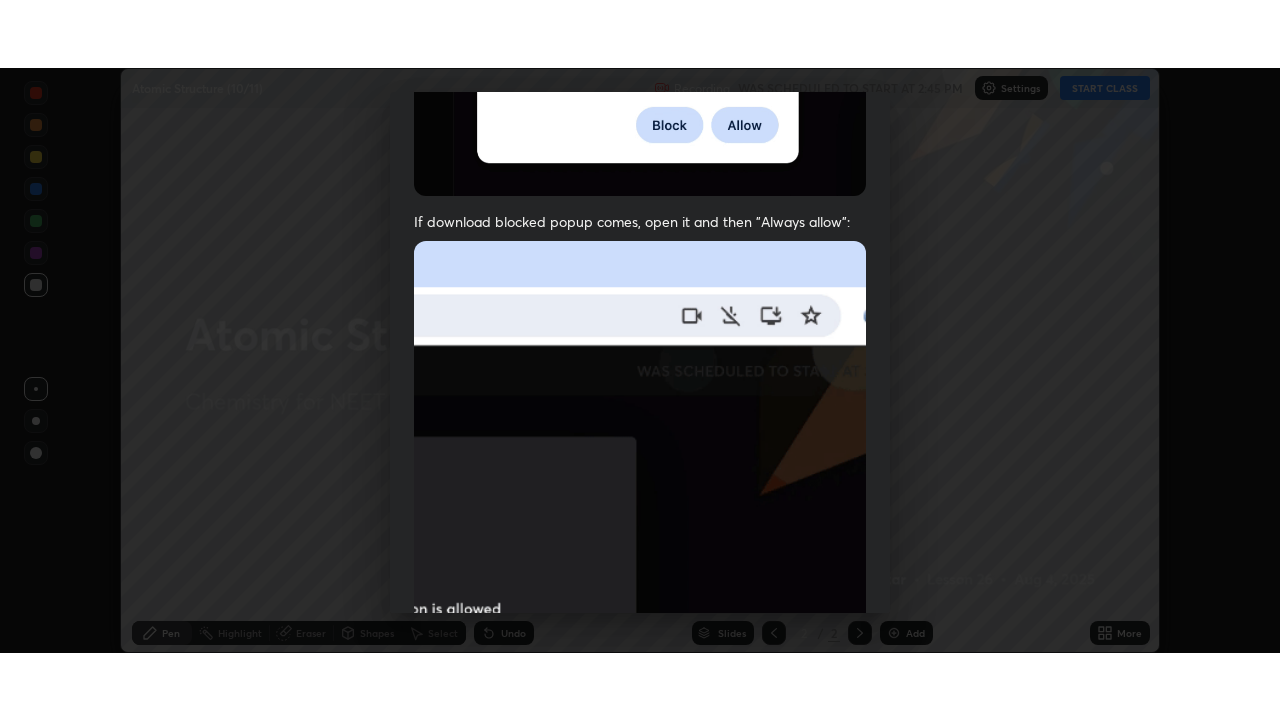 scroll, scrollTop: 479, scrollLeft: 0, axis: vertical 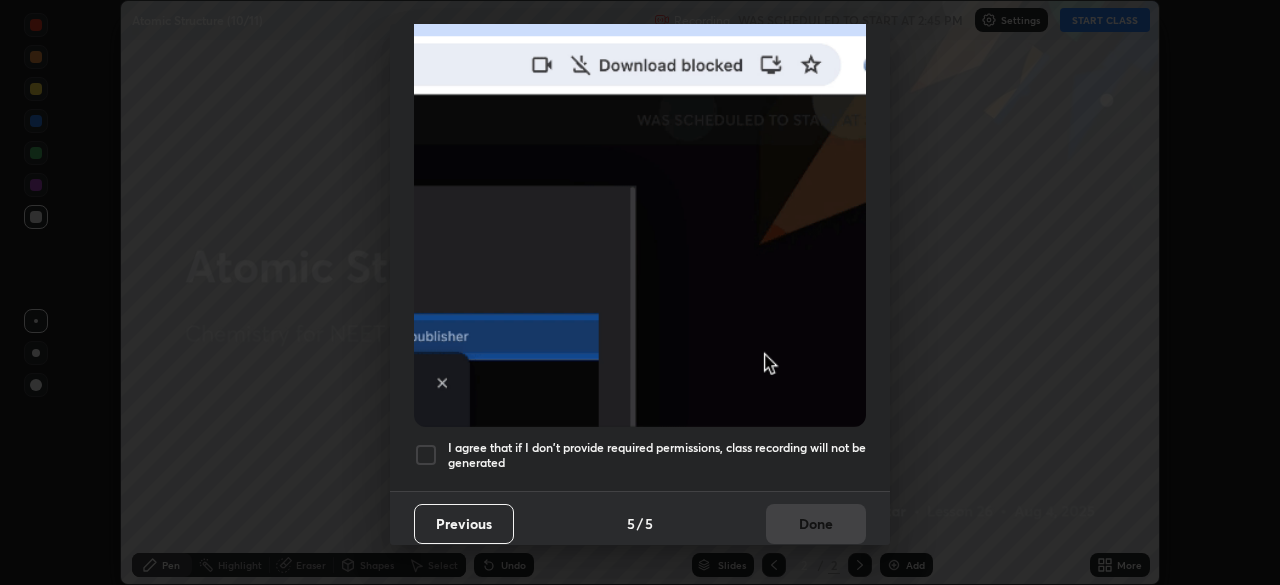 click at bounding box center (426, 455) 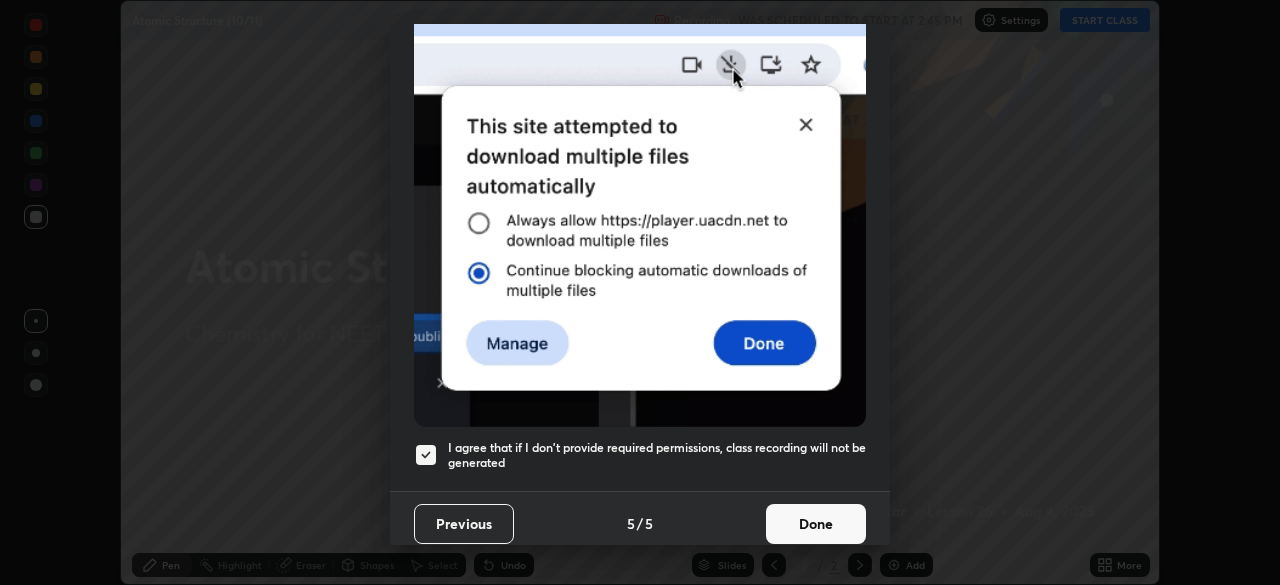 click on "Done" at bounding box center (816, 524) 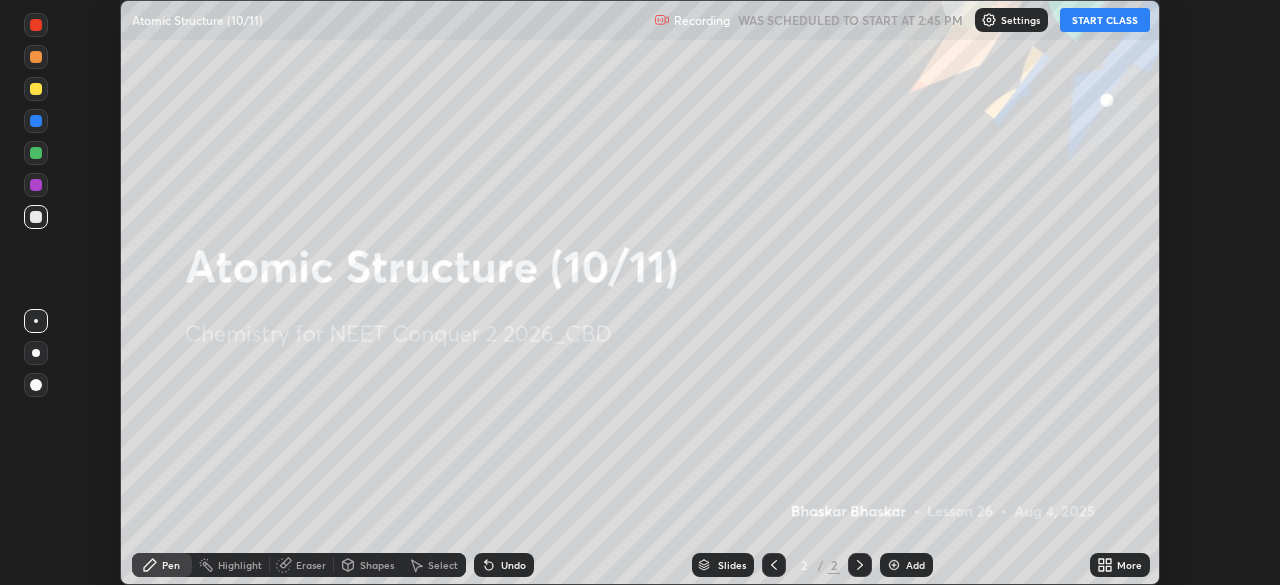 click on "Add" at bounding box center (915, 565) 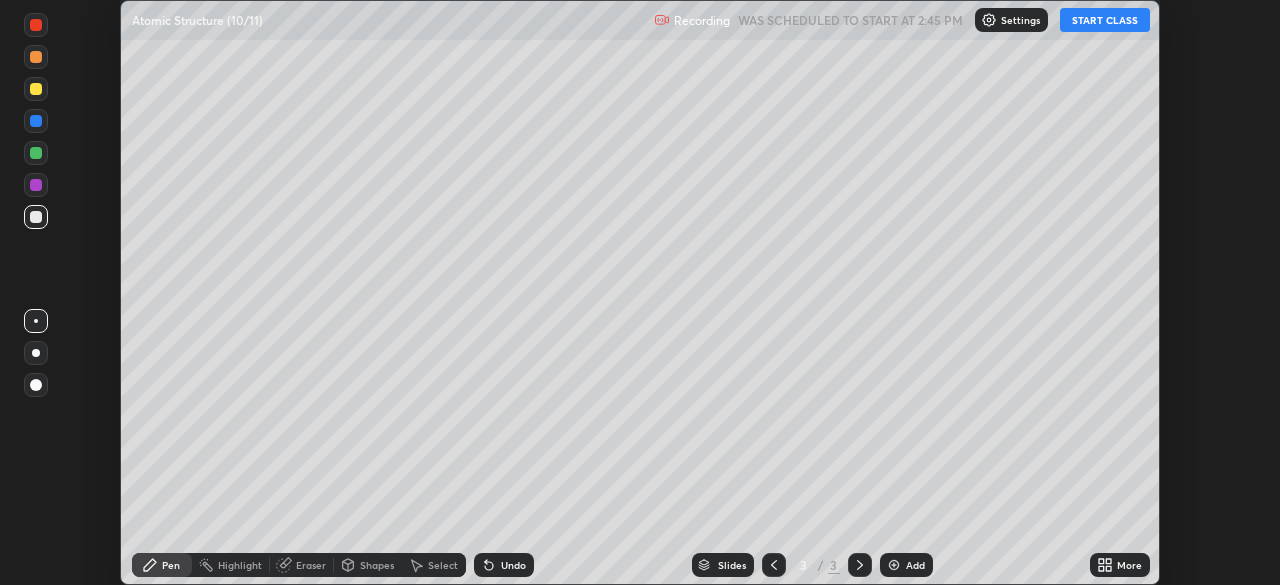 click 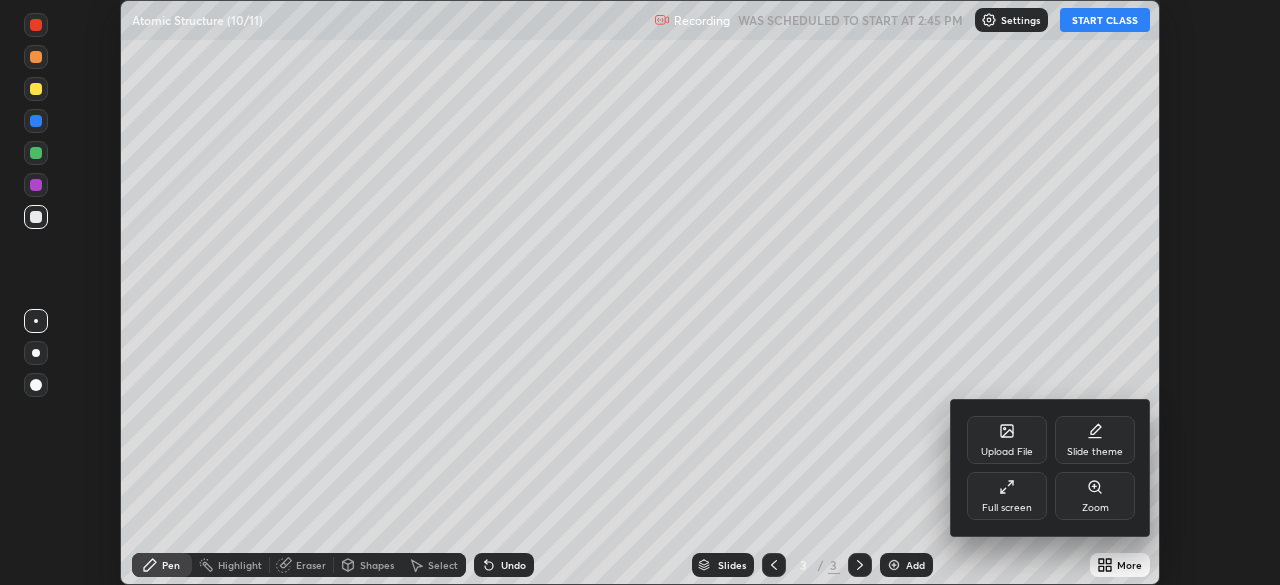 click 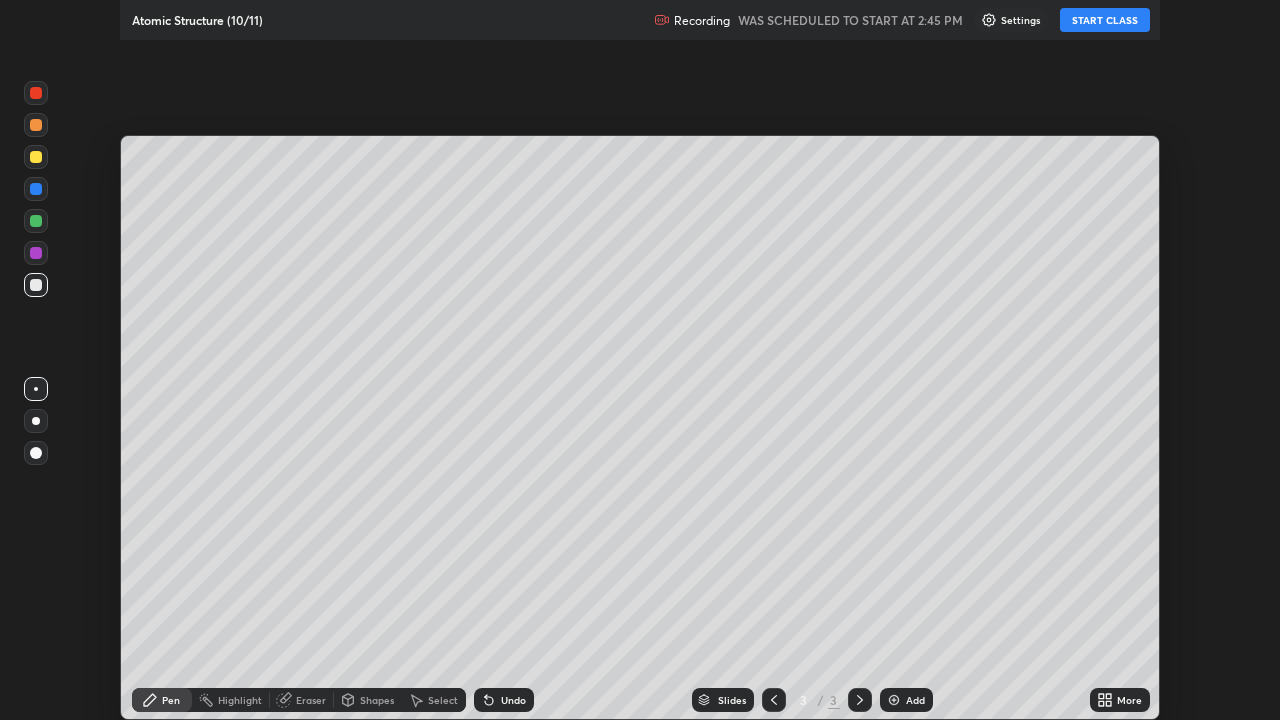 scroll, scrollTop: 99280, scrollLeft: 98720, axis: both 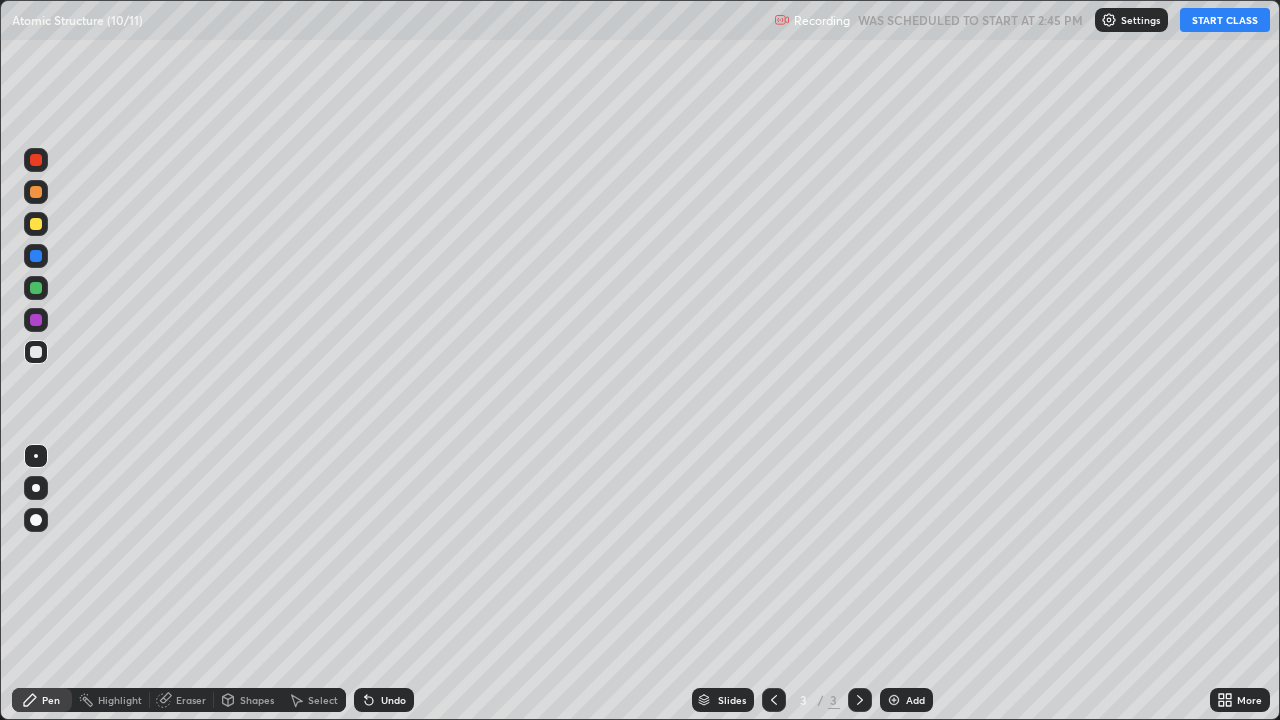 click on "START CLASS" at bounding box center (1225, 20) 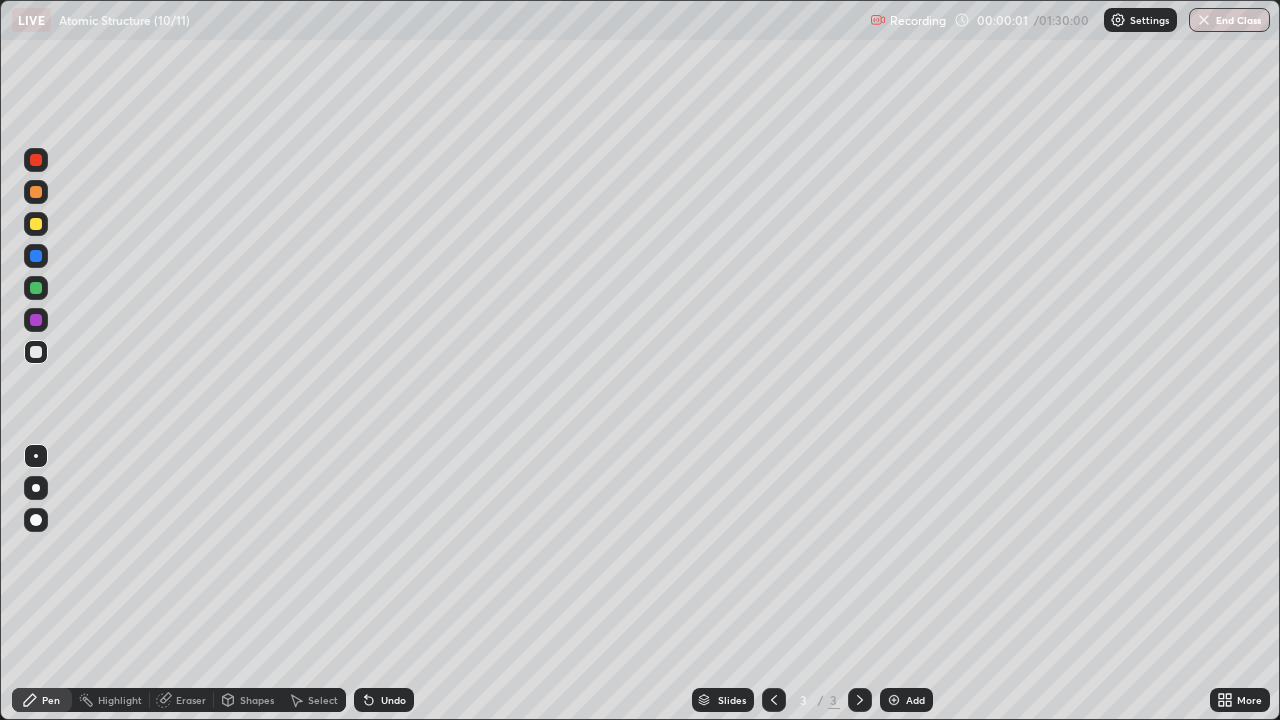 click at bounding box center (36, 488) 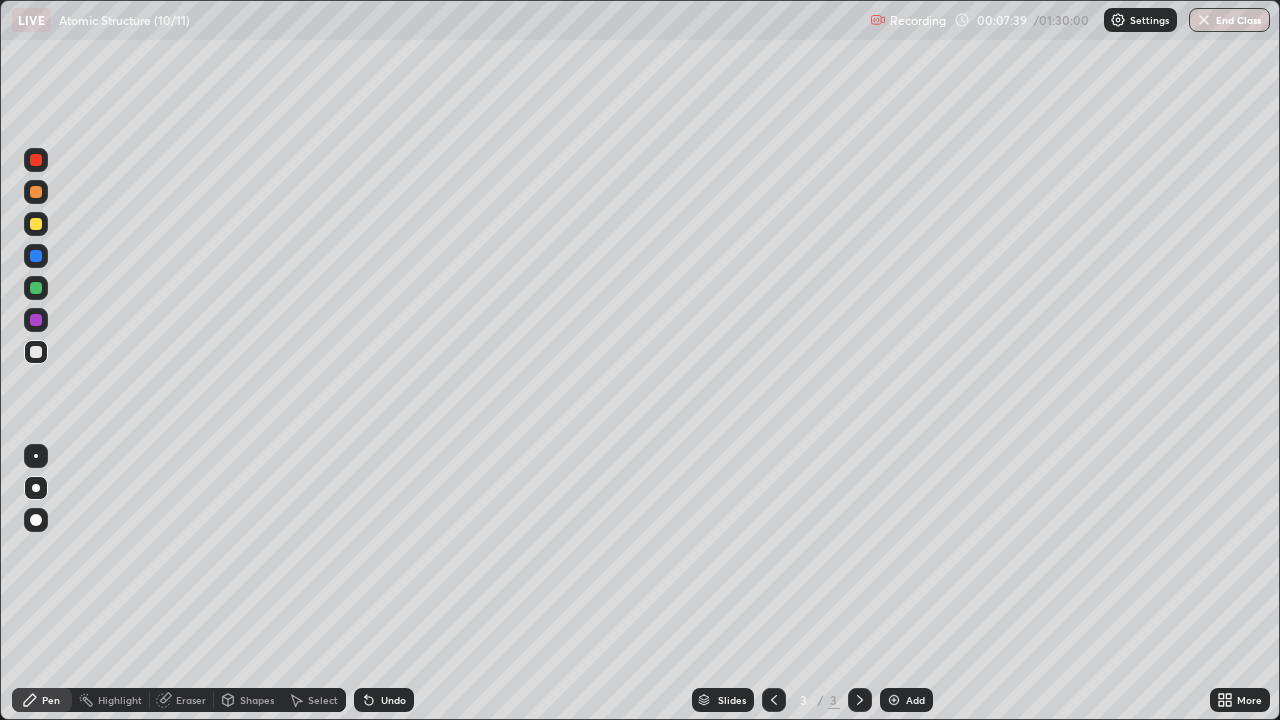 click at bounding box center [36, 224] 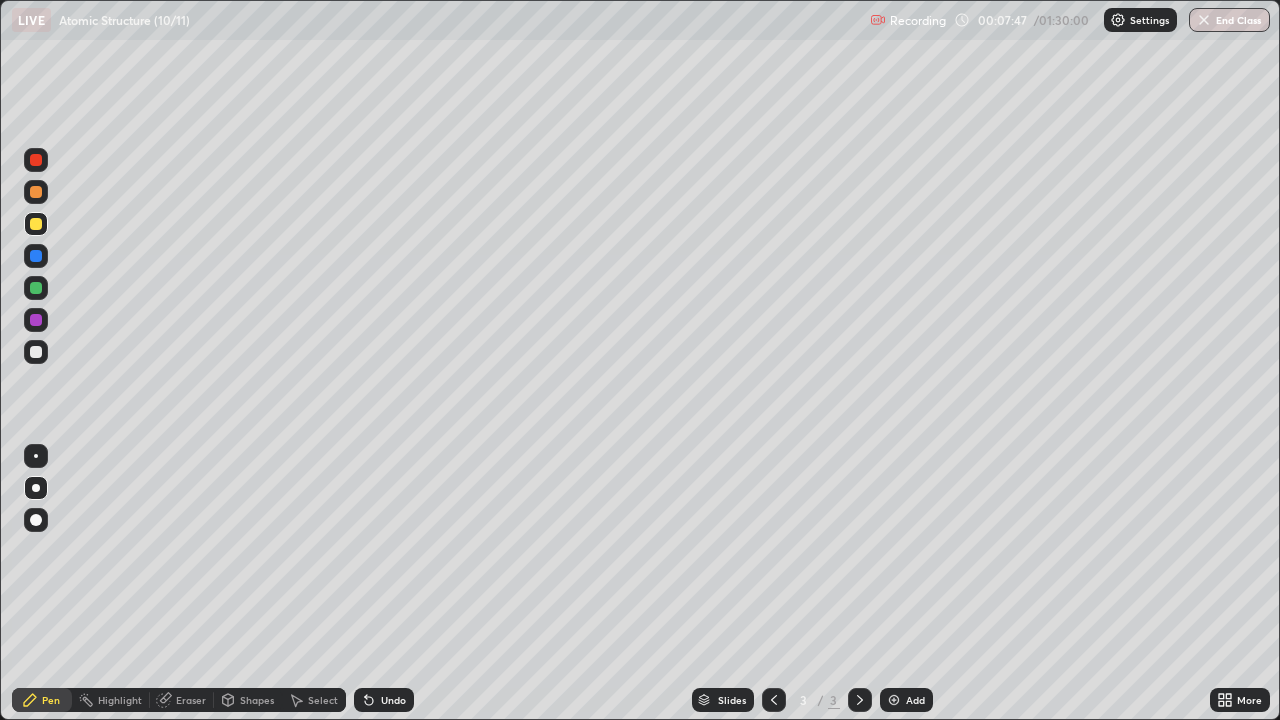 click at bounding box center [36, 256] 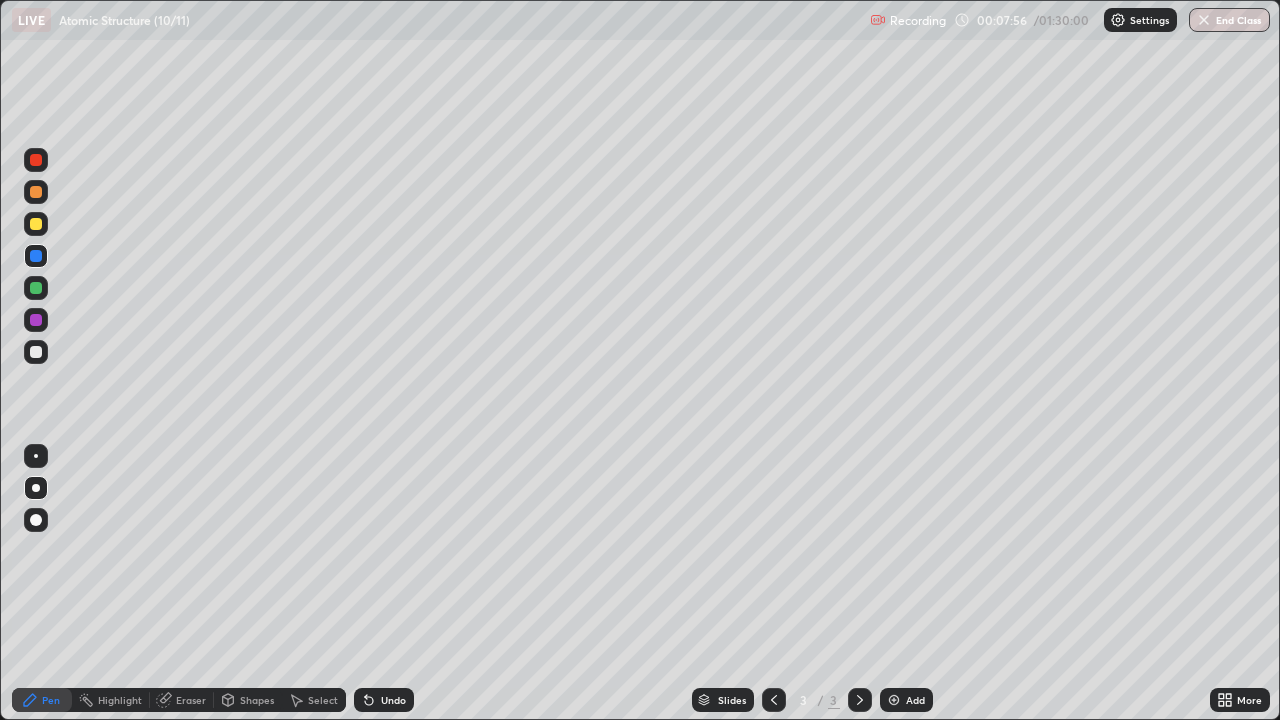 click at bounding box center [36, 224] 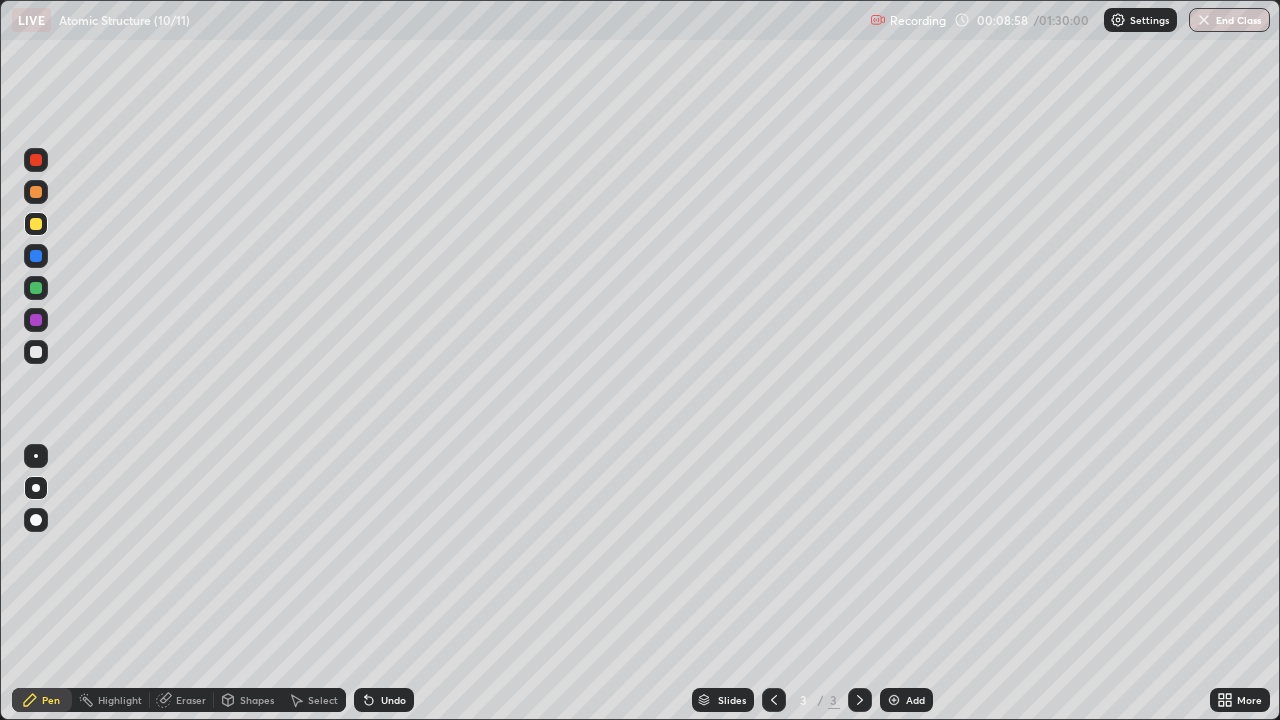 click on "Add" at bounding box center (915, 700) 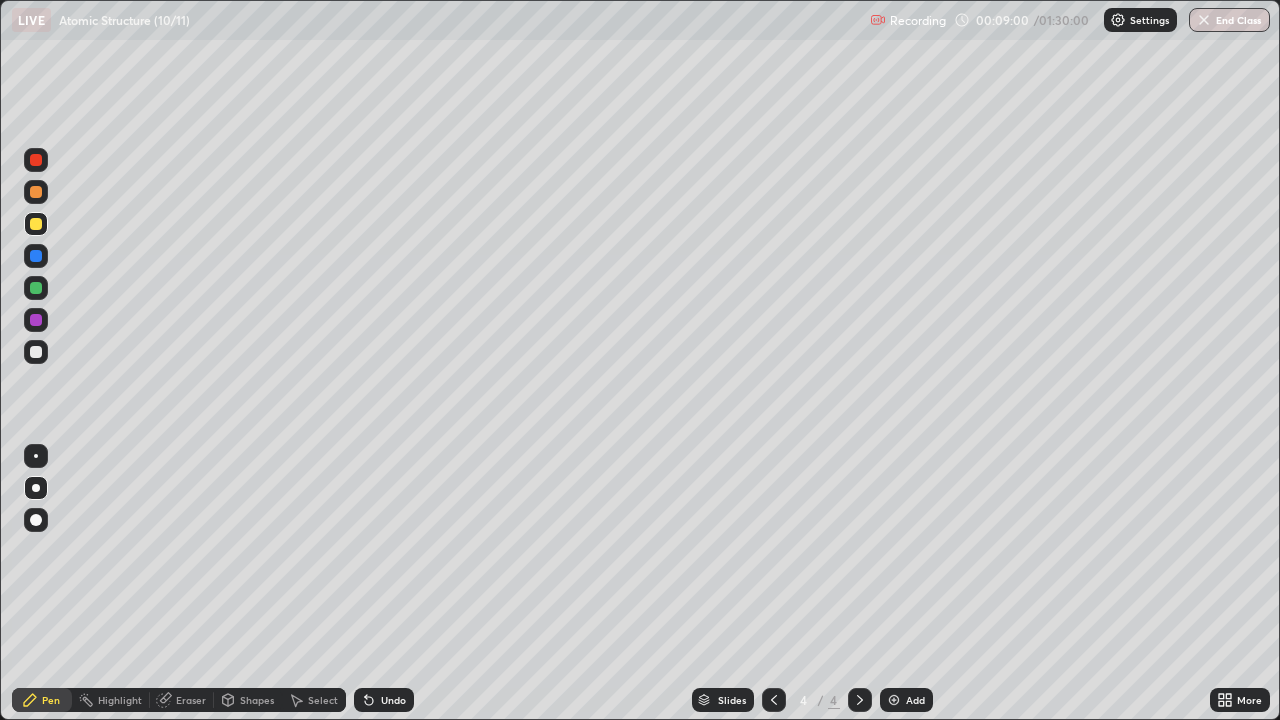 click at bounding box center (36, 352) 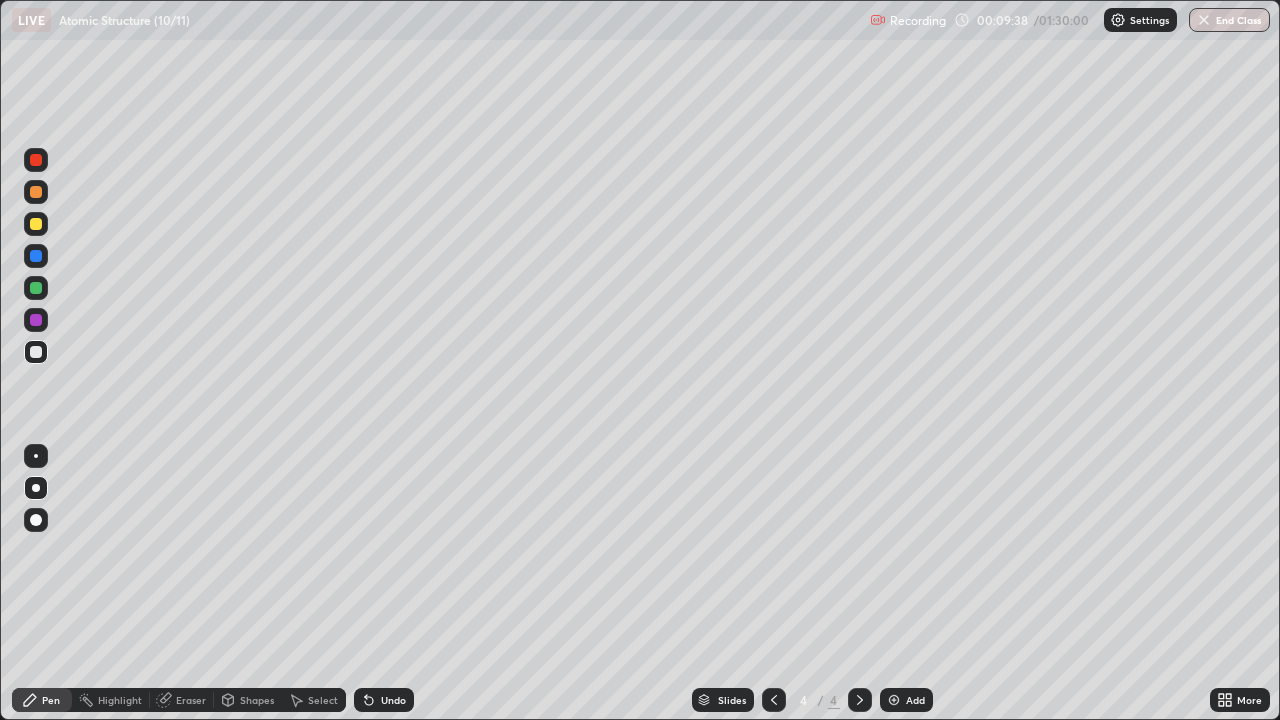 click at bounding box center [36, 224] 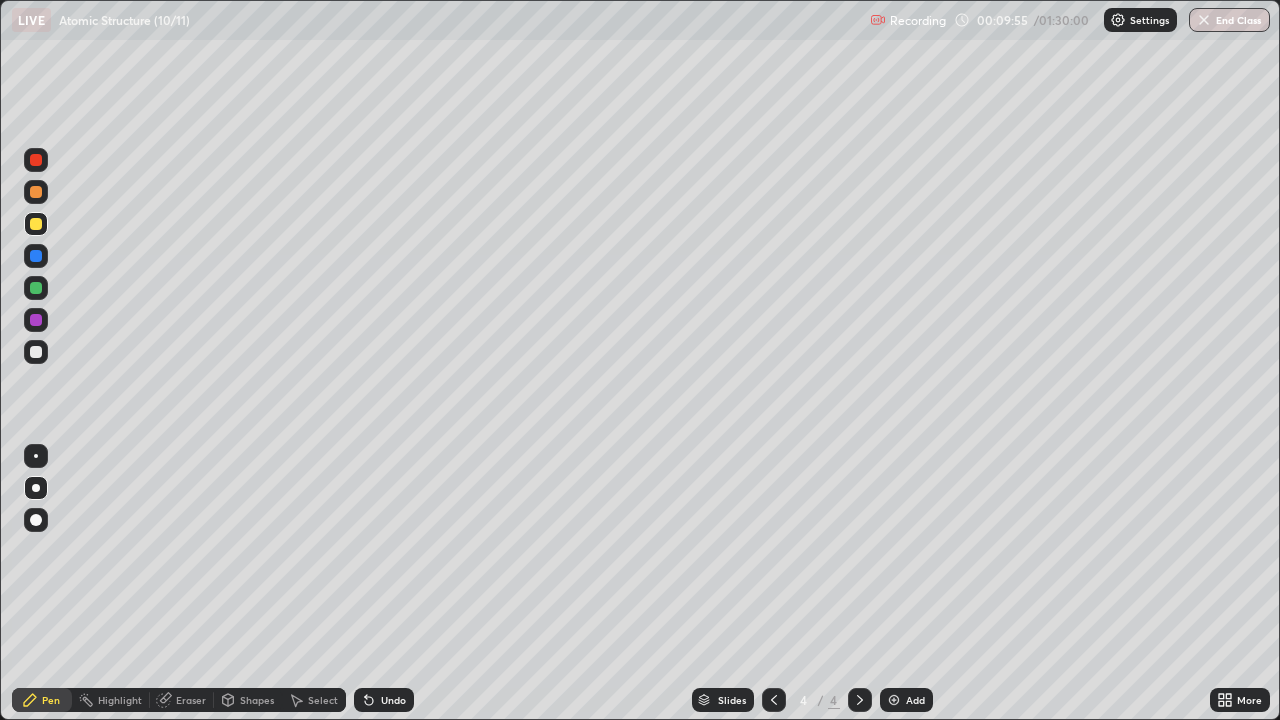 click at bounding box center [36, 288] 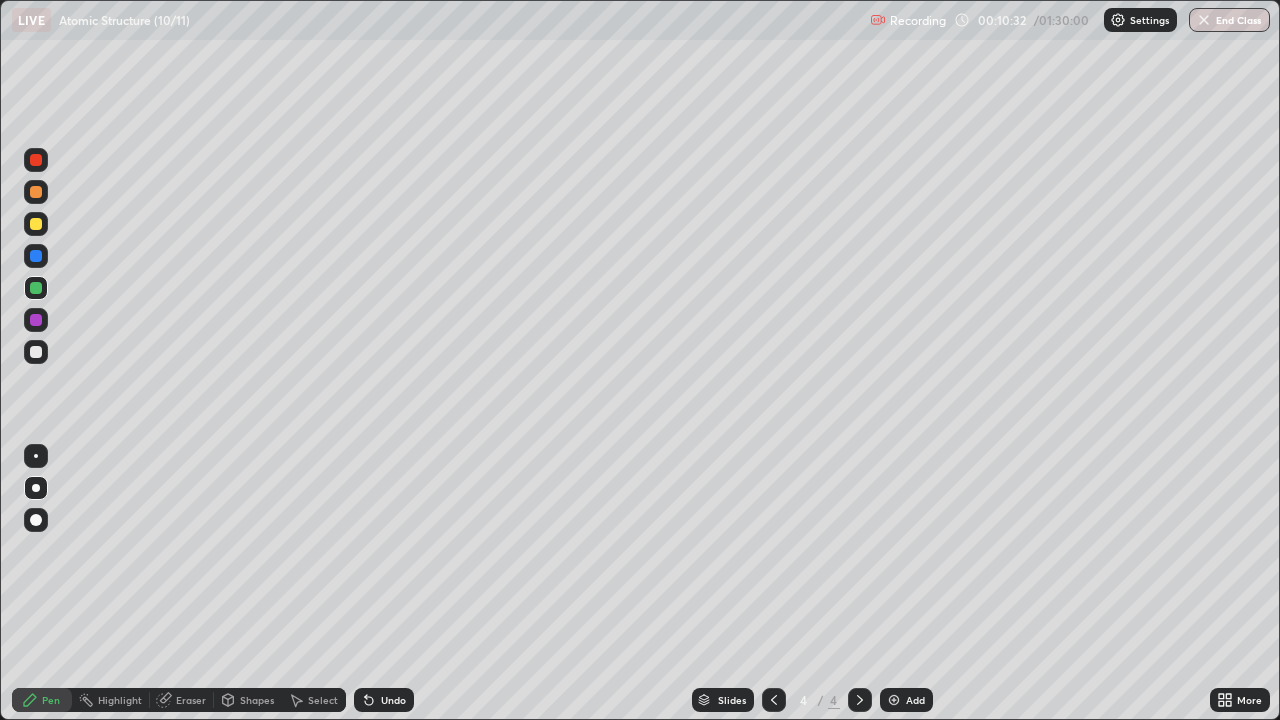 click at bounding box center (36, 352) 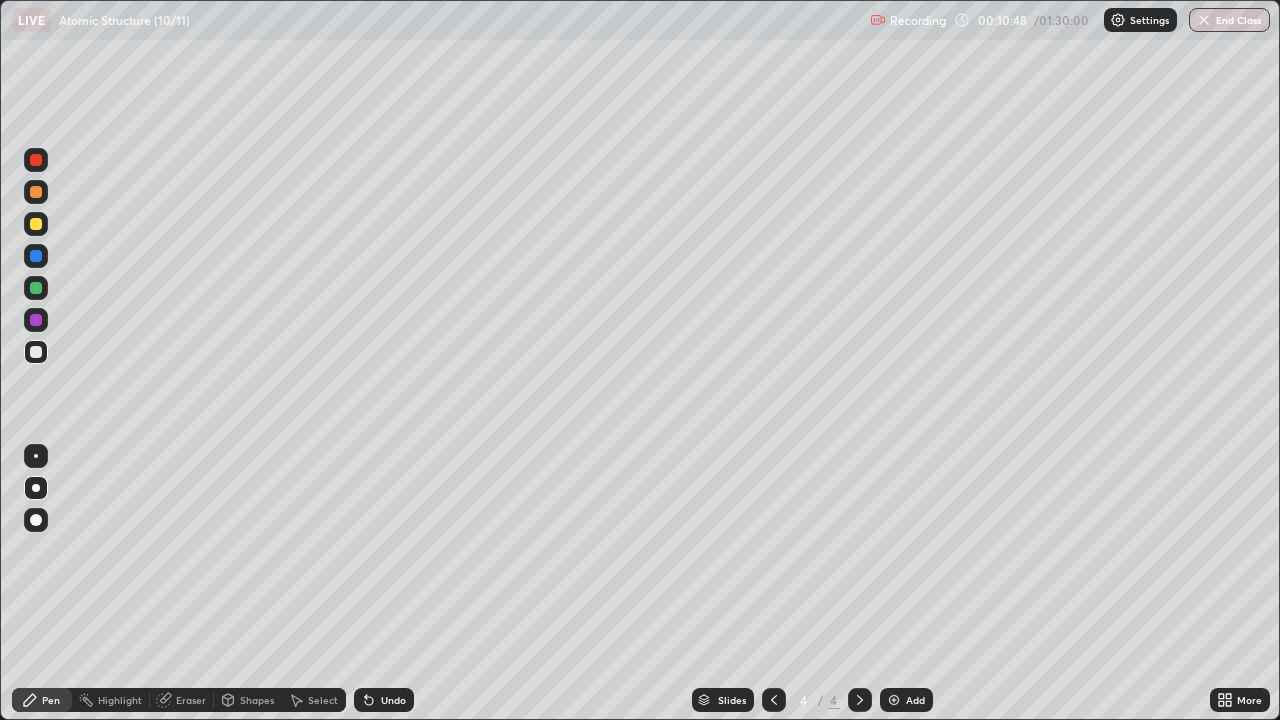 click at bounding box center (36, 256) 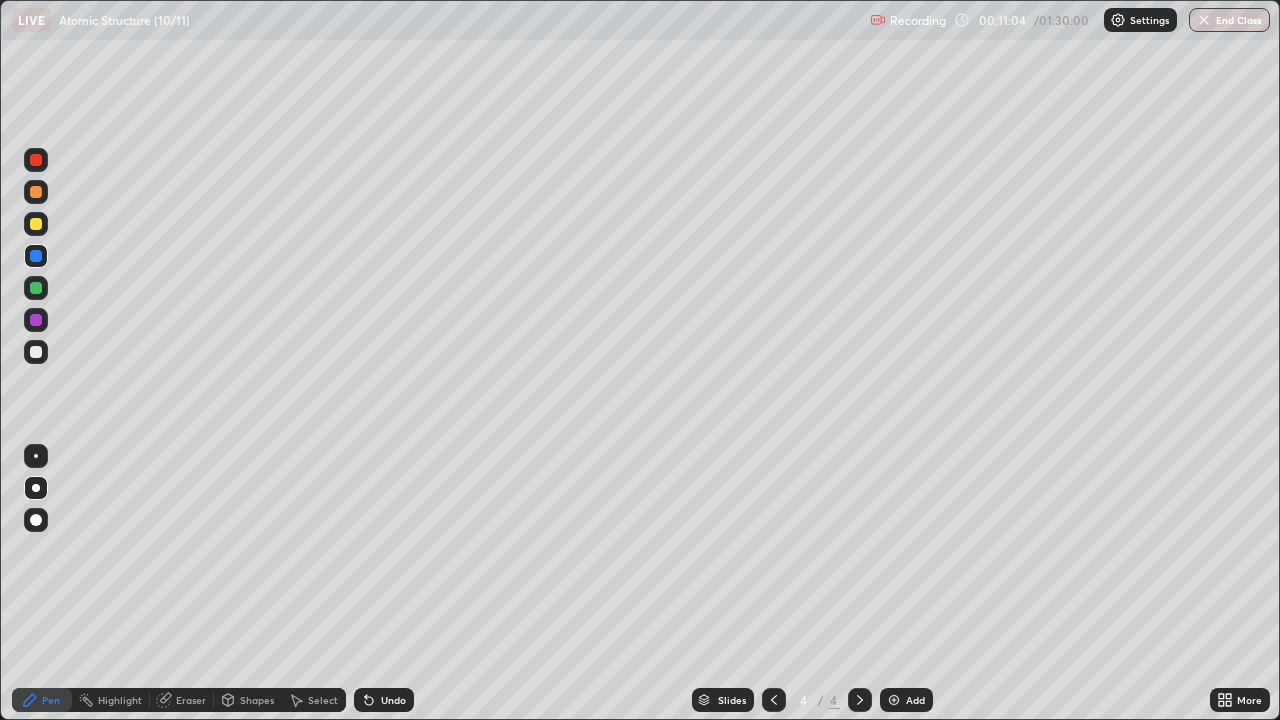 click at bounding box center (36, 320) 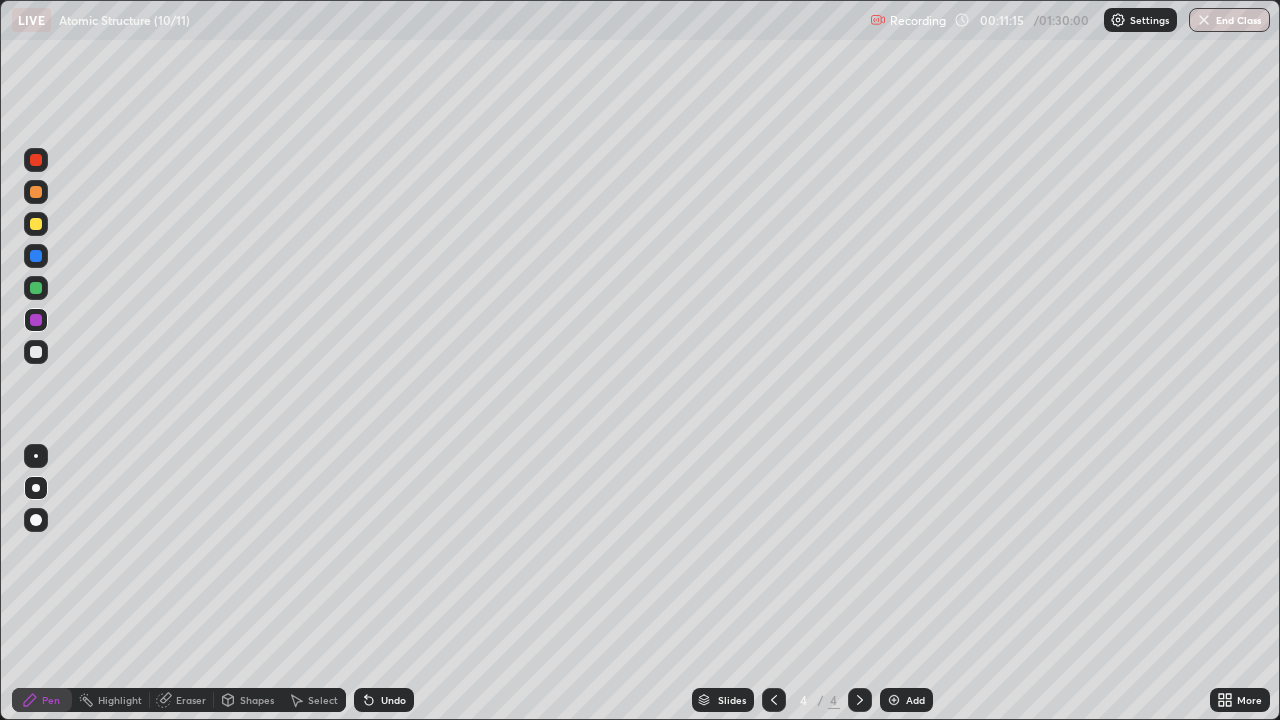 click at bounding box center [36, 352] 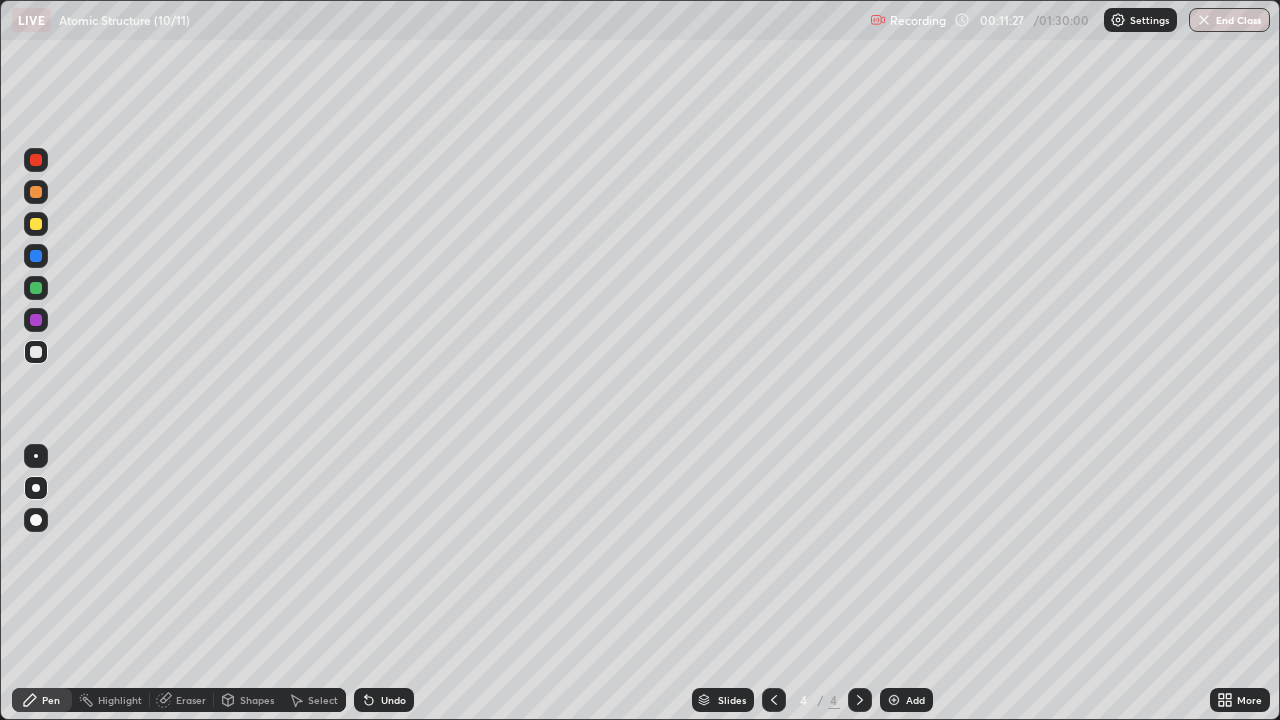 click at bounding box center [36, 320] 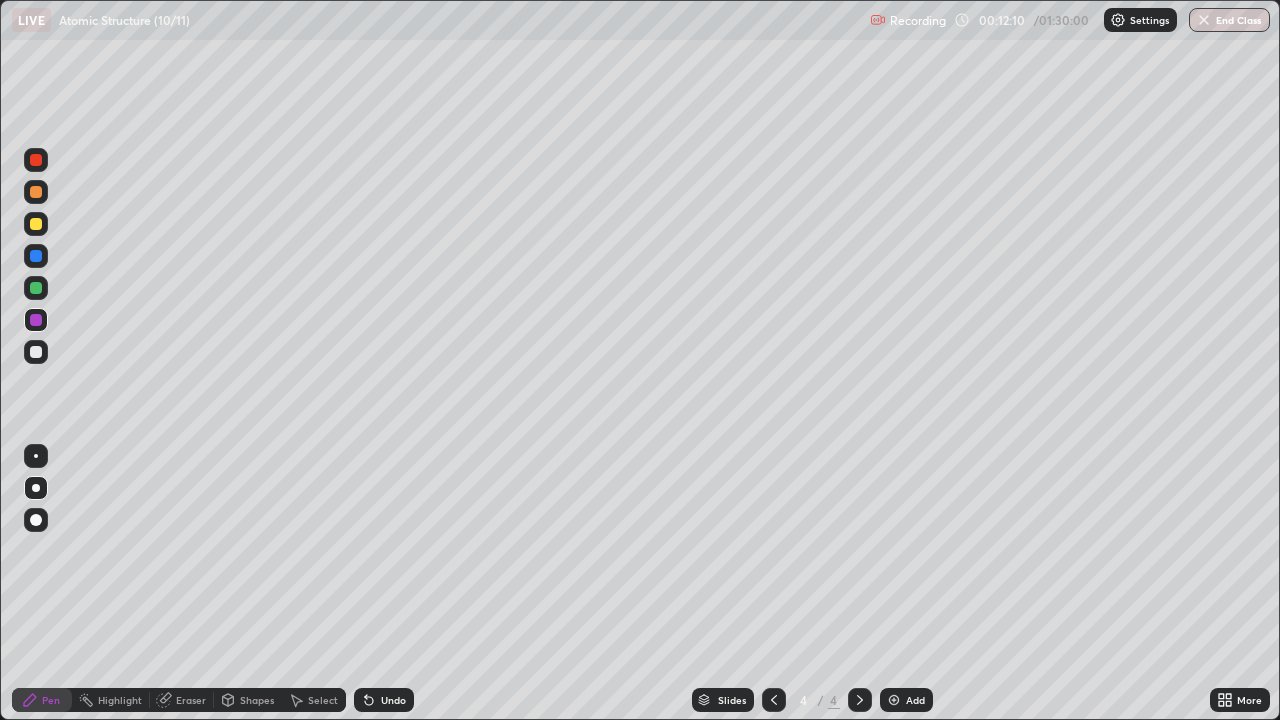 click at bounding box center (36, 288) 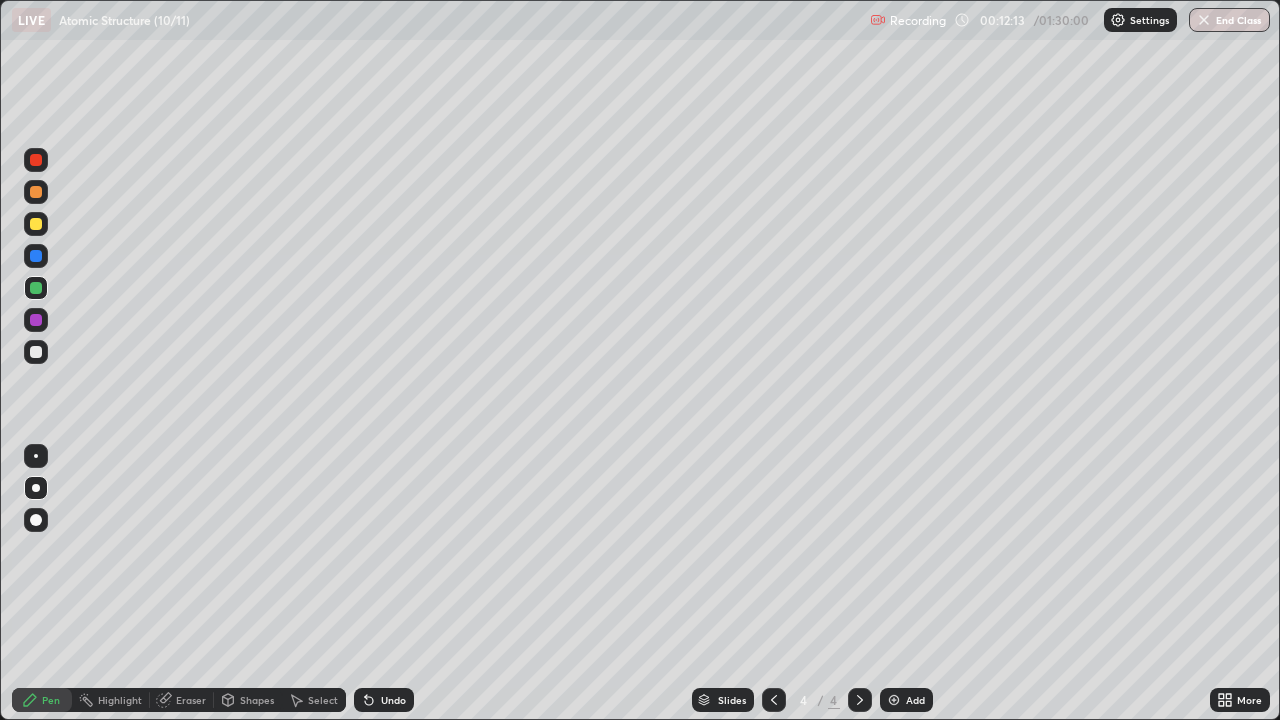 click at bounding box center (36, 192) 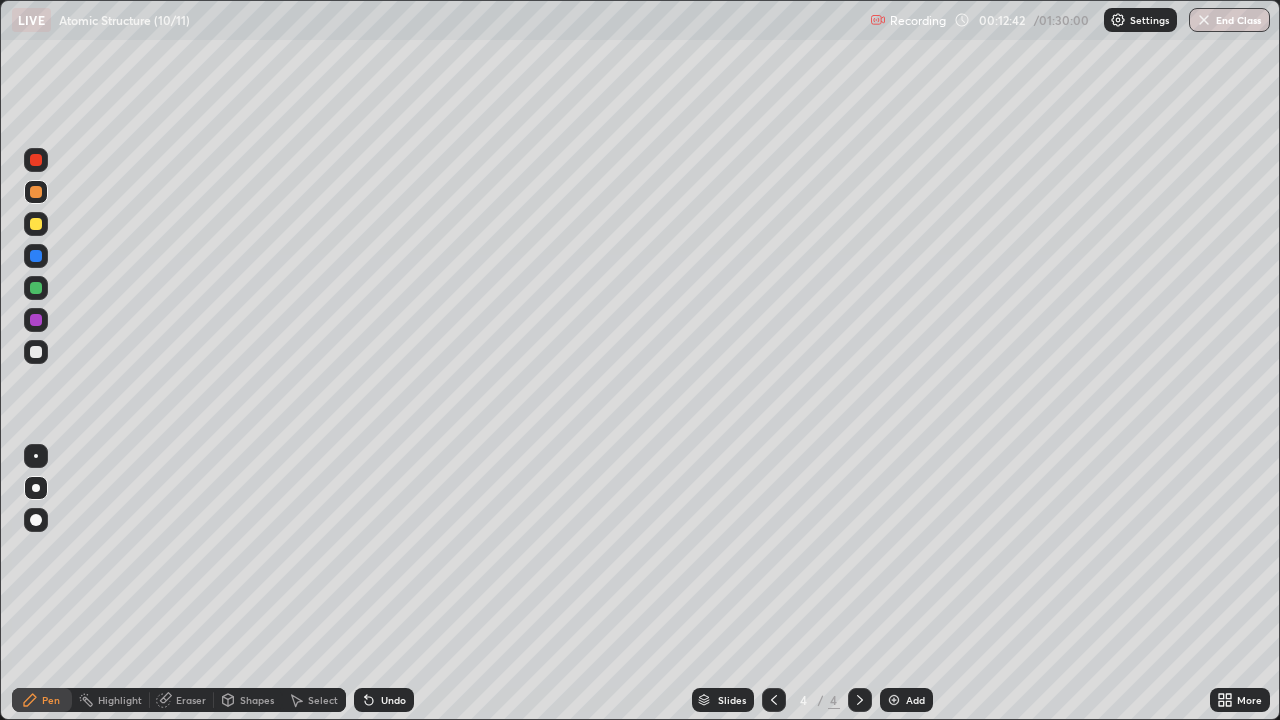 click at bounding box center [36, 352] 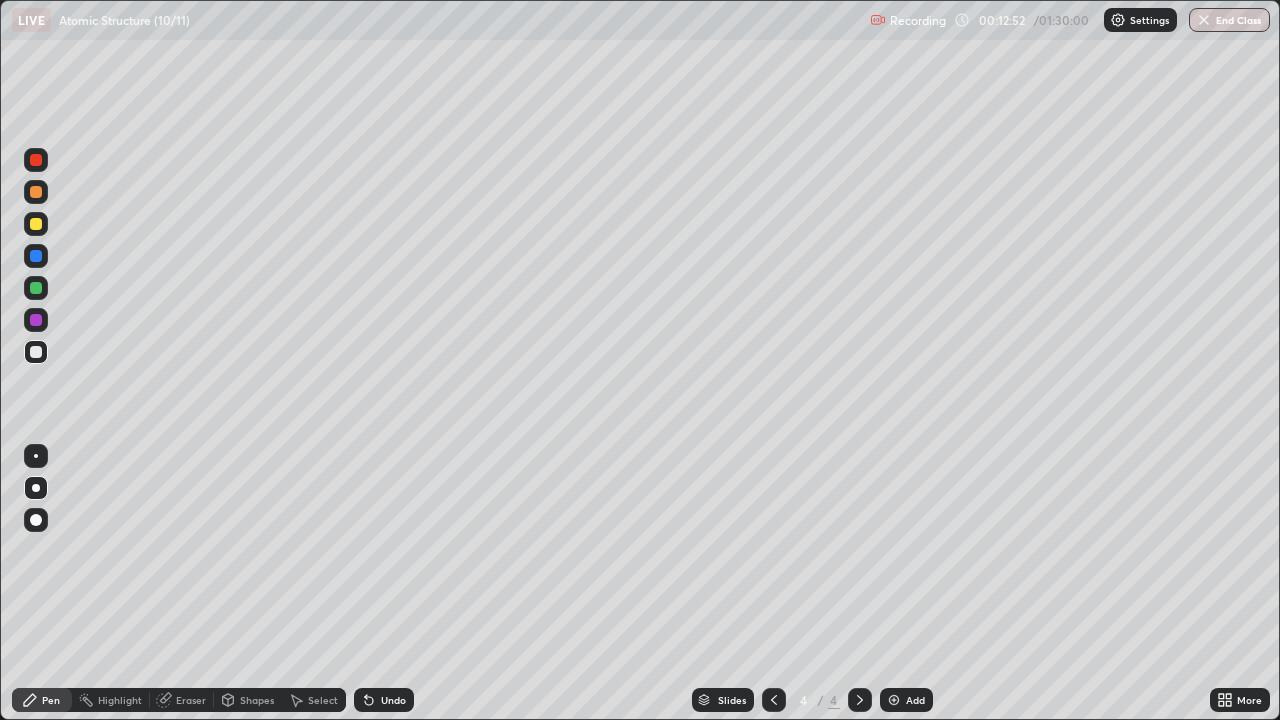click on "Undo" at bounding box center [384, 700] 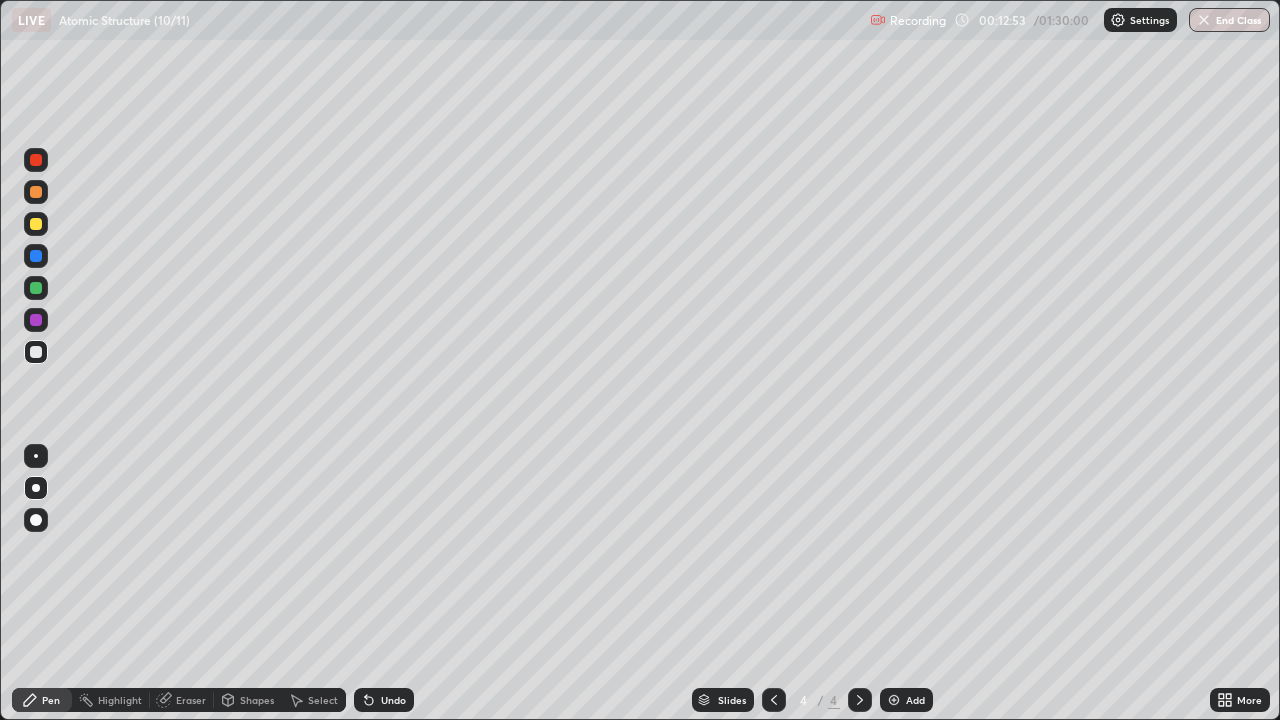 click on "Undo" at bounding box center [384, 700] 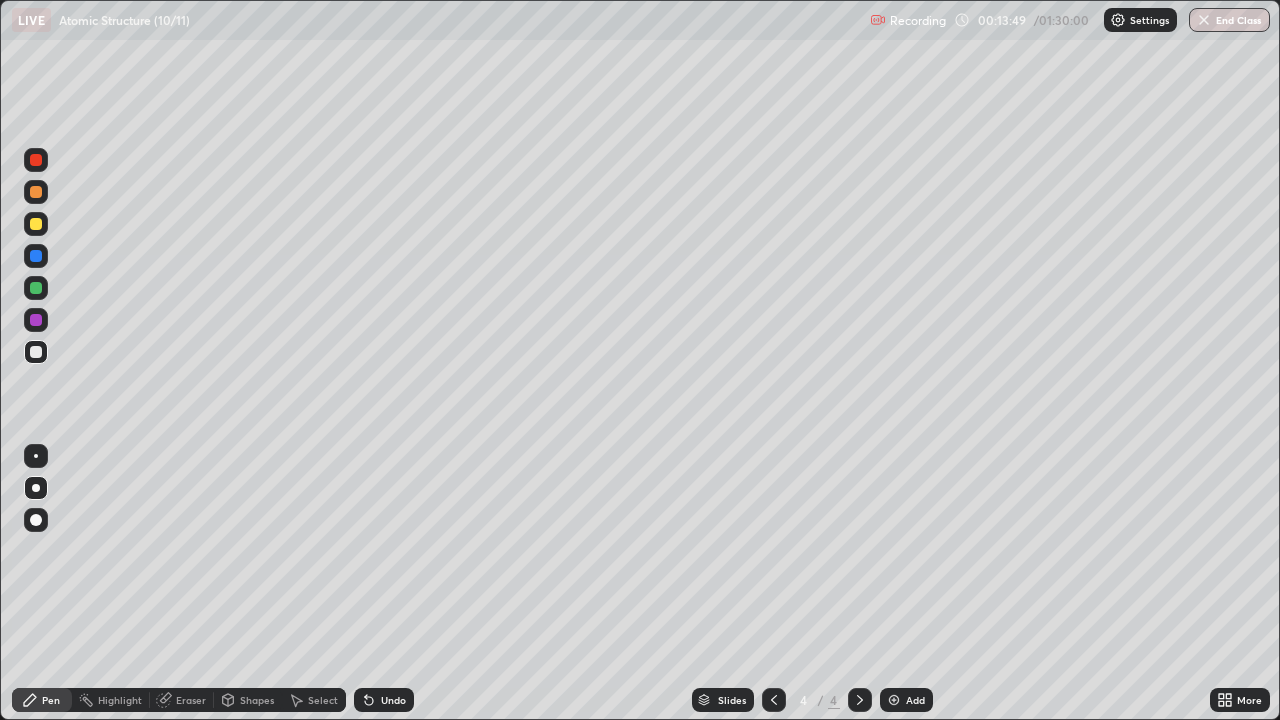 click at bounding box center [36, 224] 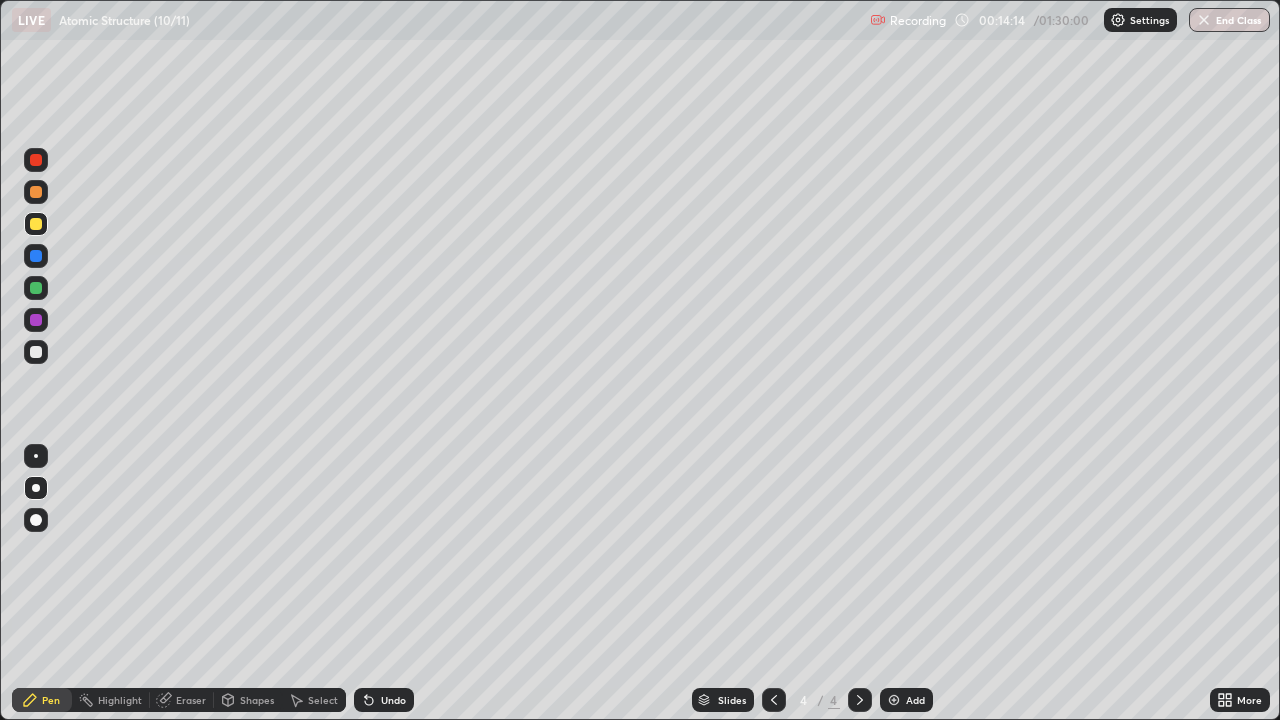 click on "Undo" at bounding box center [393, 700] 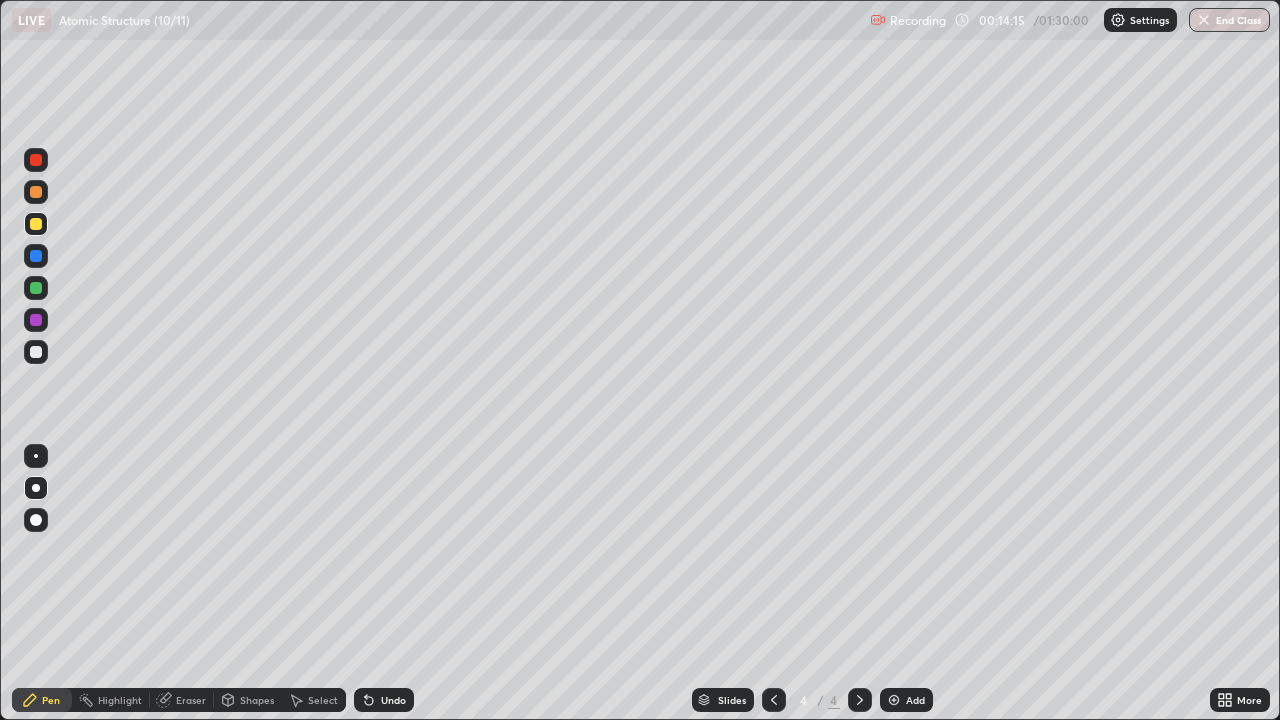 click on "Undo" at bounding box center (393, 700) 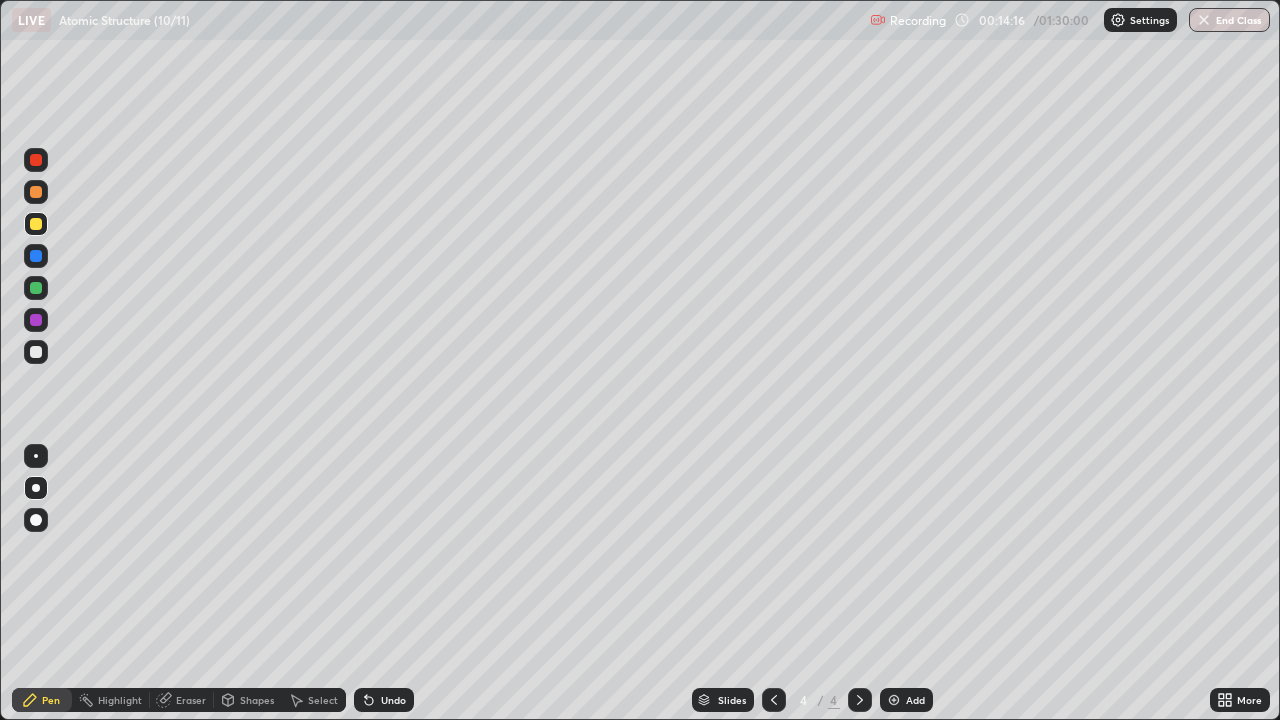 click on "Undo" at bounding box center (384, 700) 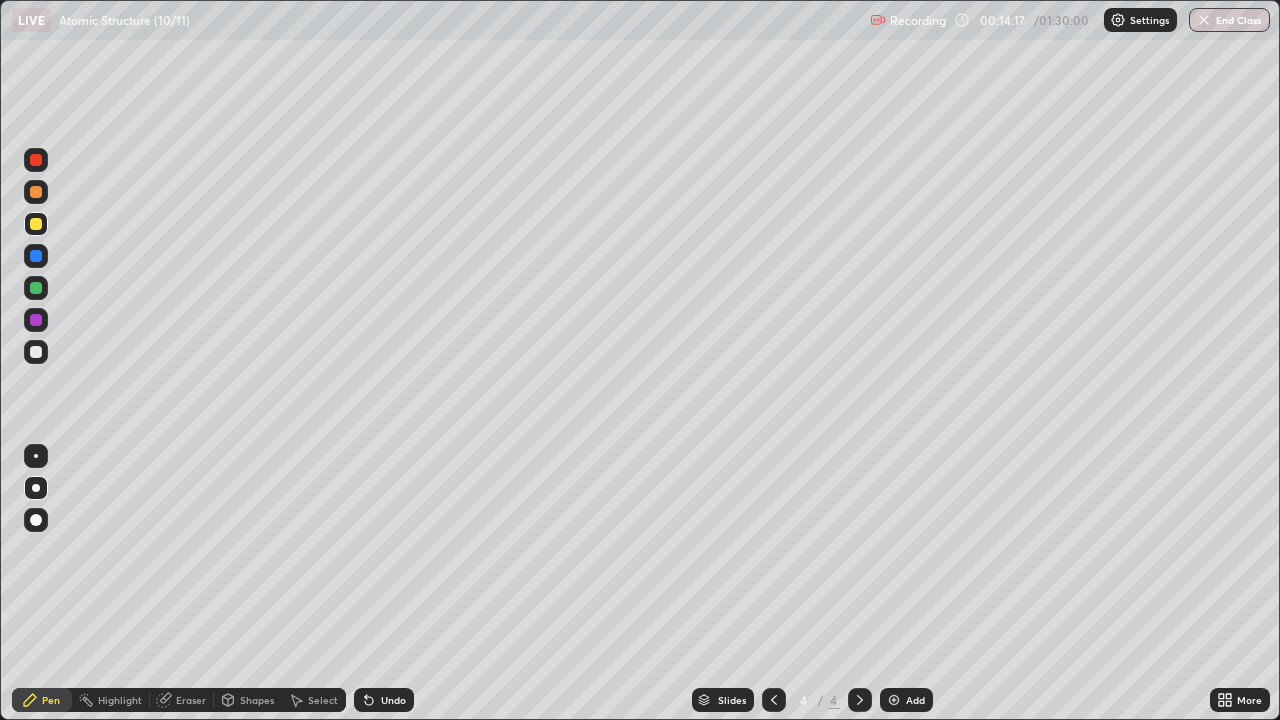 click on "Undo" at bounding box center [393, 700] 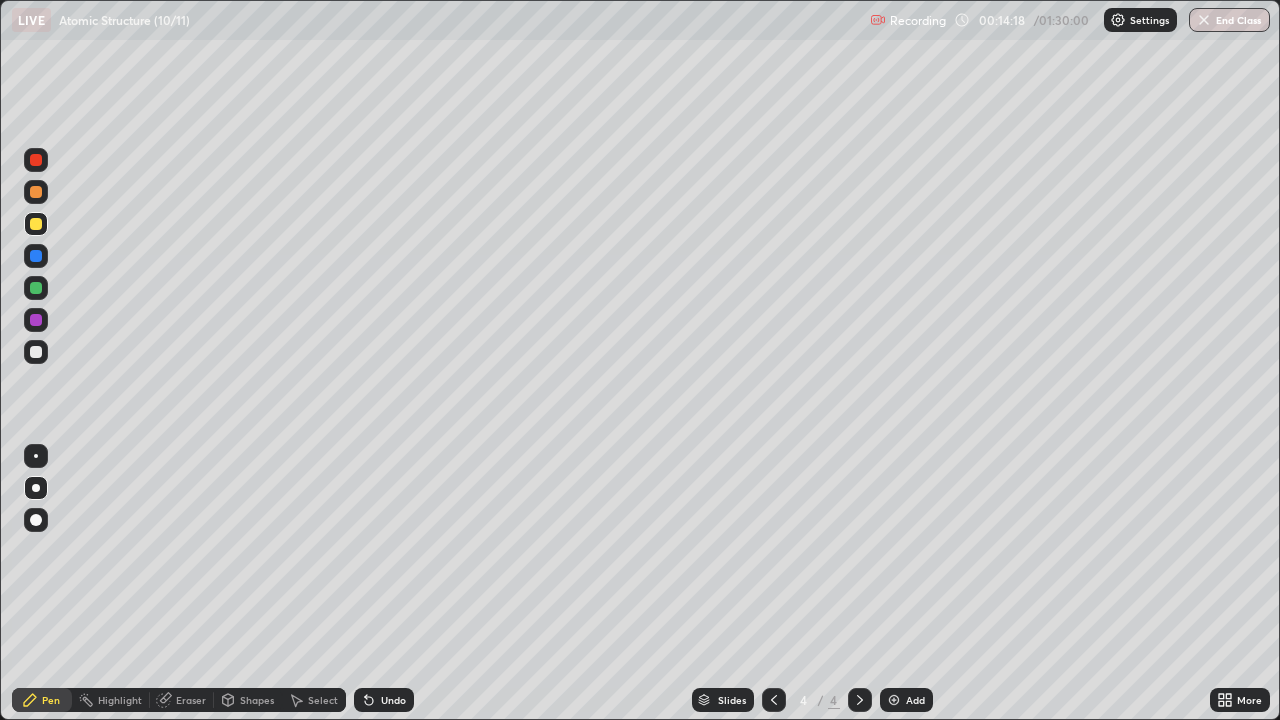click on "Undo" at bounding box center [393, 700] 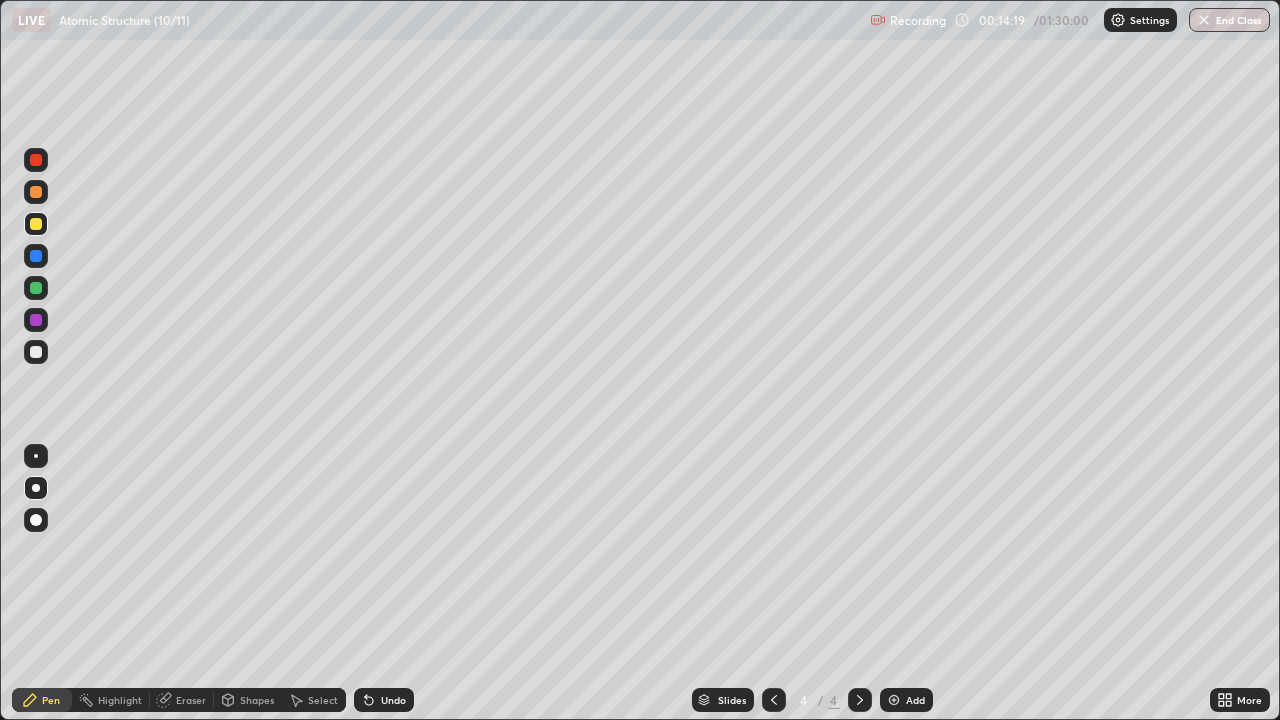 click on "Undo" at bounding box center (393, 700) 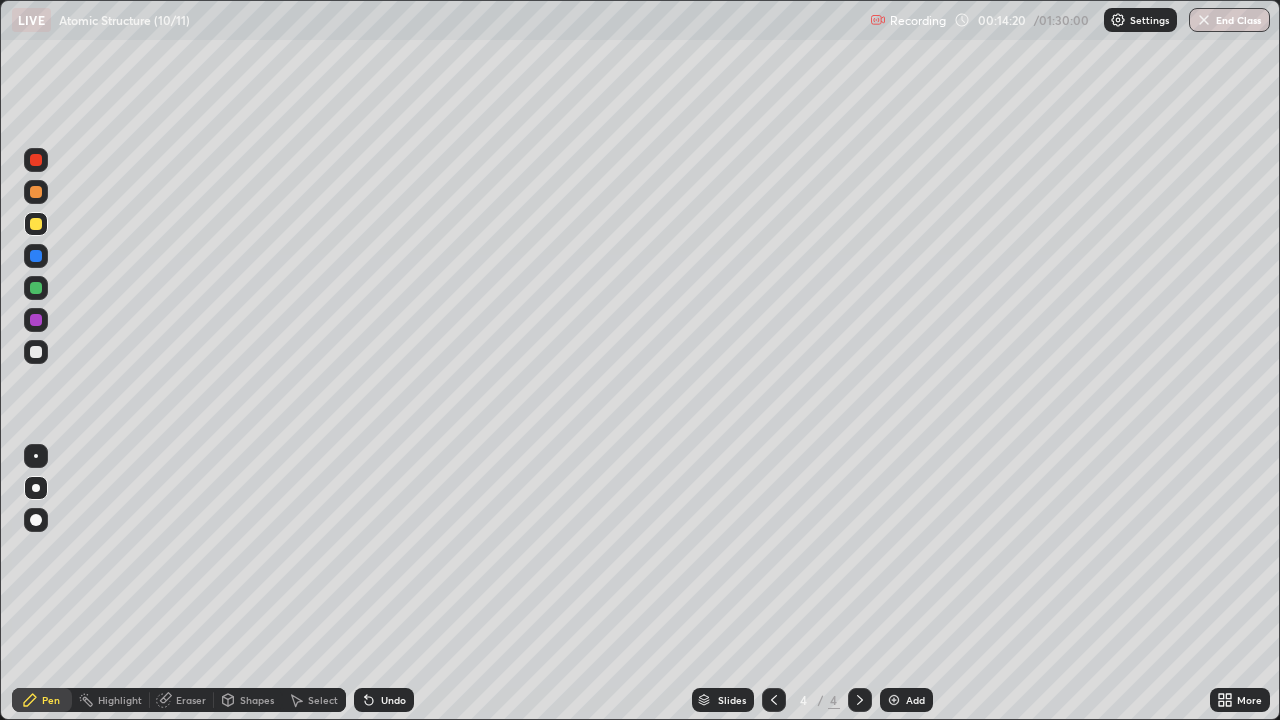 click on "Undo" at bounding box center (384, 700) 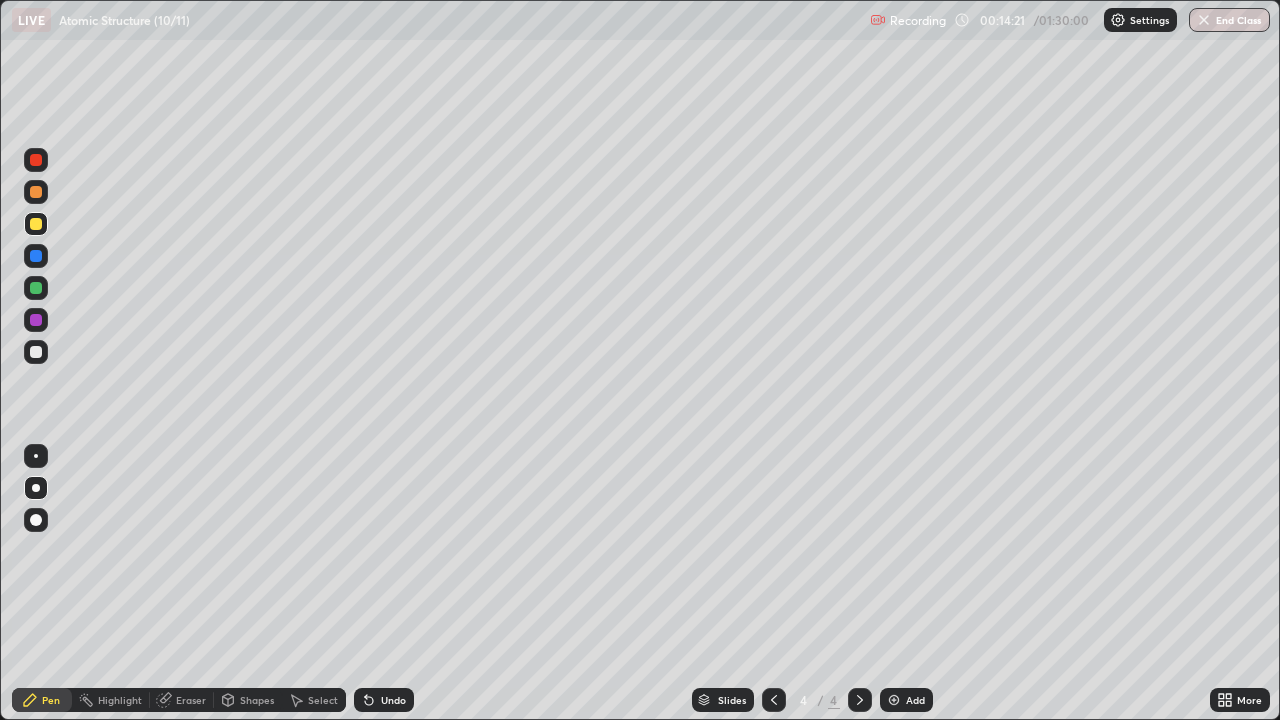 click on "Undo" at bounding box center [384, 700] 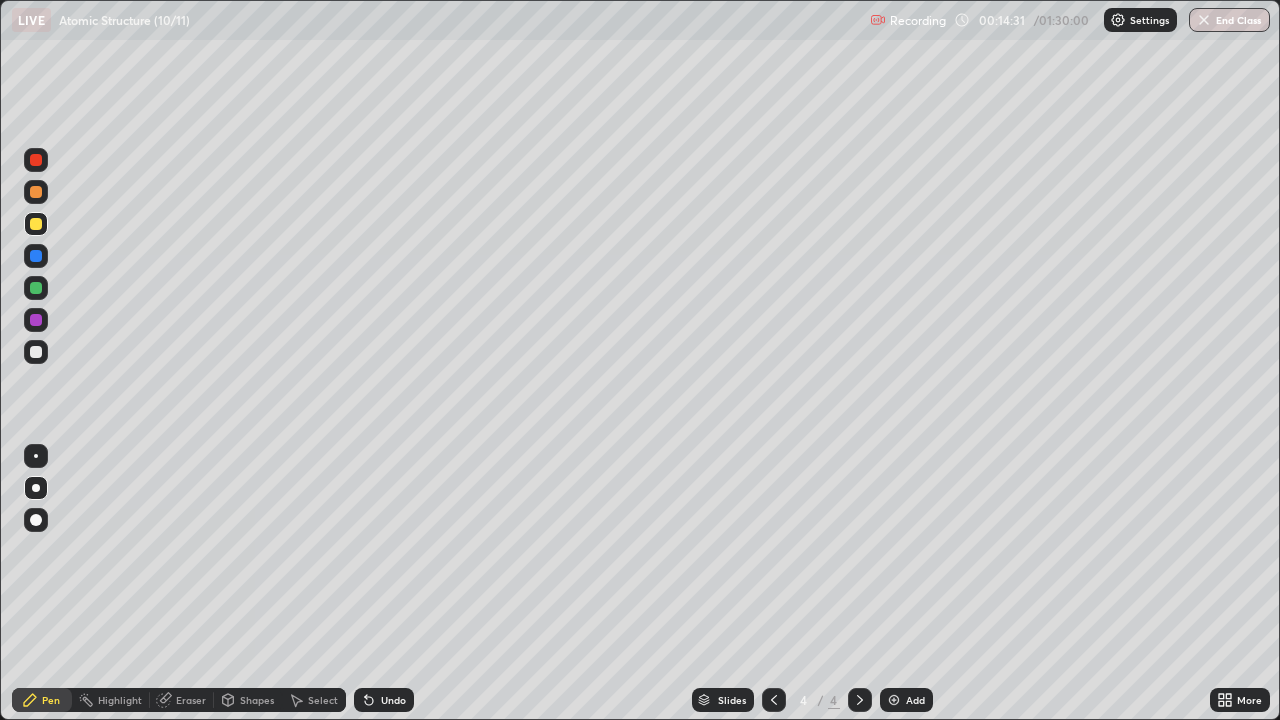 click at bounding box center [36, 352] 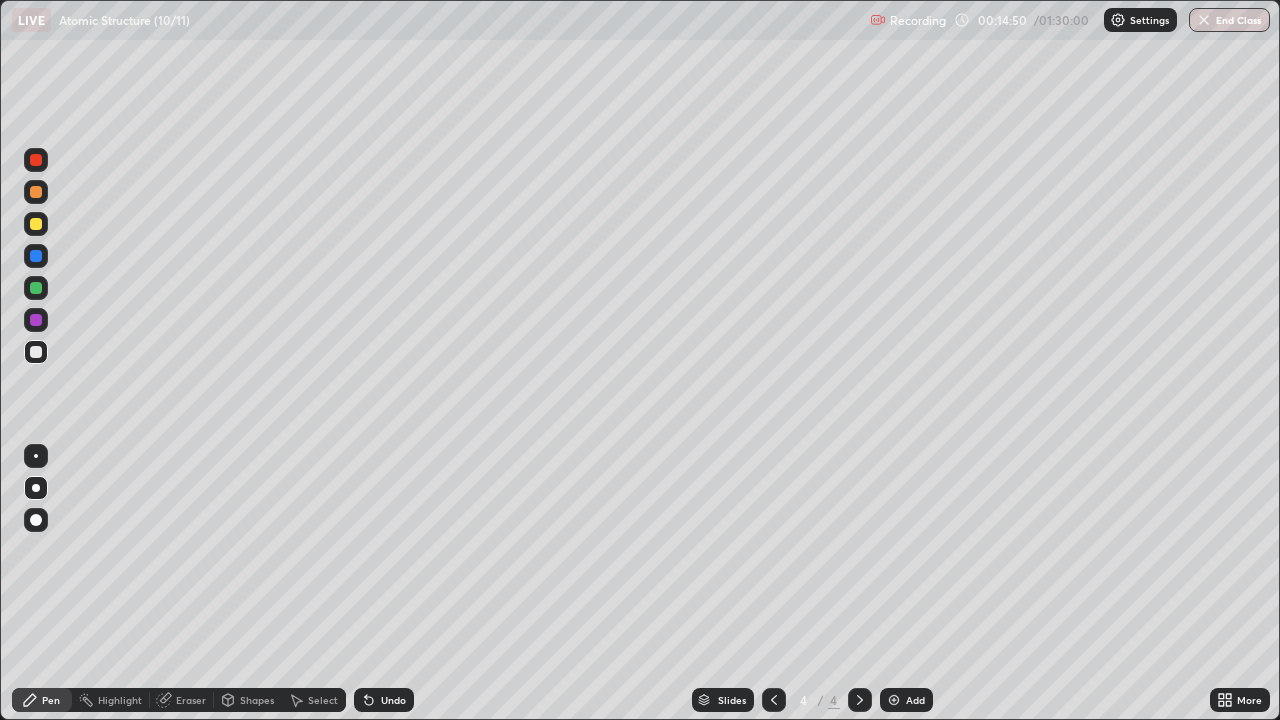 click at bounding box center [36, 224] 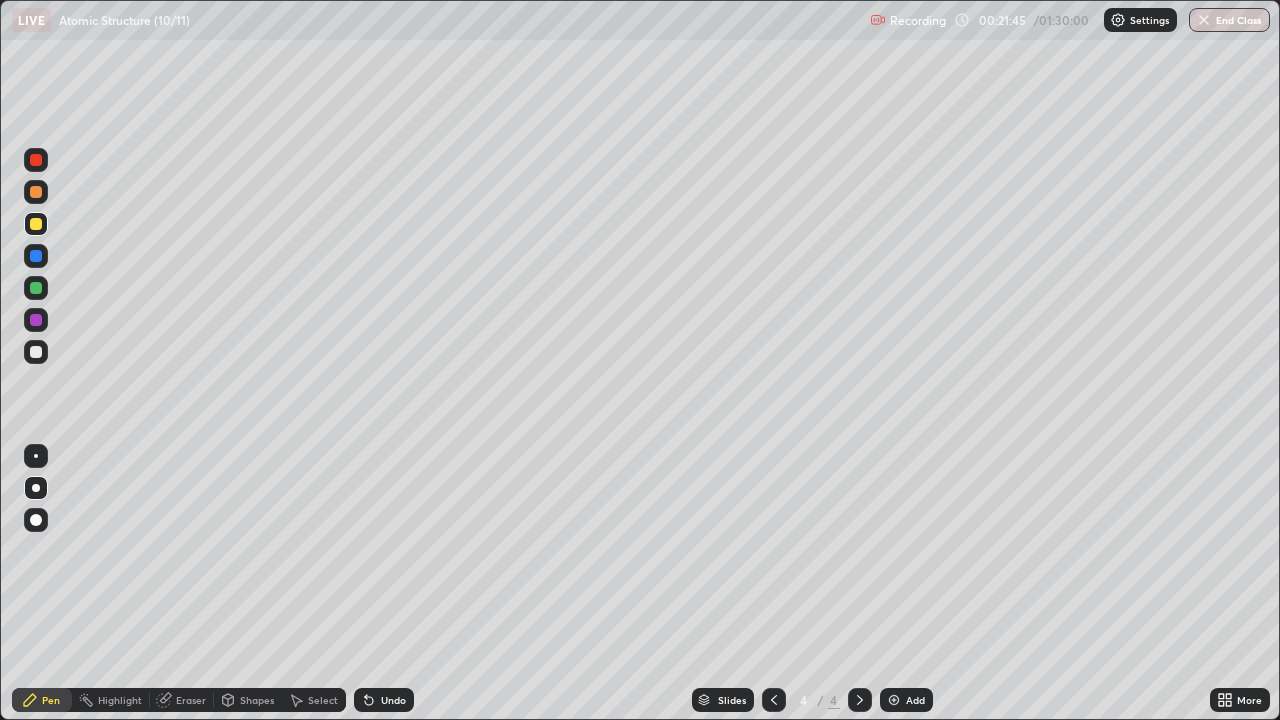 click on "Add" at bounding box center [915, 700] 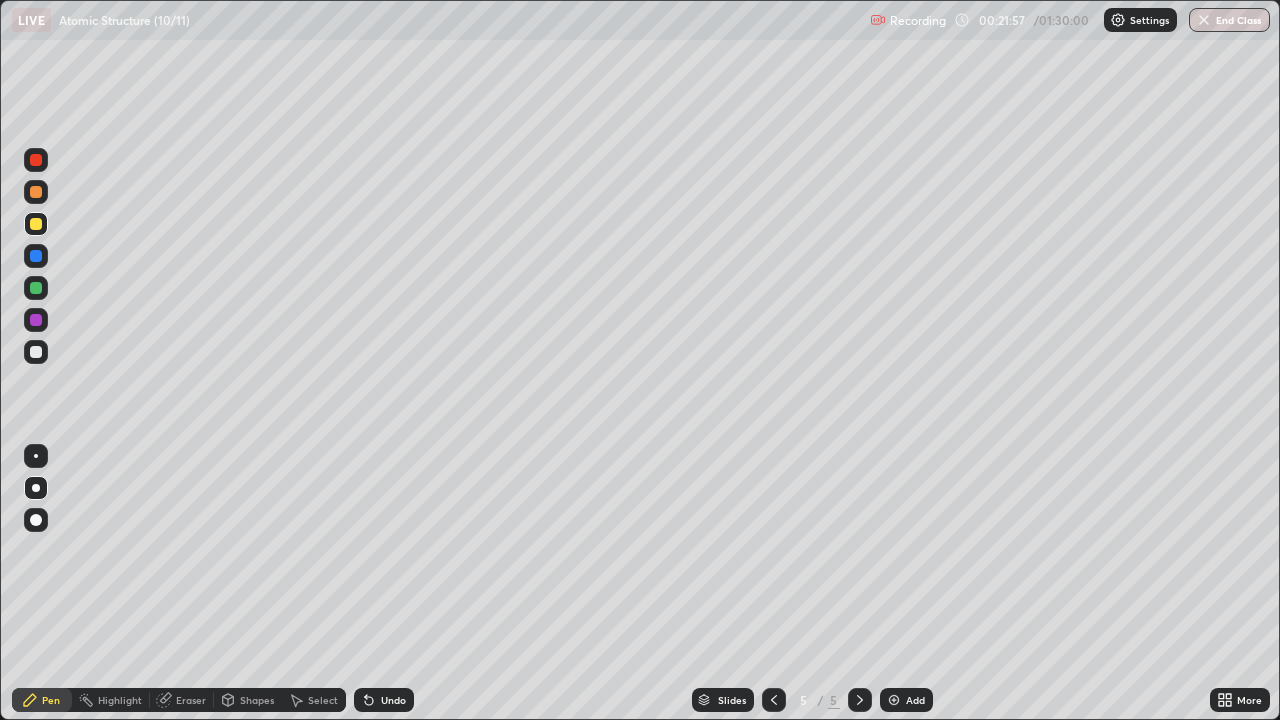 click at bounding box center [36, 352] 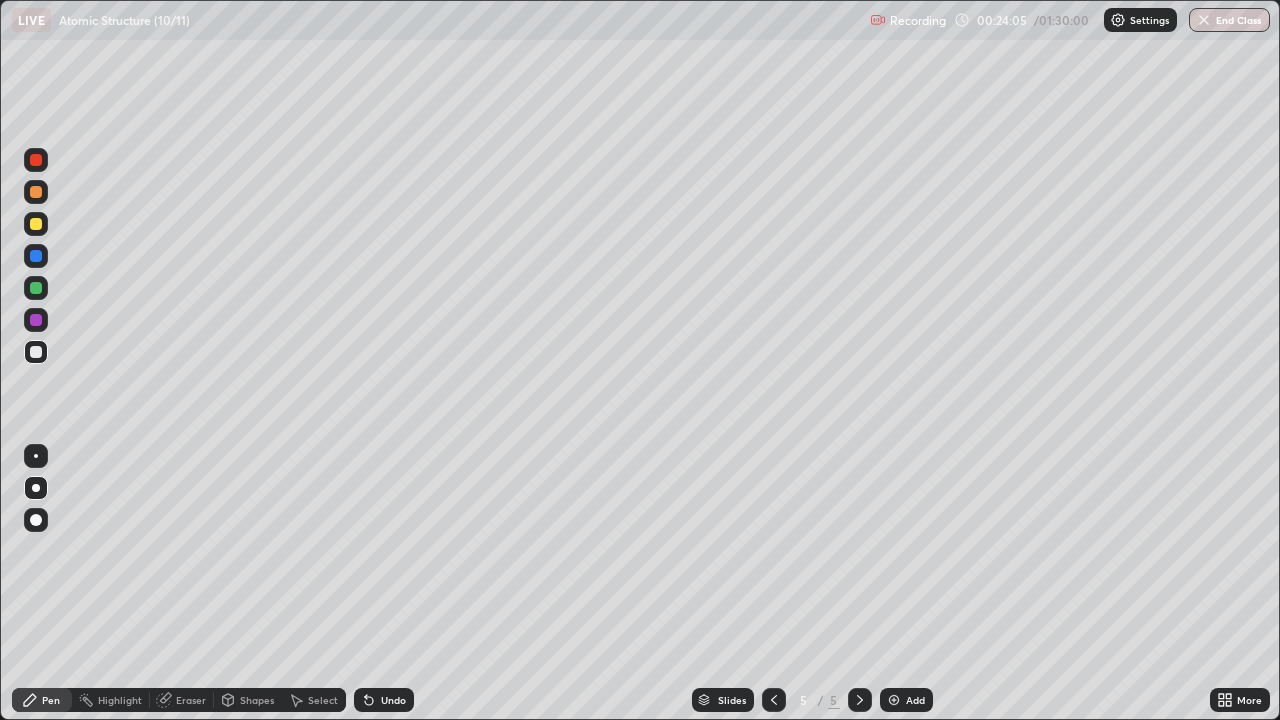 click on "Add" at bounding box center (915, 700) 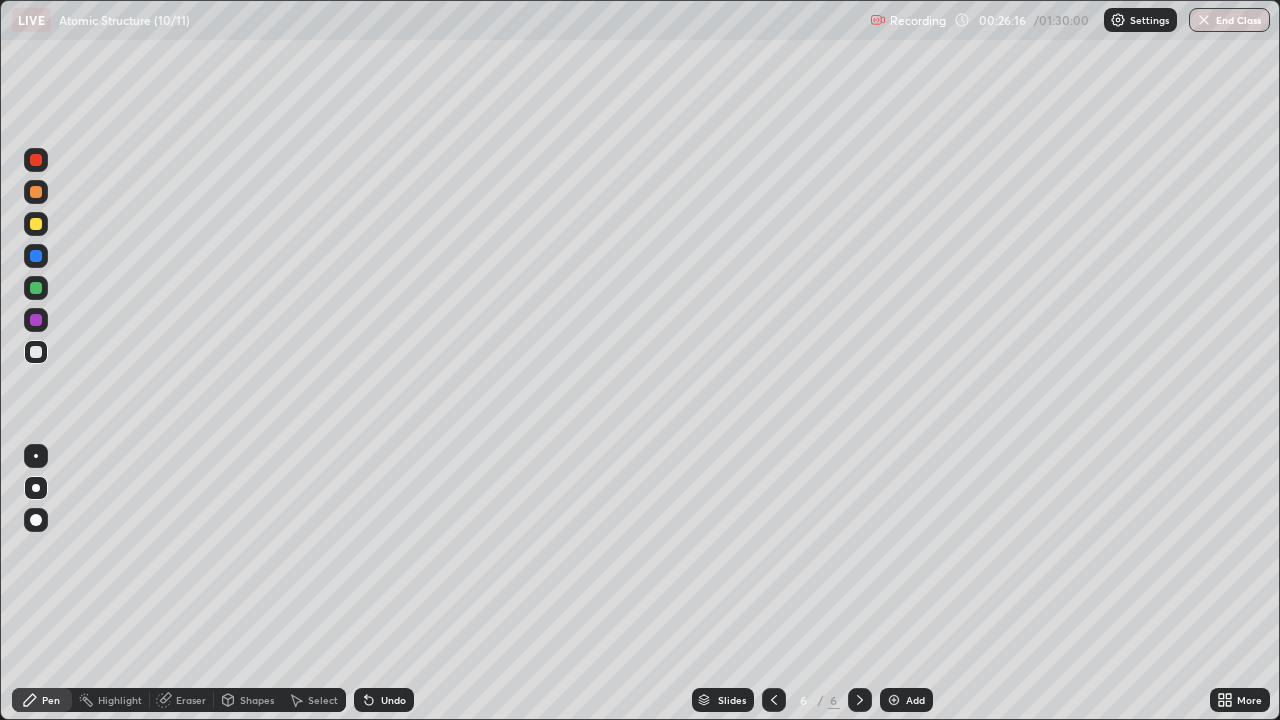 click at bounding box center (36, 192) 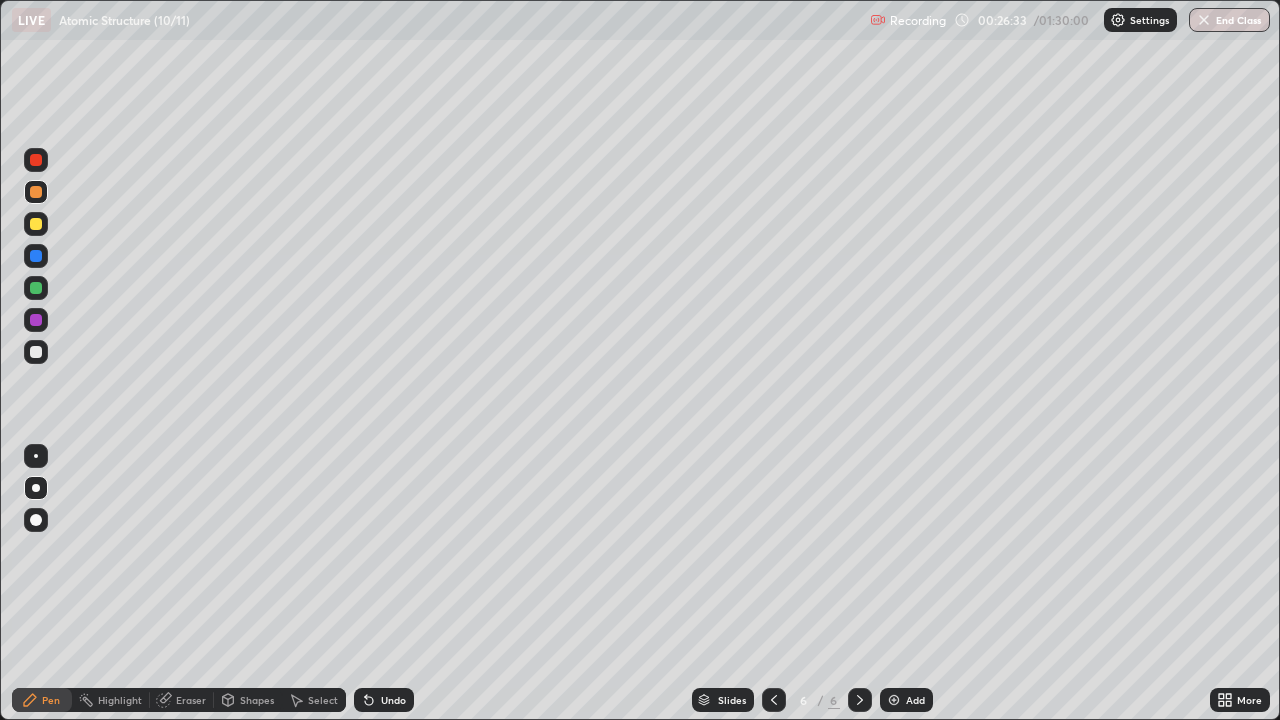 click at bounding box center [36, 224] 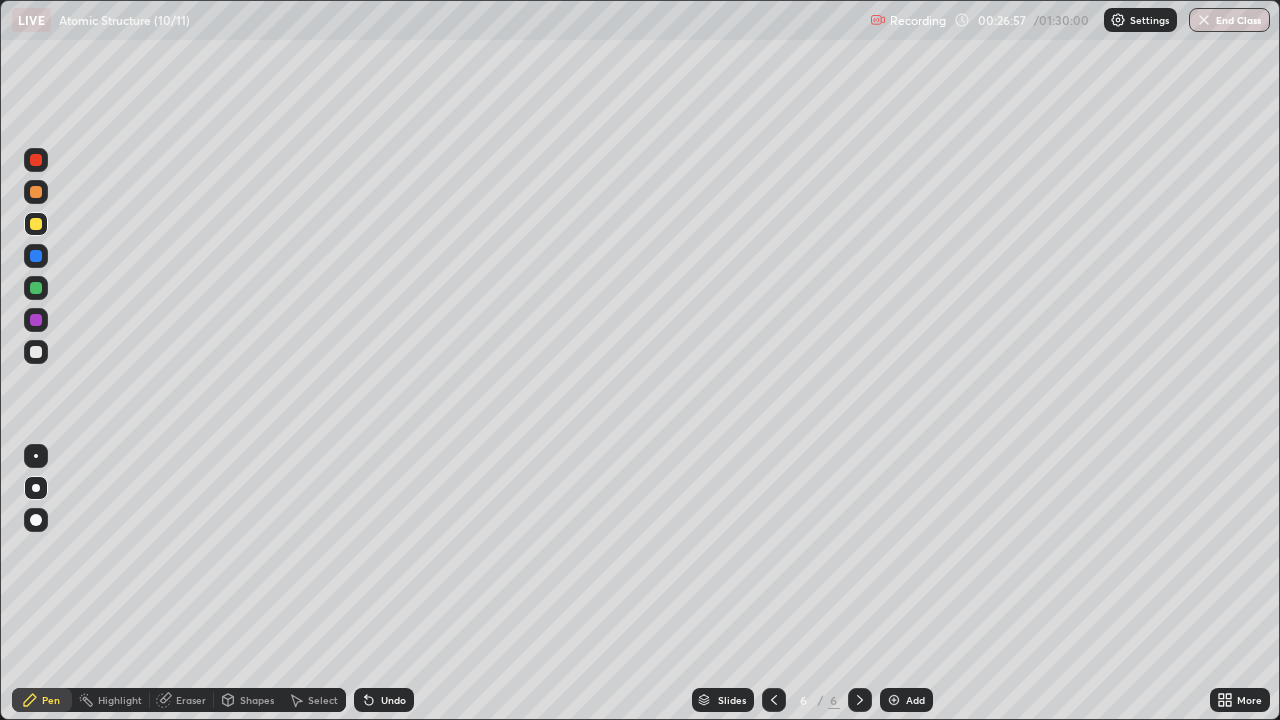 click at bounding box center (36, 352) 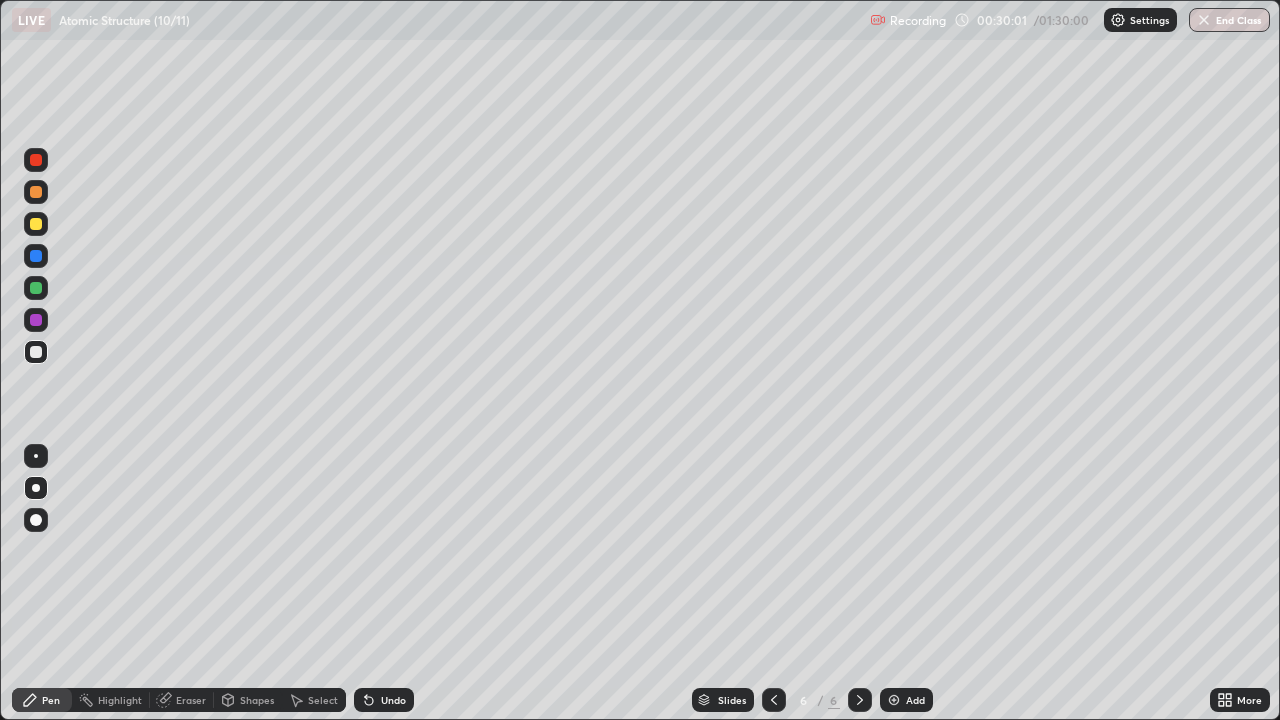 click on "Add" at bounding box center (915, 700) 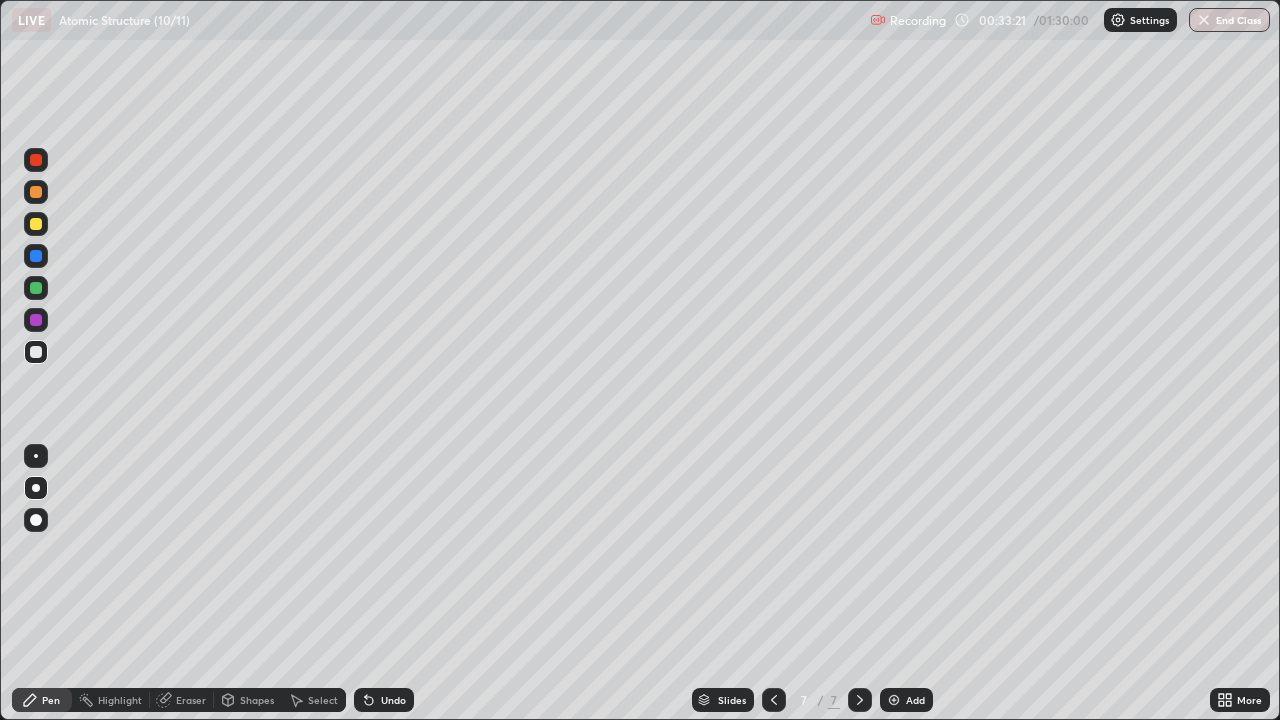 click on "Undo" at bounding box center [384, 700] 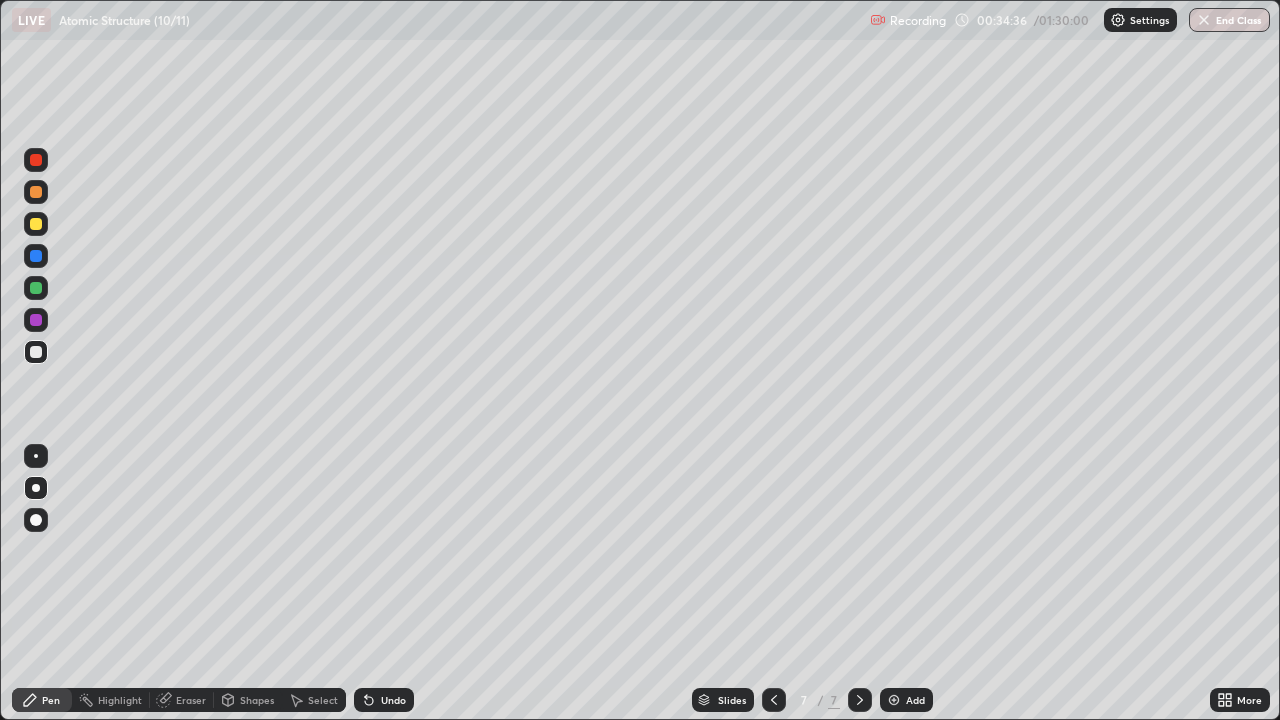 click on "Add" at bounding box center [906, 700] 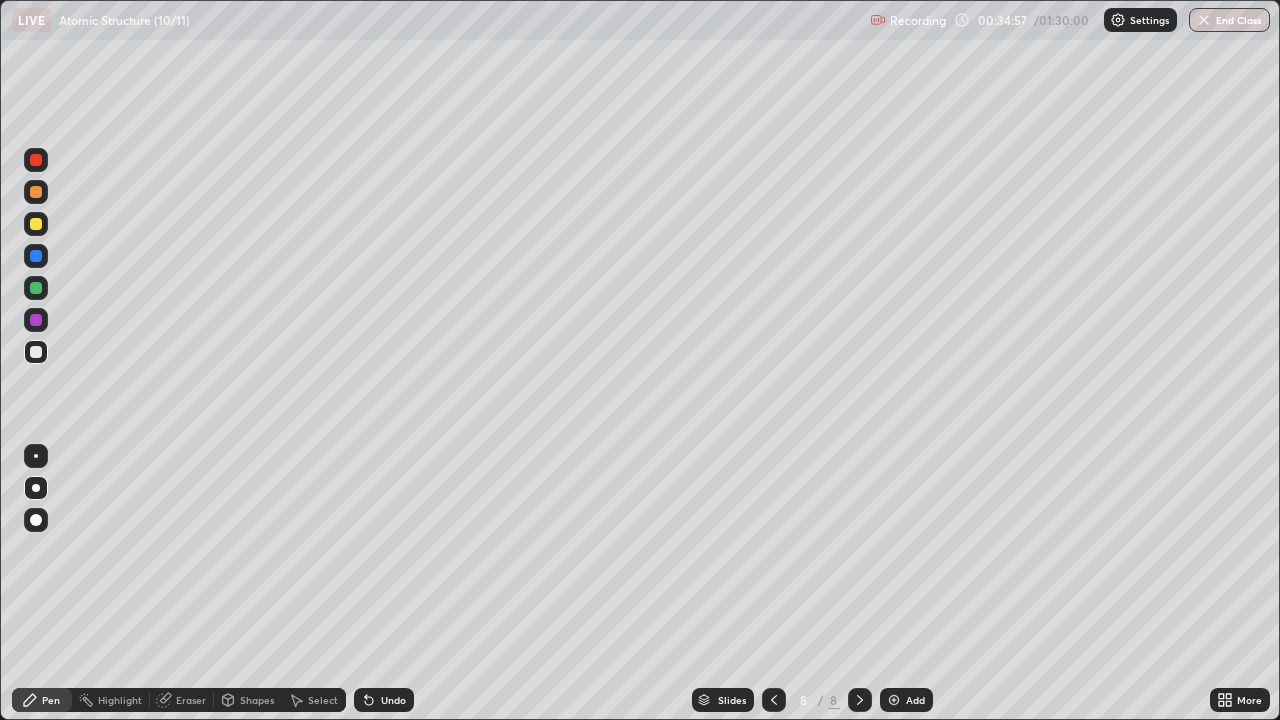 click 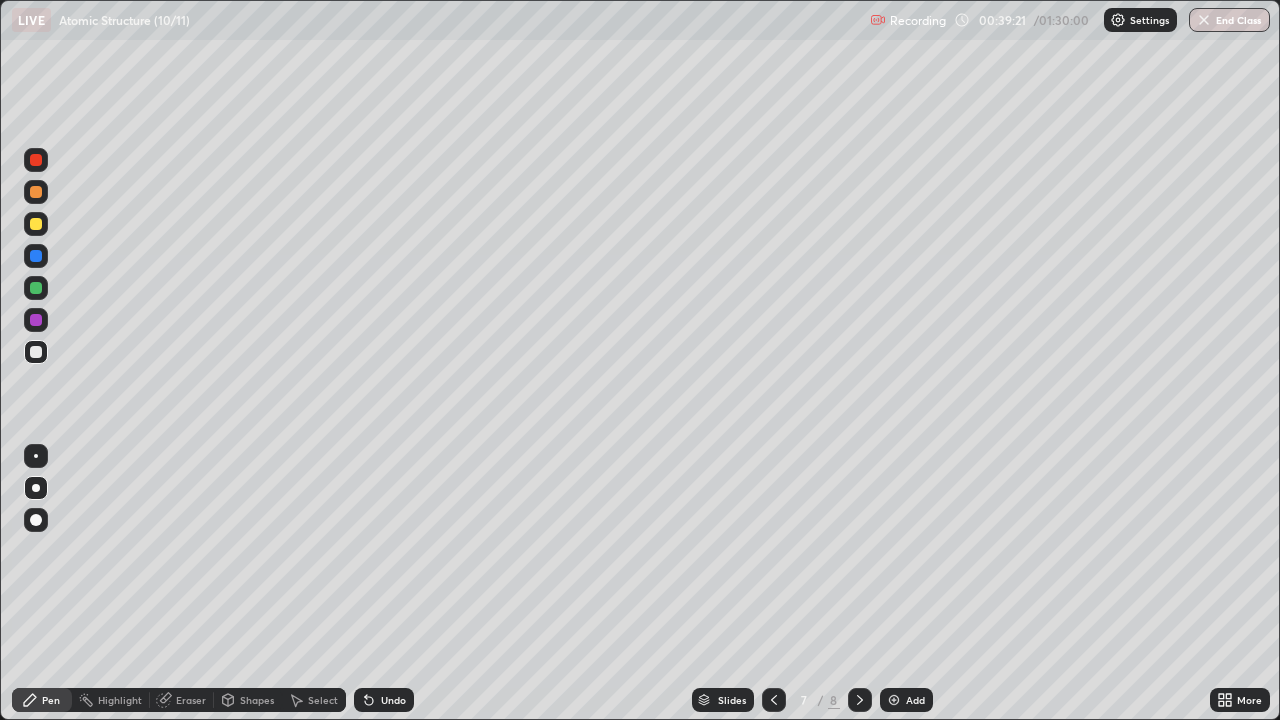 click at bounding box center (860, 700) 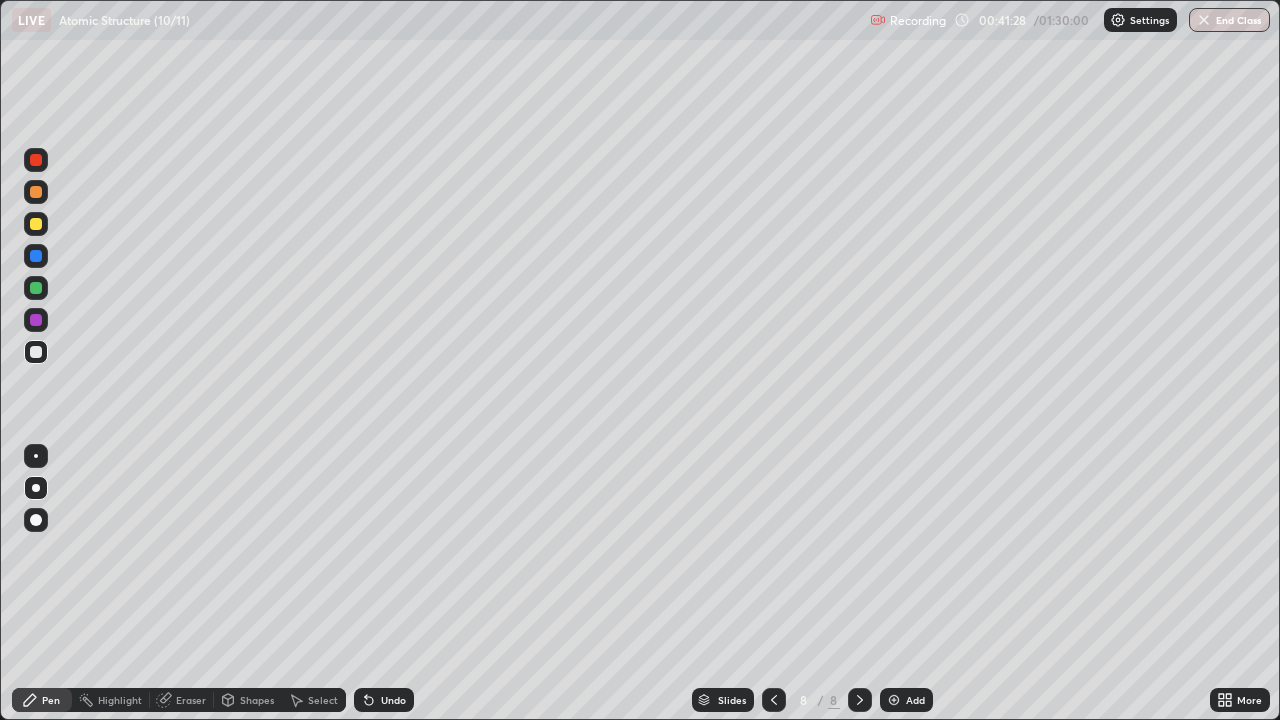 click on "Undo" at bounding box center [393, 700] 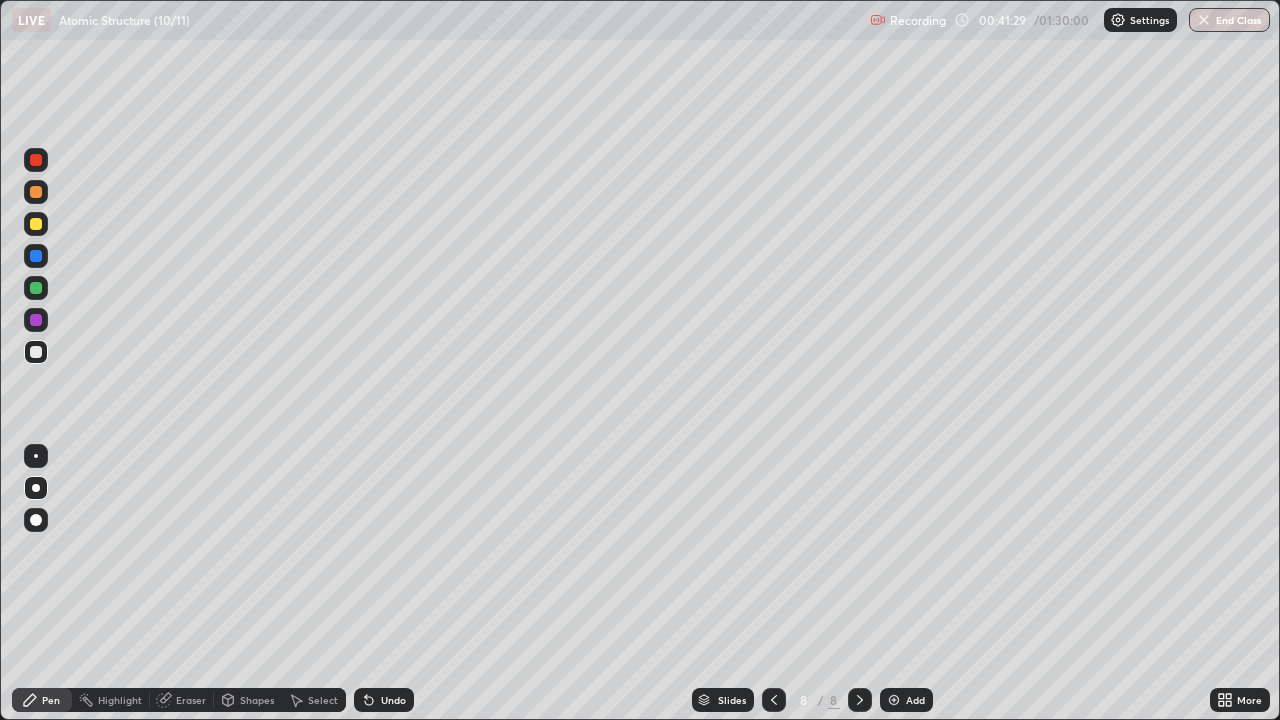 click on "Undo" at bounding box center (393, 700) 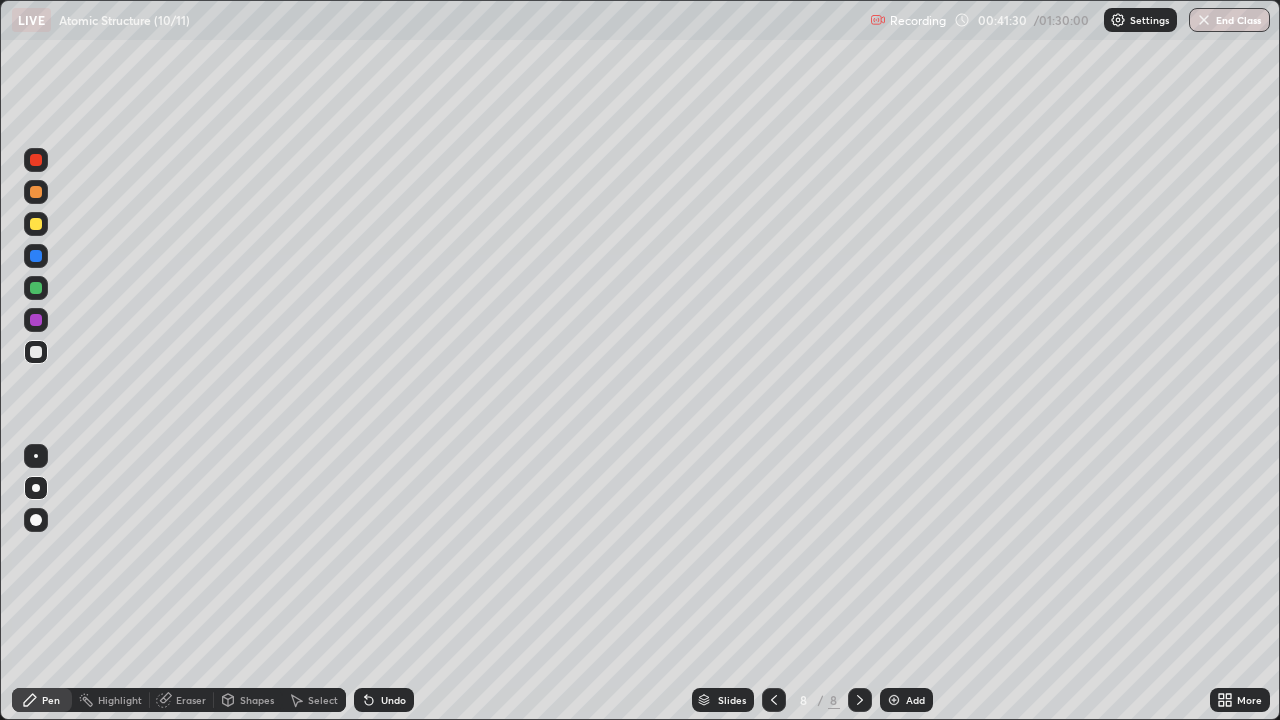 click on "Undo" at bounding box center (393, 700) 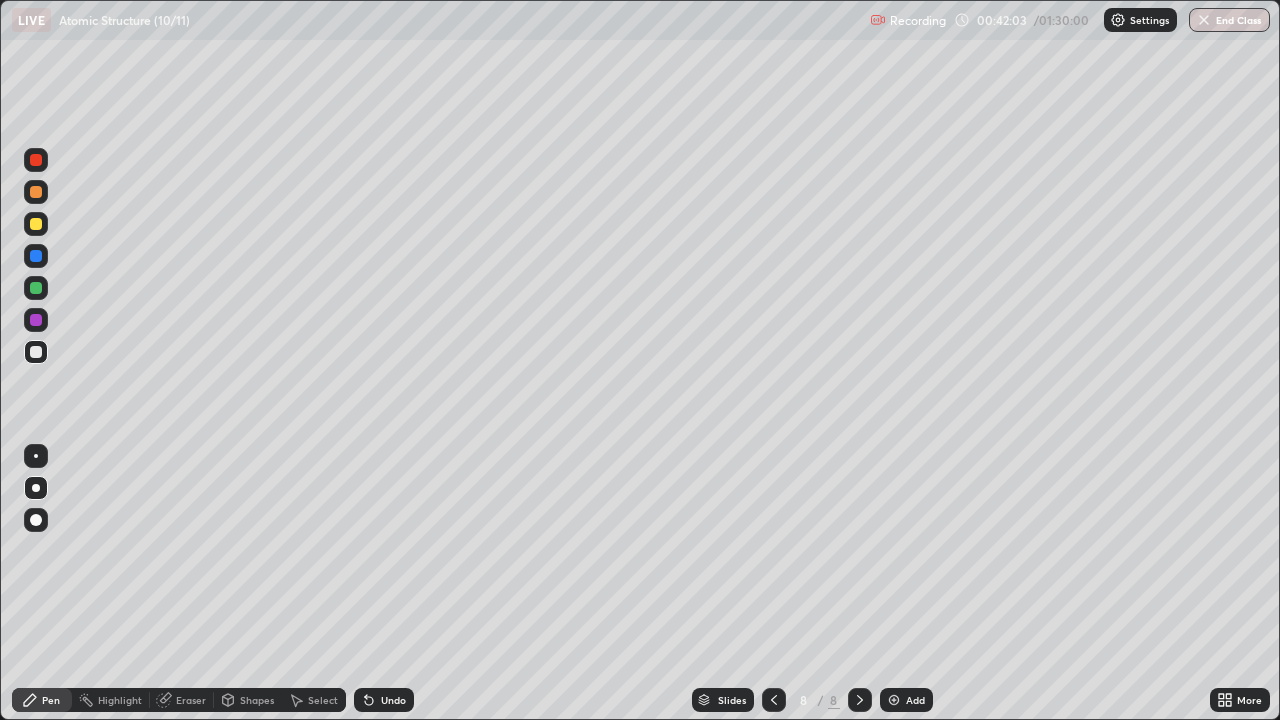 click on "Add" at bounding box center (906, 700) 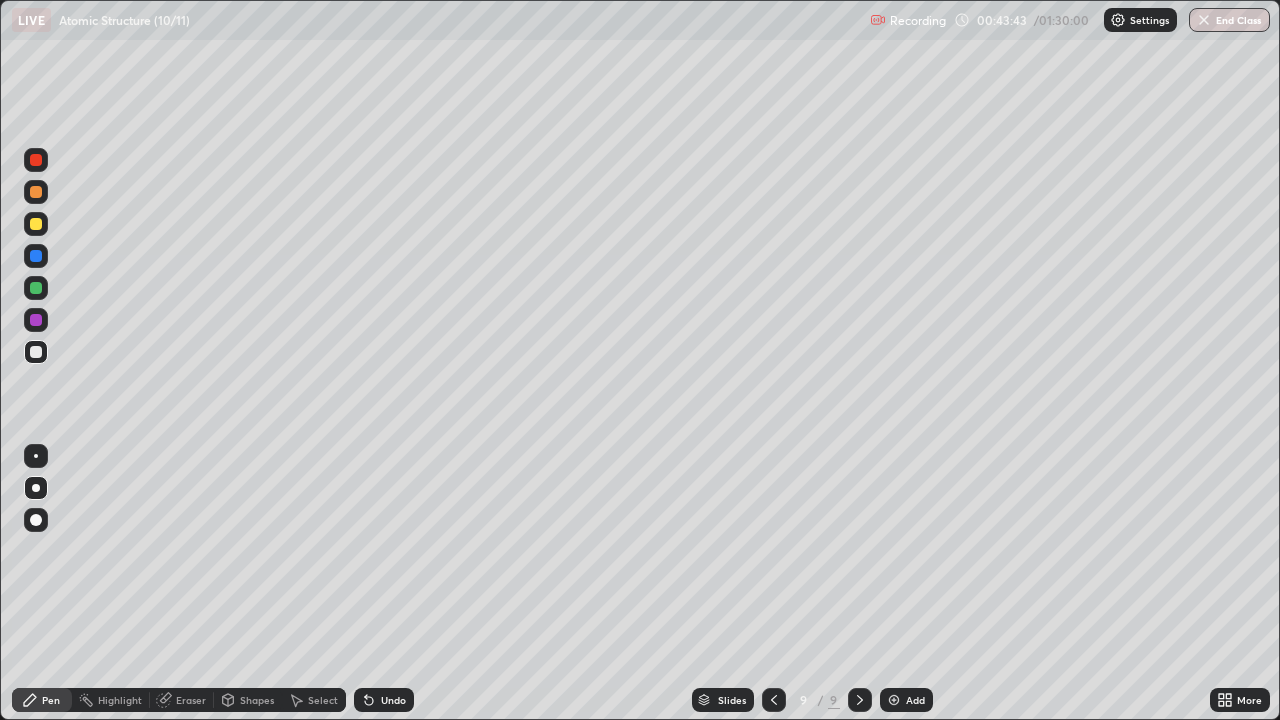 click on "Add" at bounding box center (915, 700) 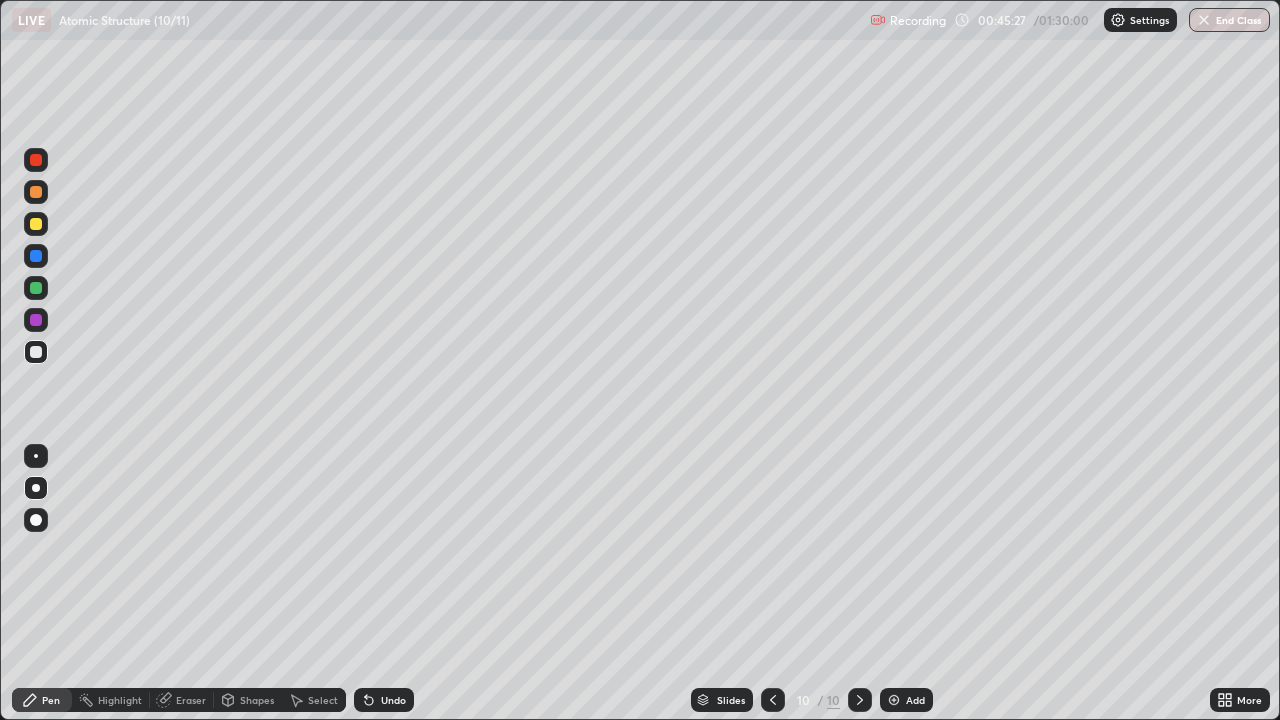 click on "Undo" at bounding box center (393, 700) 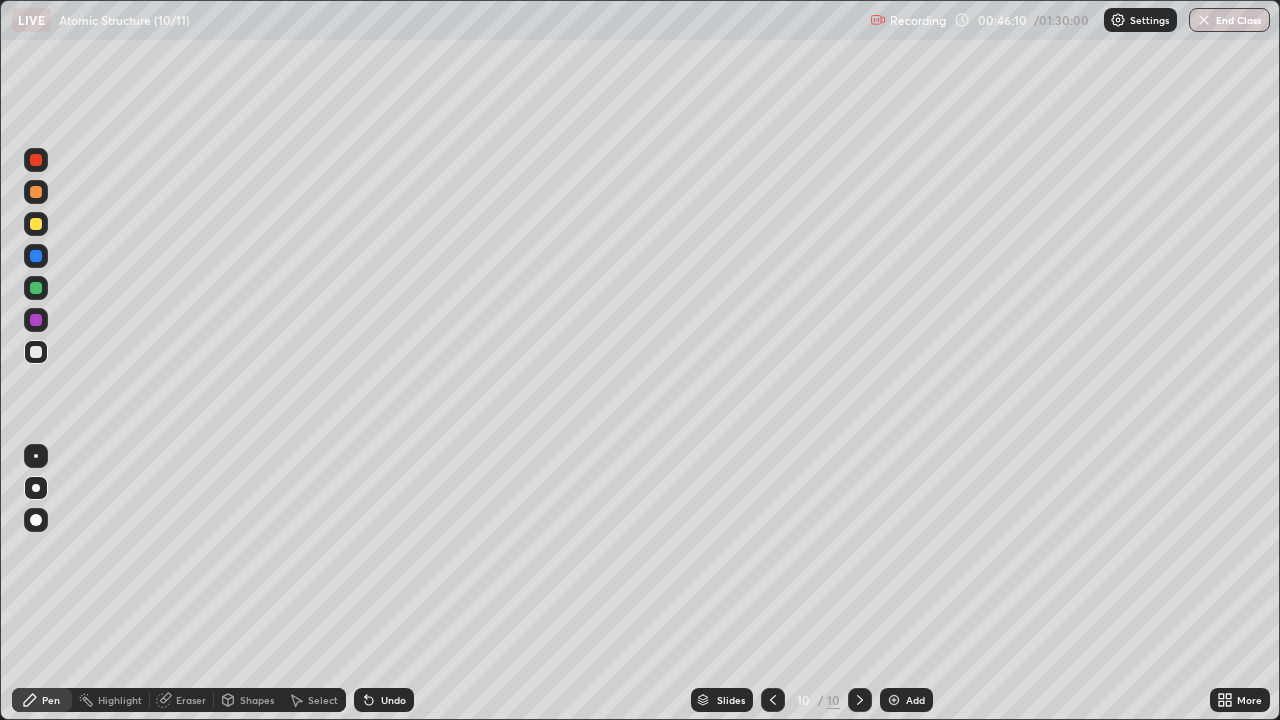 click on "Undo" at bounding box center (384, 700) 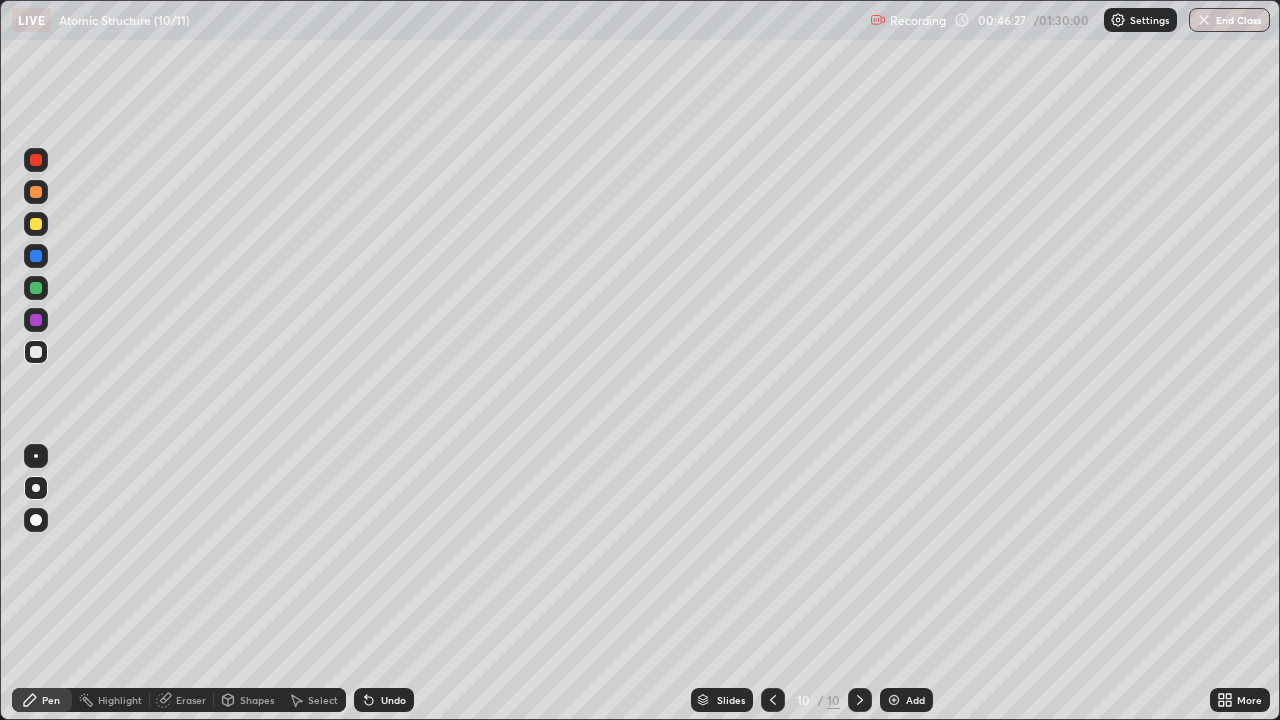 click on "Undo" at bounding box center (393, 700) 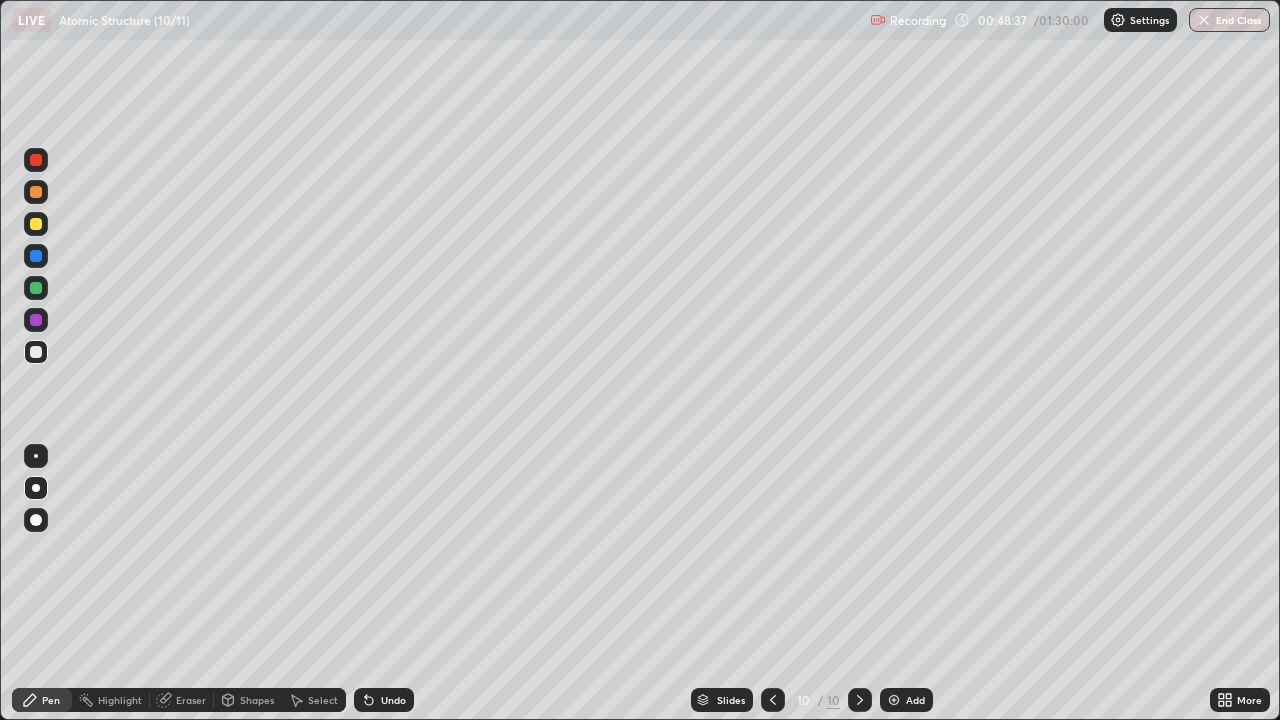 click on "Add" at bounding box center (906, 700) 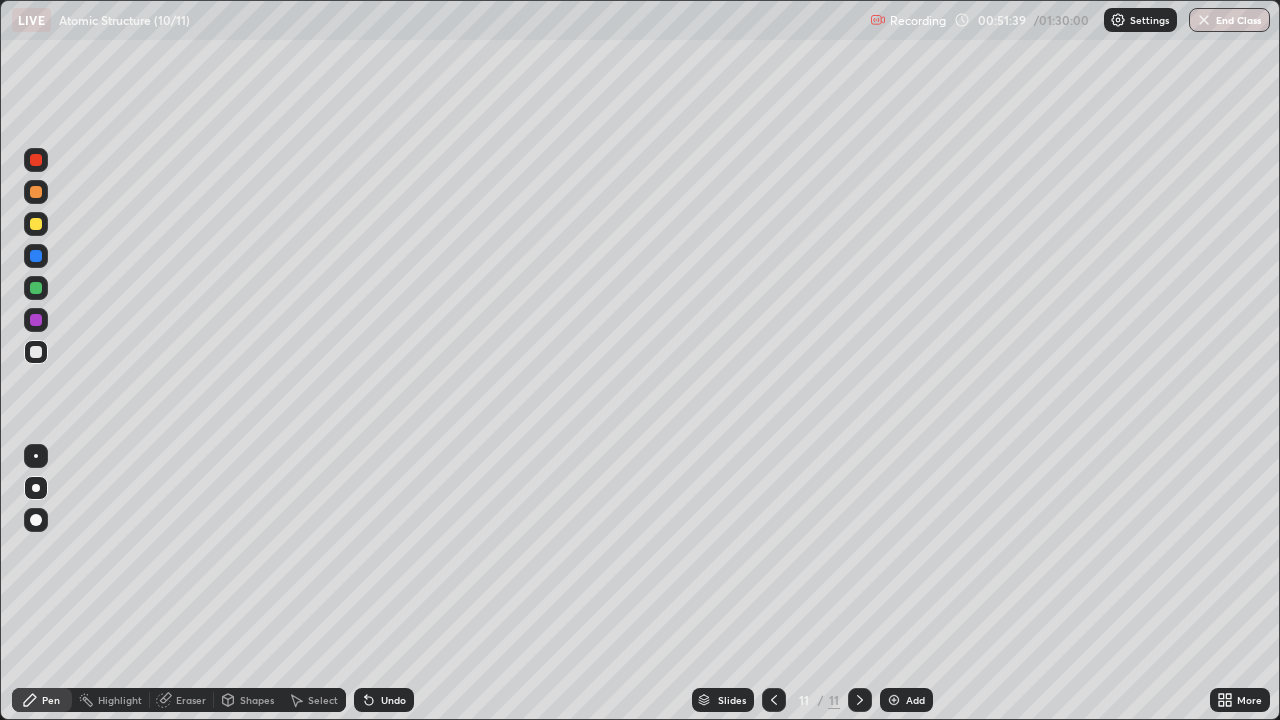 click on "Add" at bounding box center (915, 700) 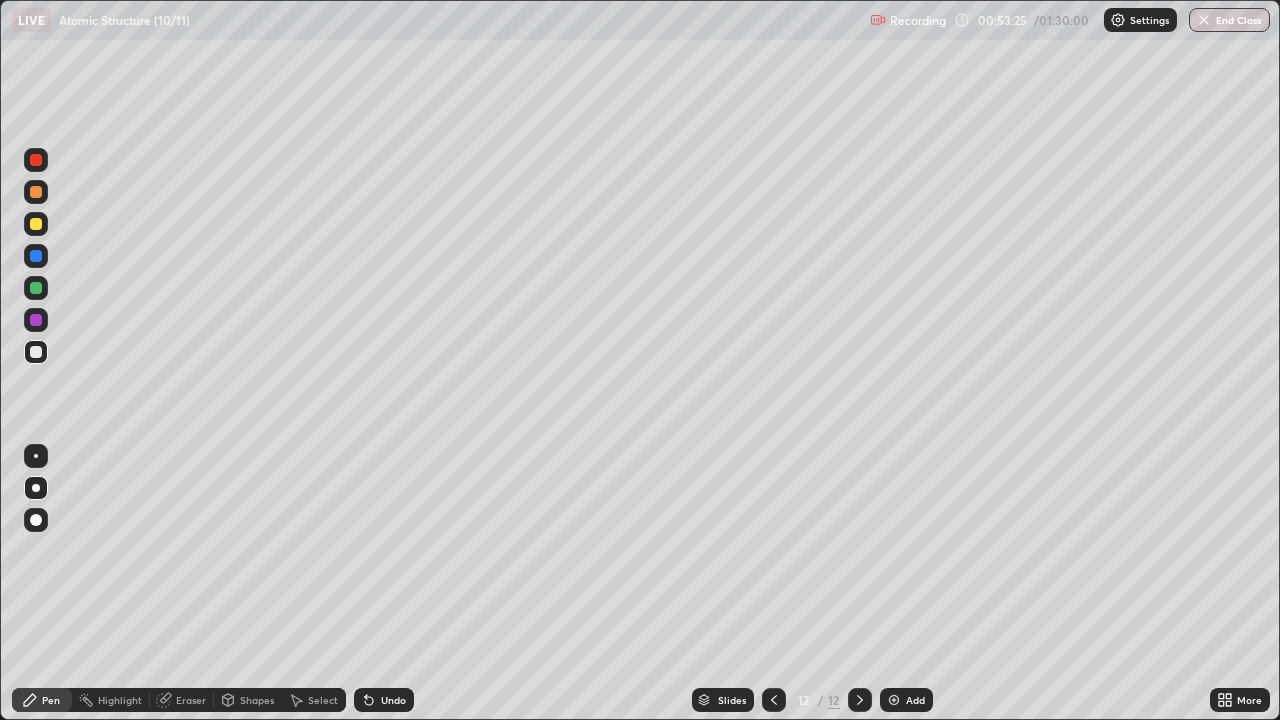 click on "Undo" at bounding box center (393, 700) 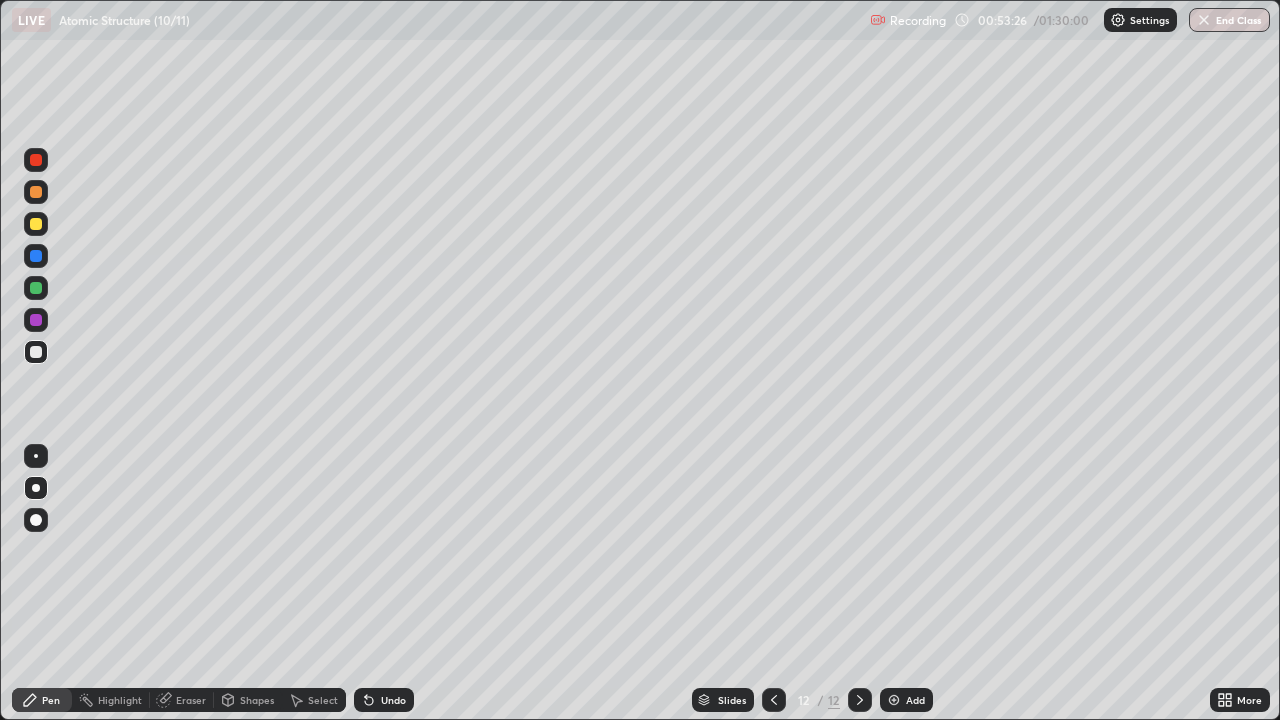 click on "Undo" at bounding box center [384, 700] 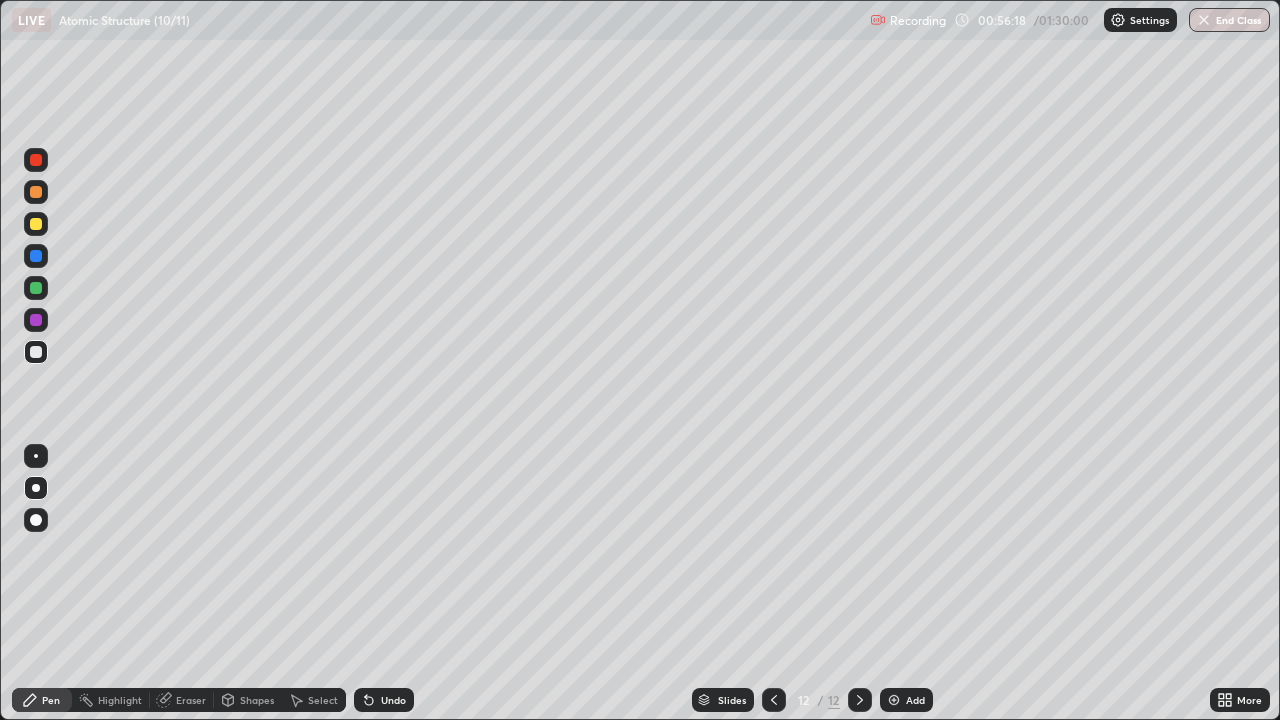 click on "Add" at bounding box center (906, 700) 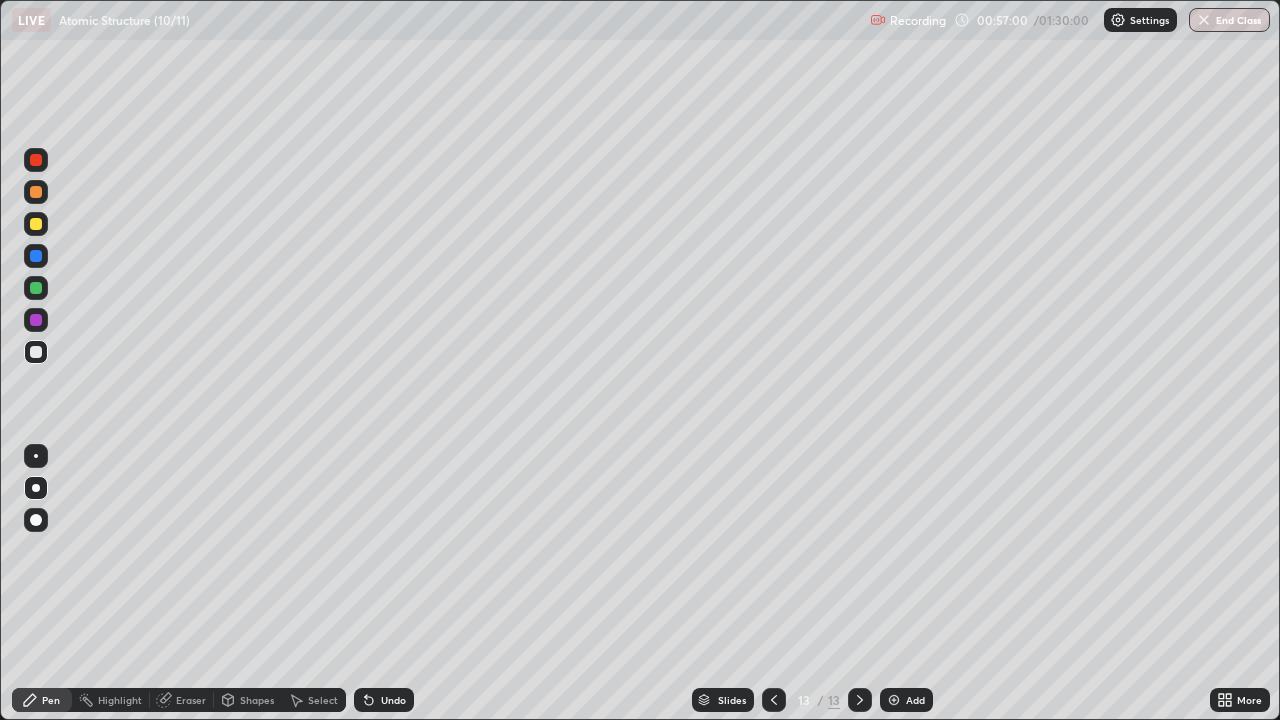 click at bounding box center [36, 224] 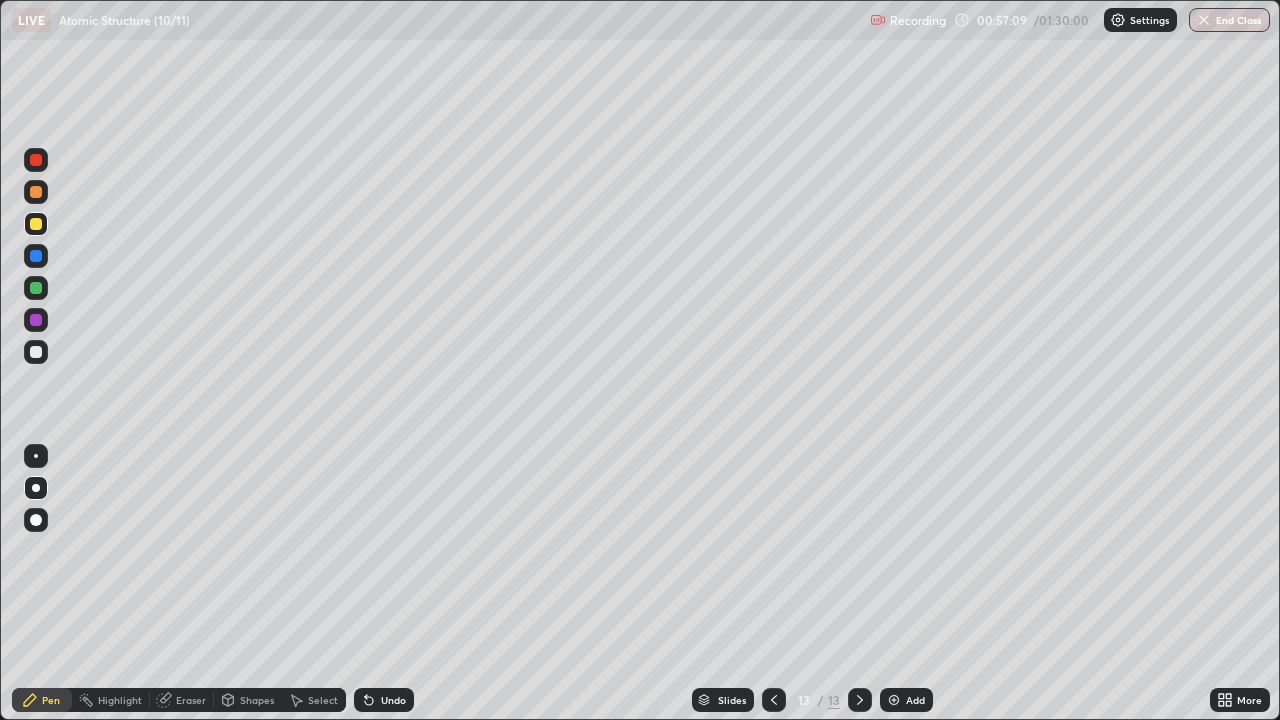 click at bounding box center [36, 288] 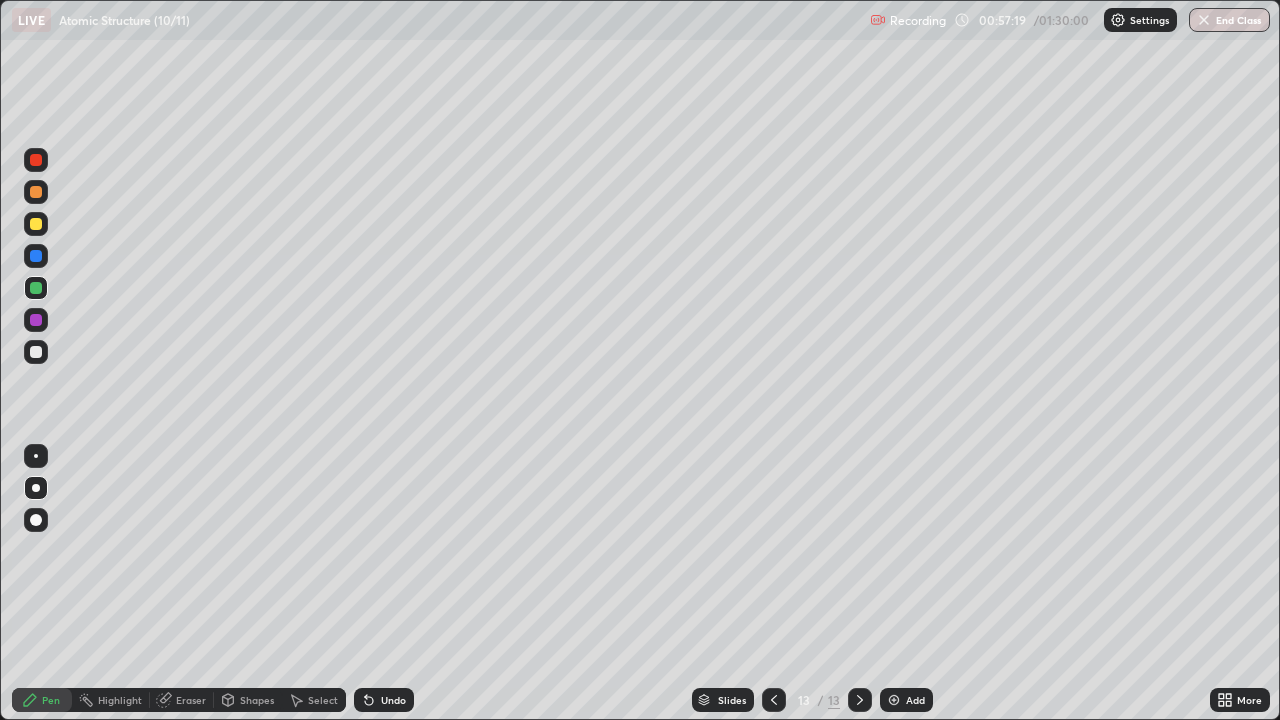 click at bounding box center [36, 352] 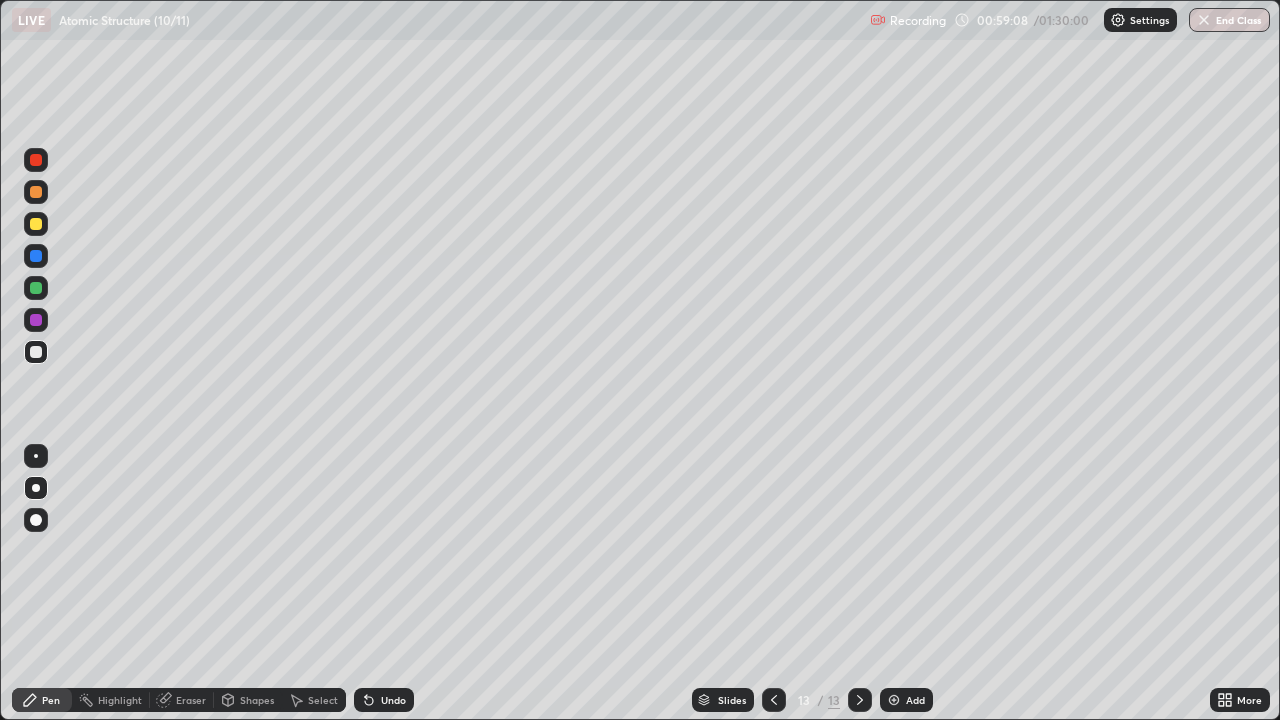click on "Add" at bounding box center (906, 700) 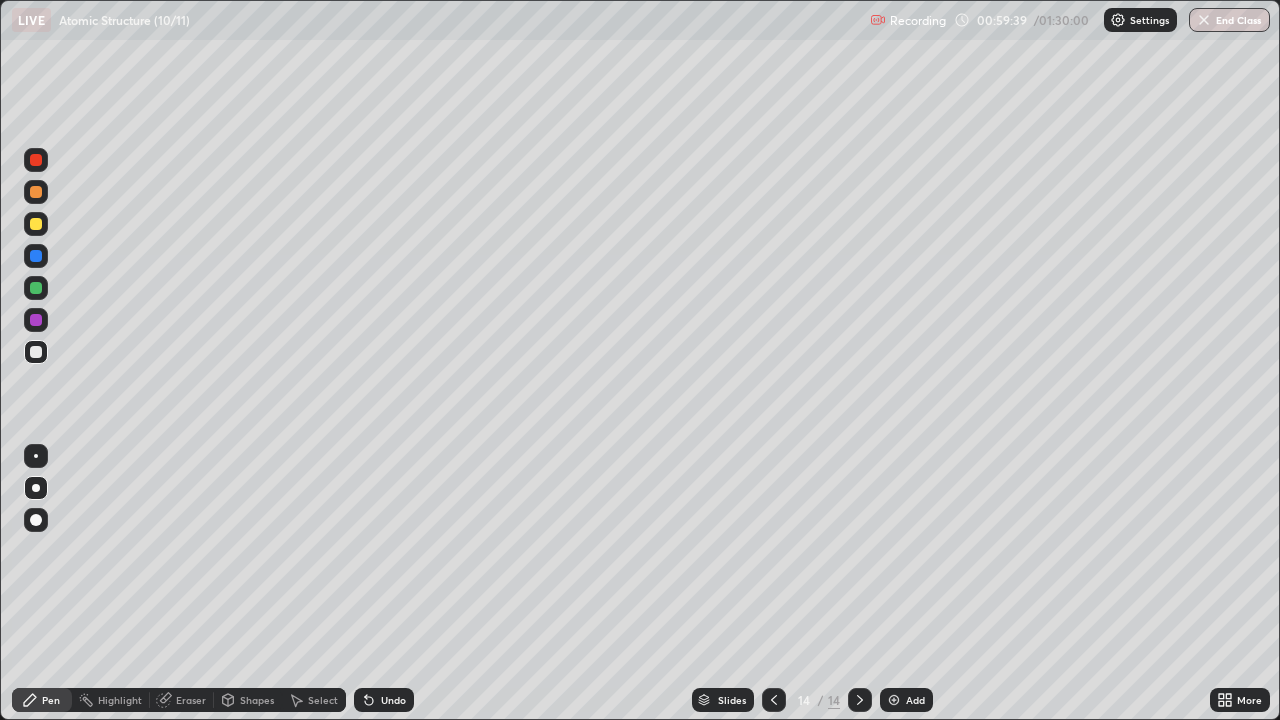click at bounding box center (36, 224) 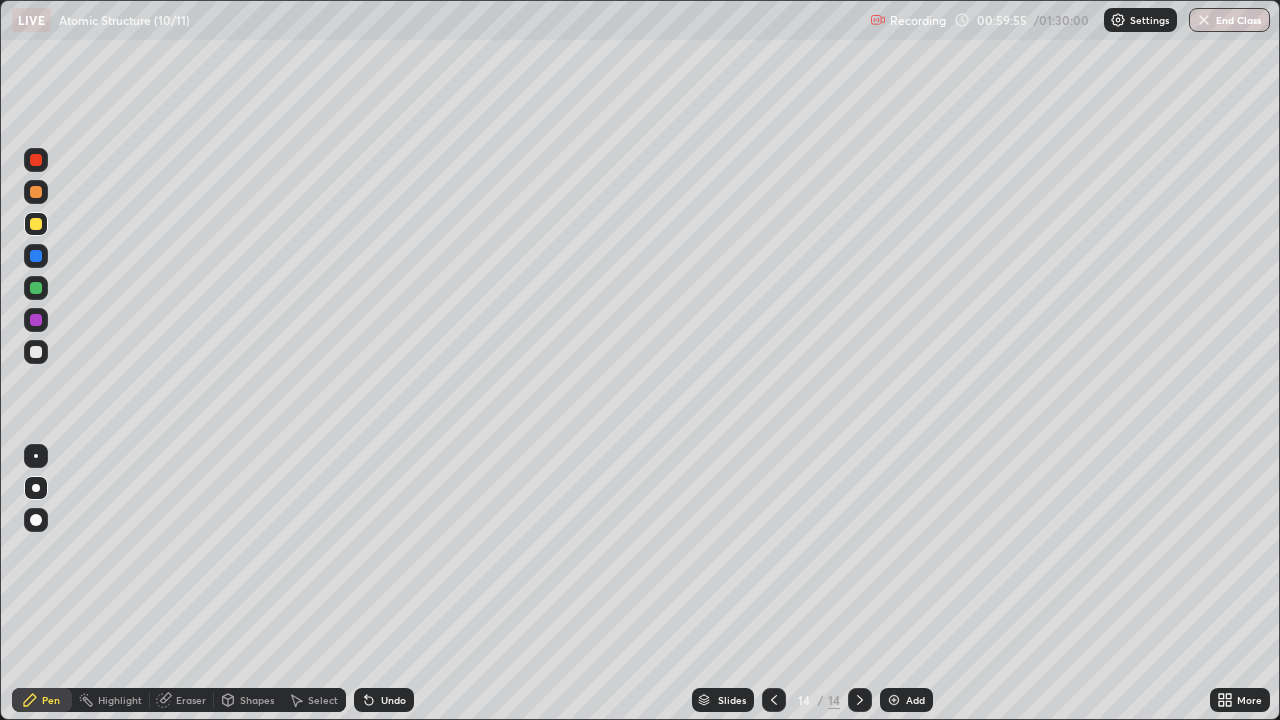click at bounding box center (36, 352) 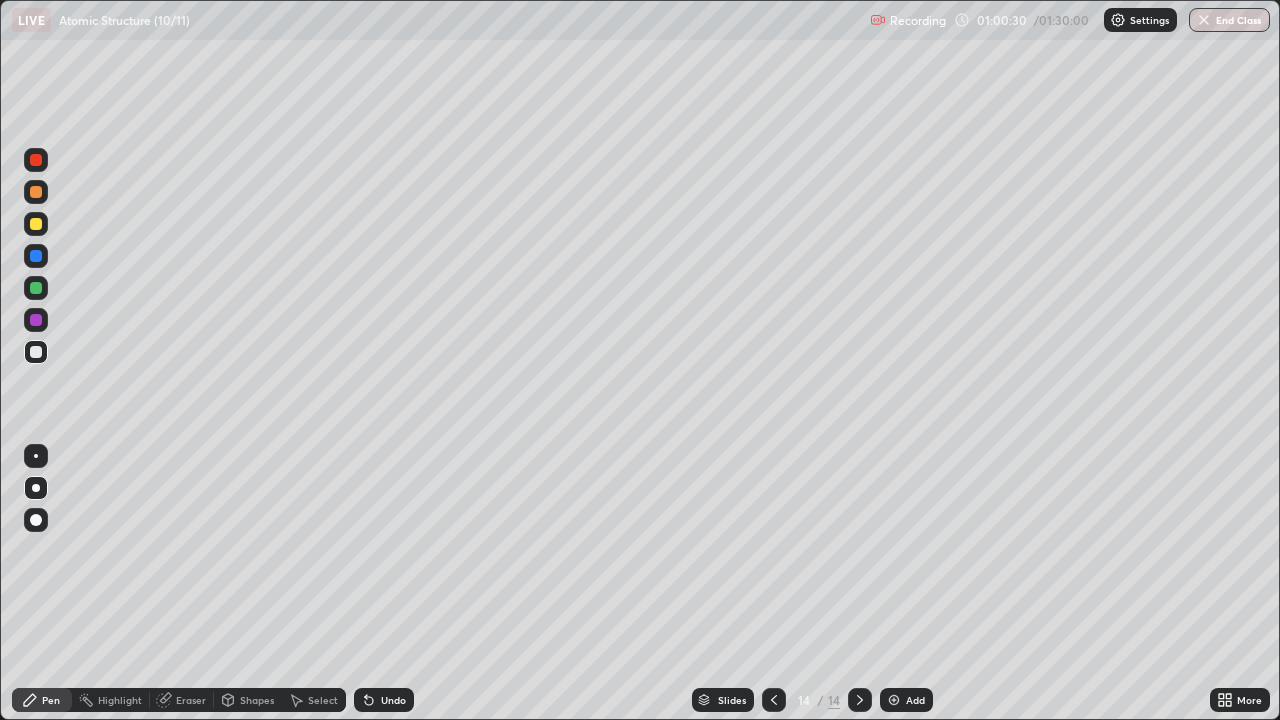 click at bounding box center [36, 288] 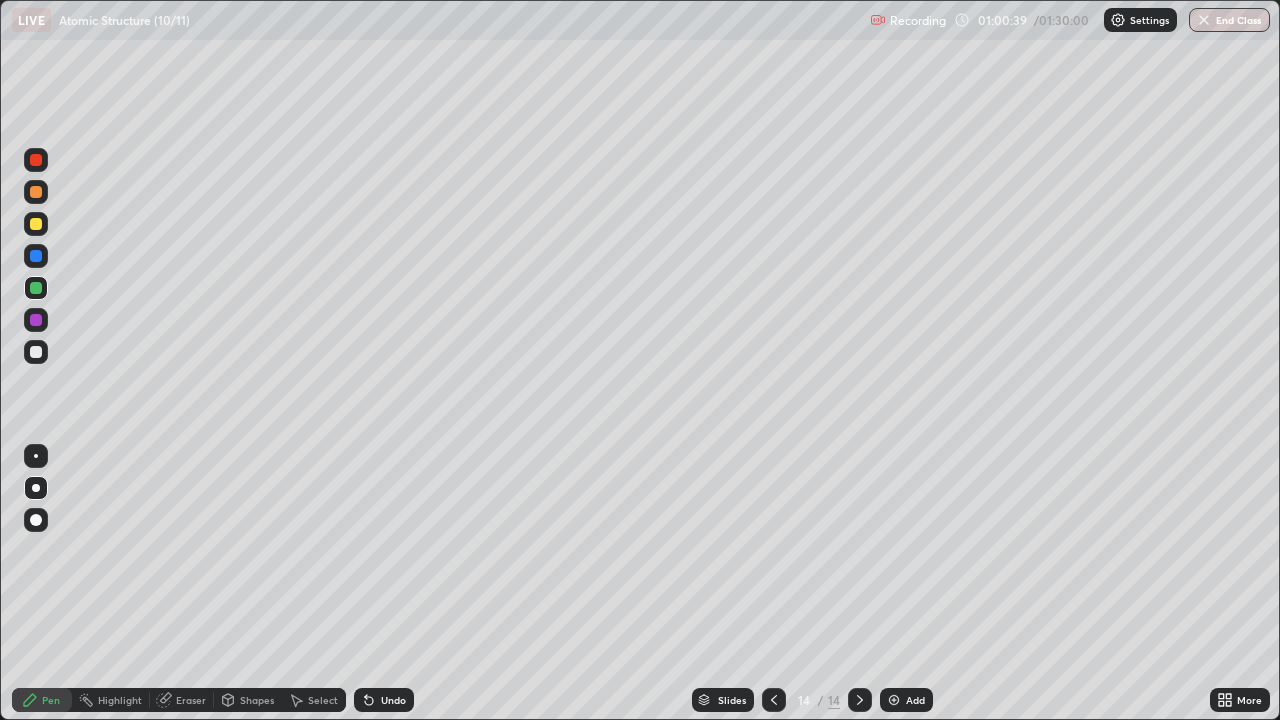 click at bounding box center [36, 352] 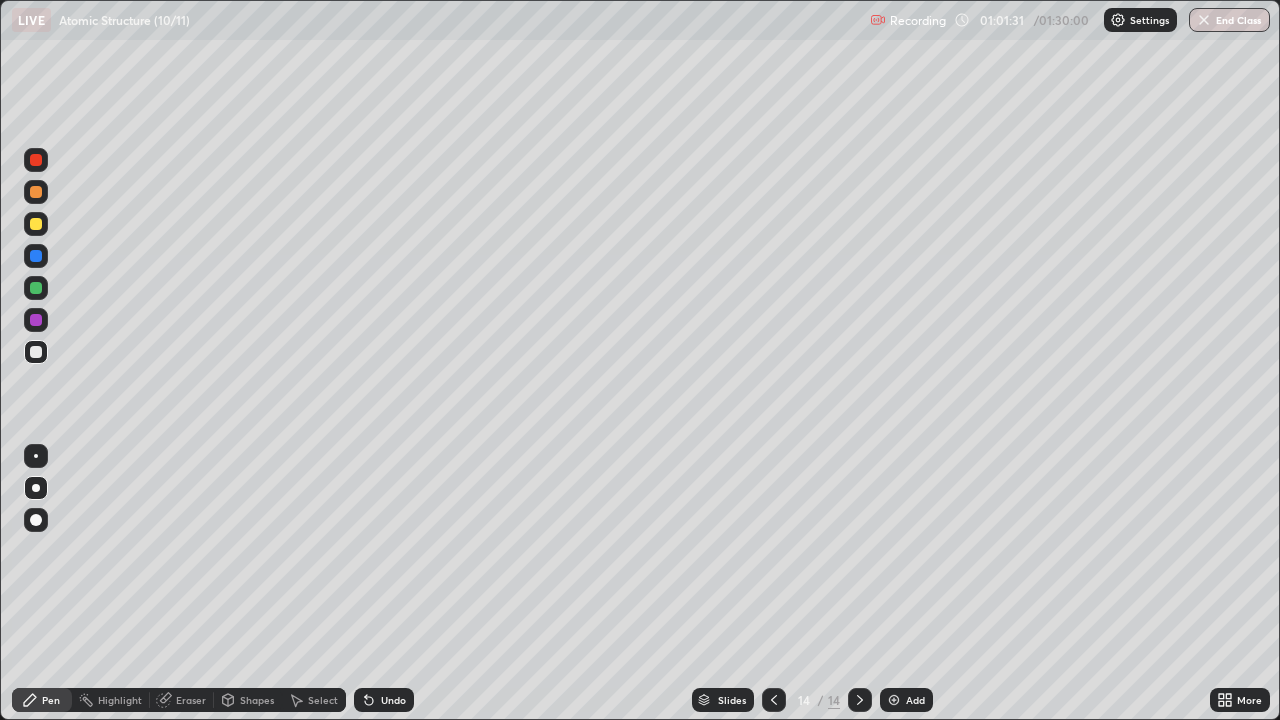 click at bounding box center [36, 224] 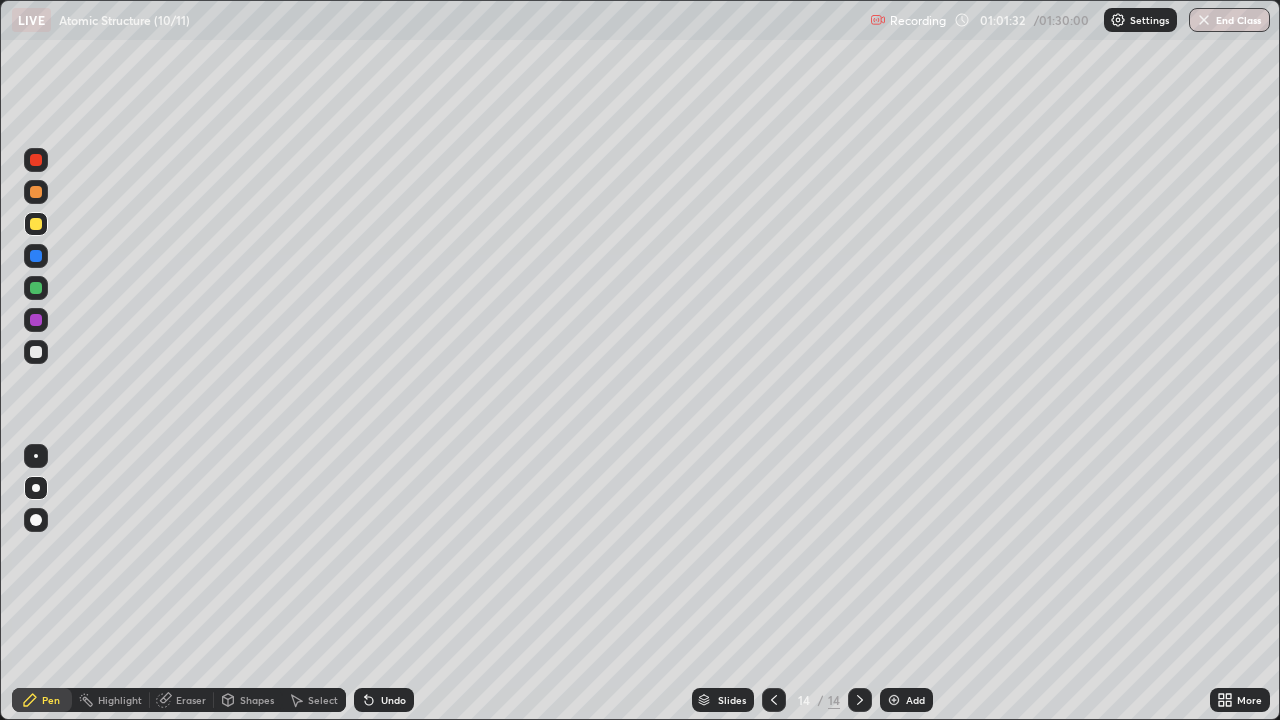 click at bounding box center (36, 352) 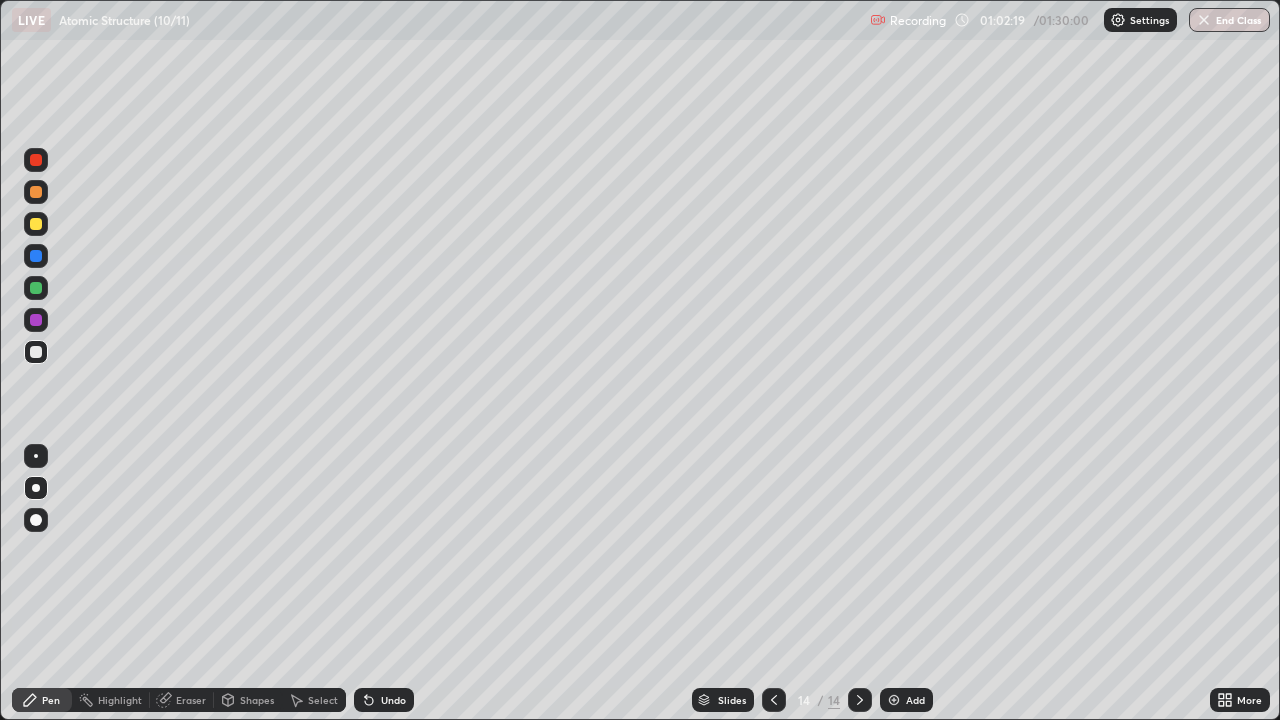 click at bounding box center (36, 224) 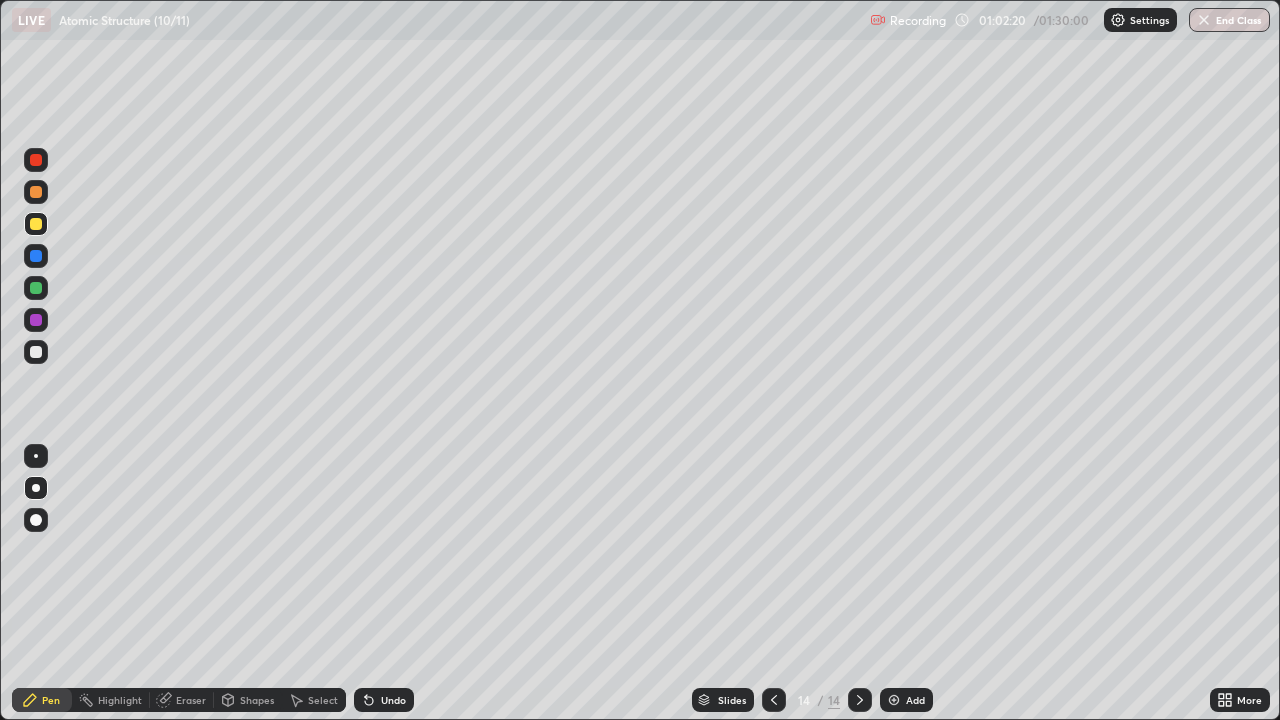 click at bounding box center [36, 352] 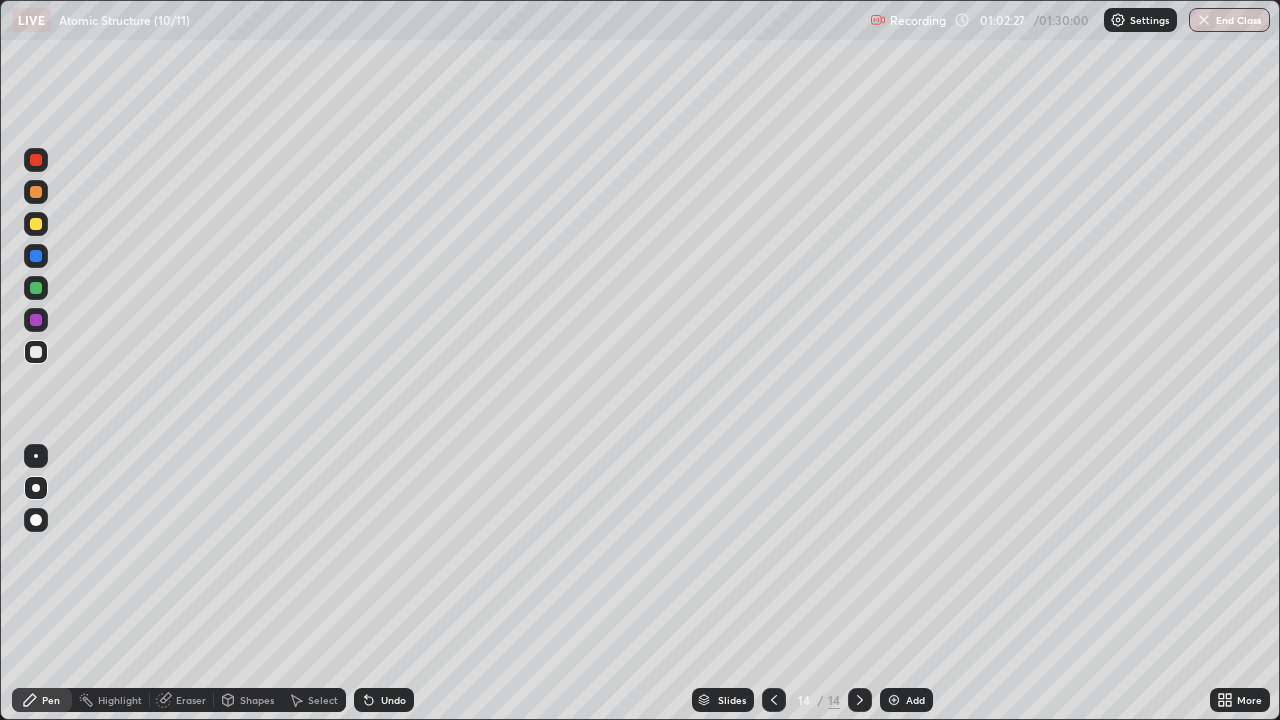 click at bounding box center [36, 224] 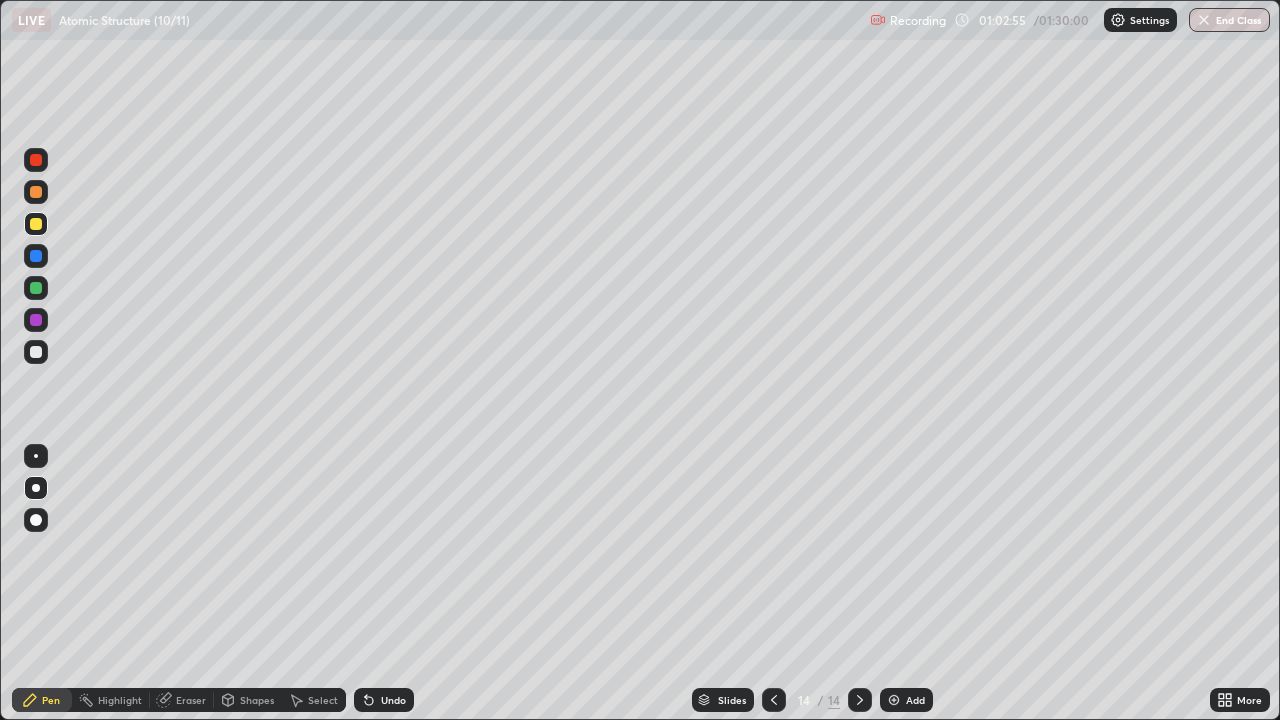 click at bounding box center (36, 352) 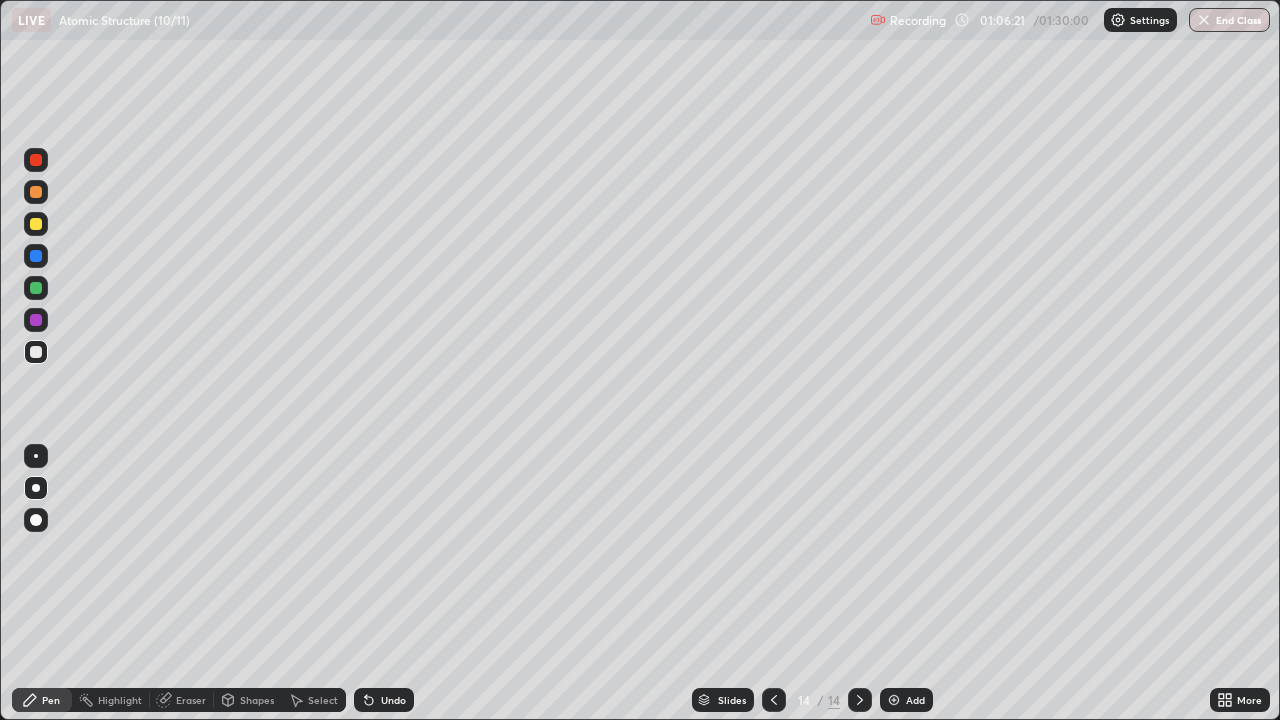 click on "Add" at bounding box center (915, 700) 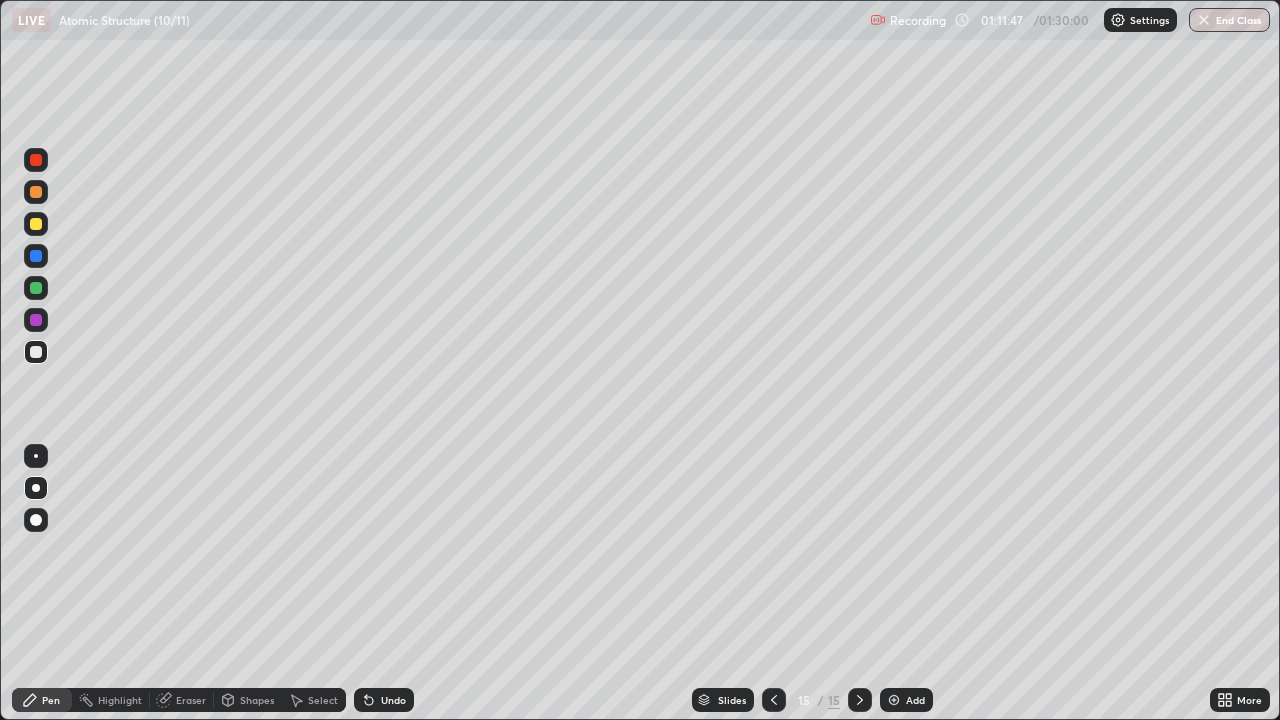 click on "Add" at bounding box center [915, 700] 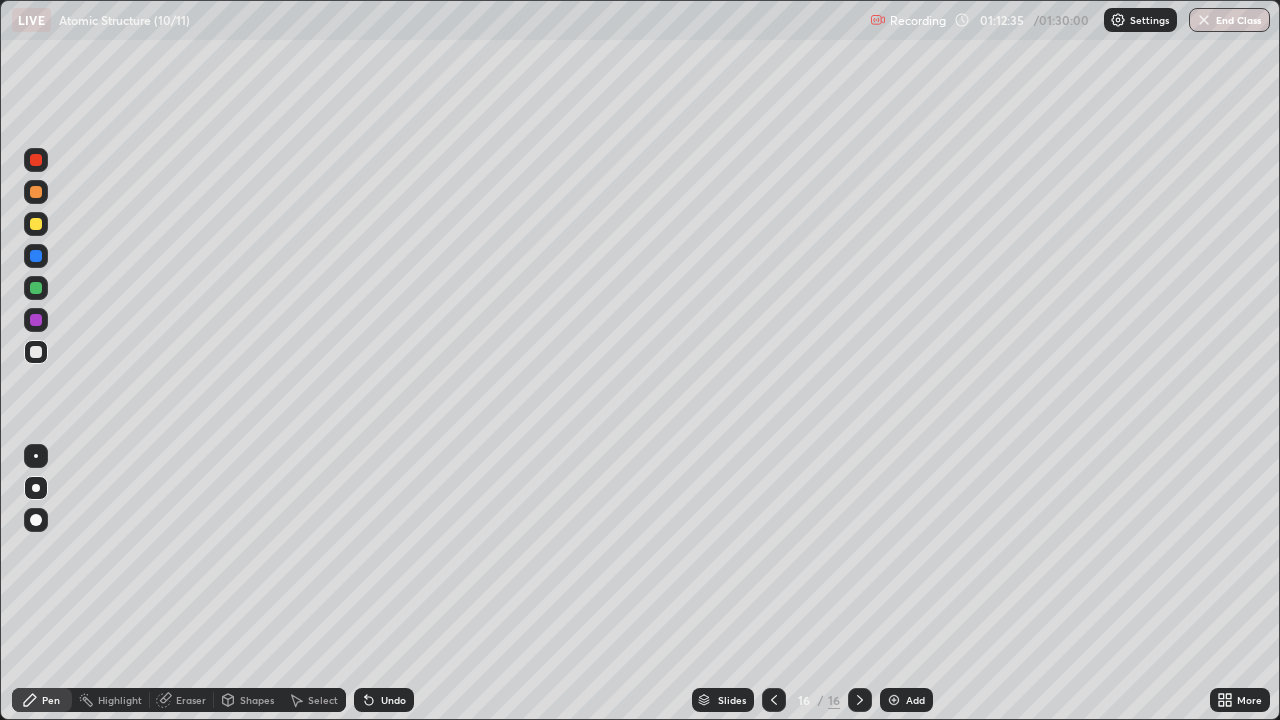 click at bounding box center (36, 352) 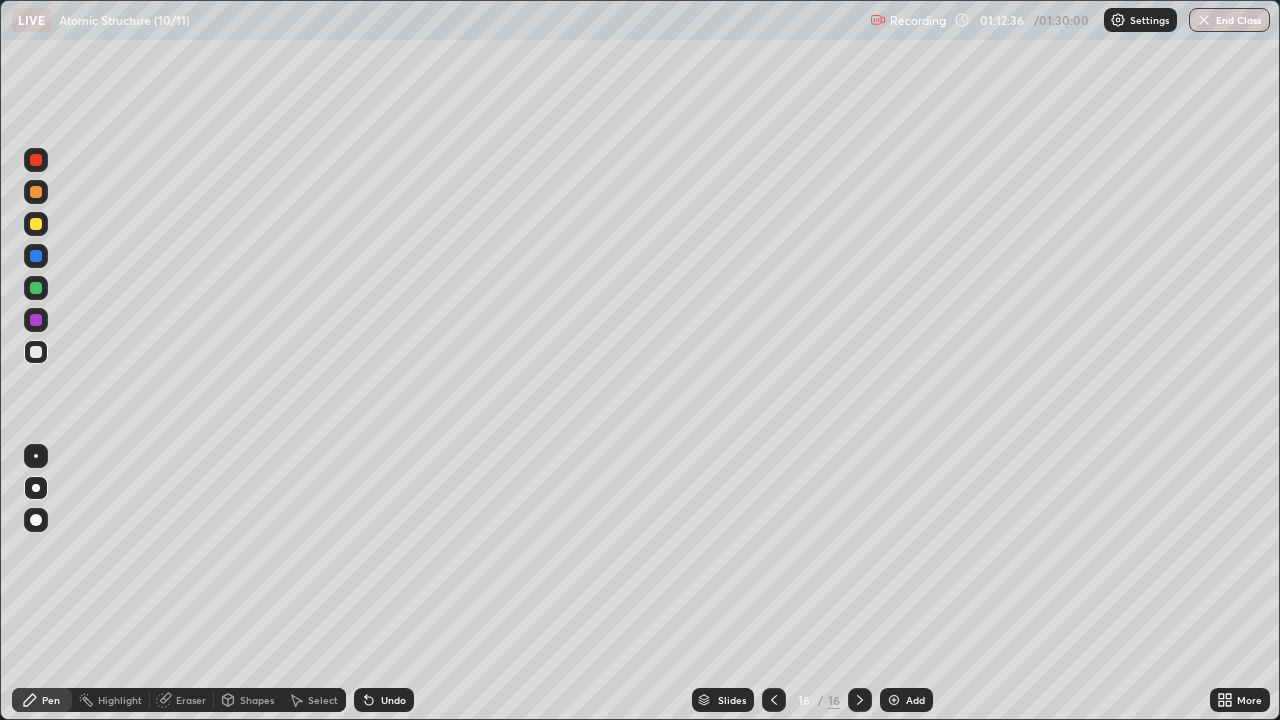 click at bounding box center [36, 224] 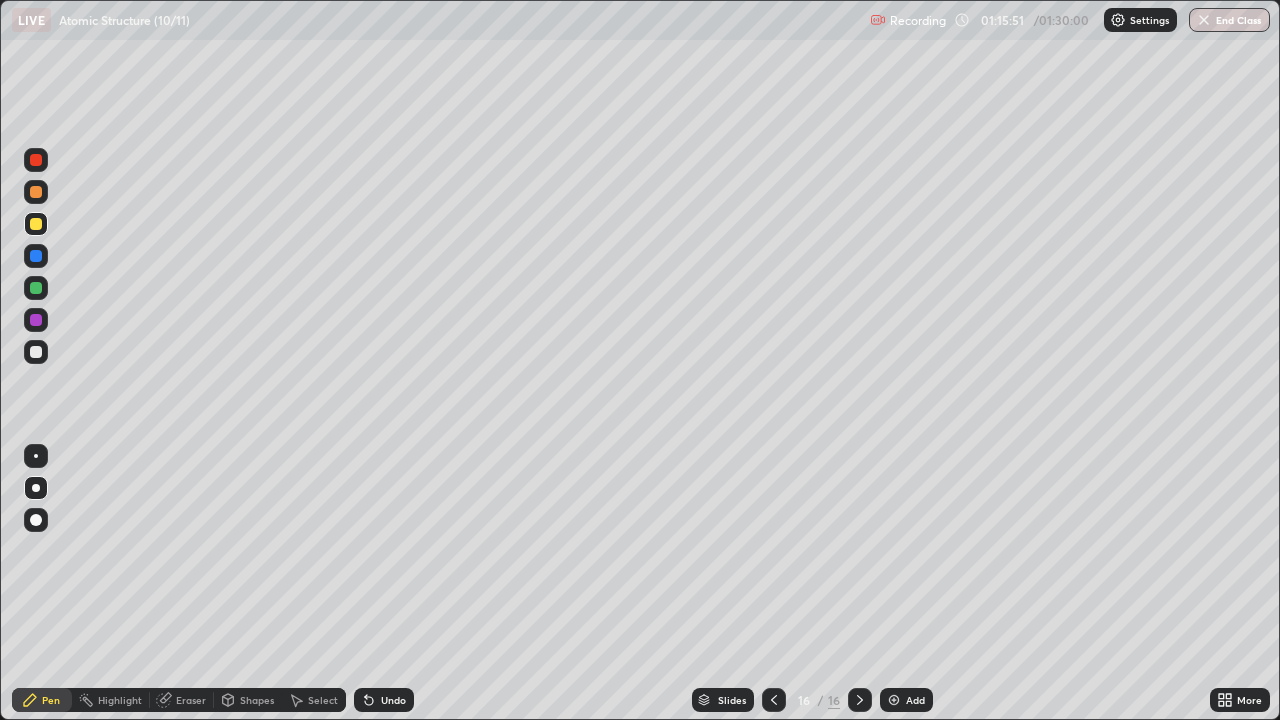 click on "Add" at bounding box center [915, 700] 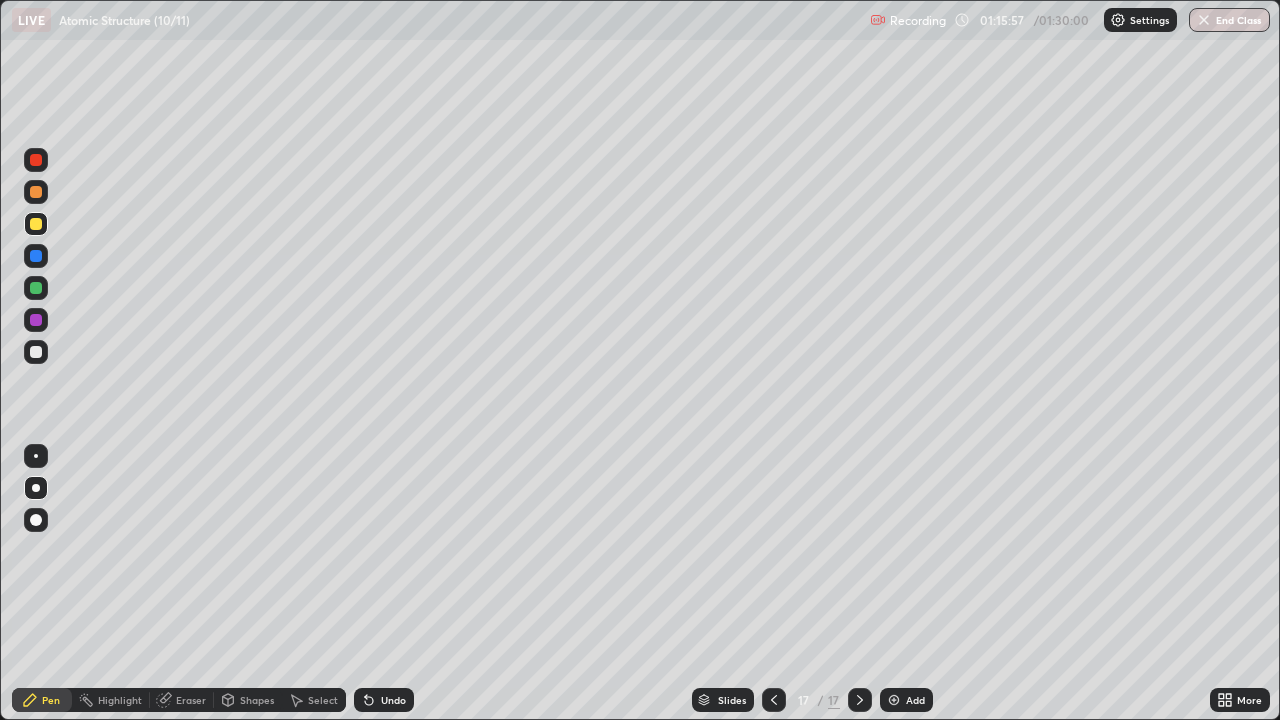 click at bounding box center [36, 352] 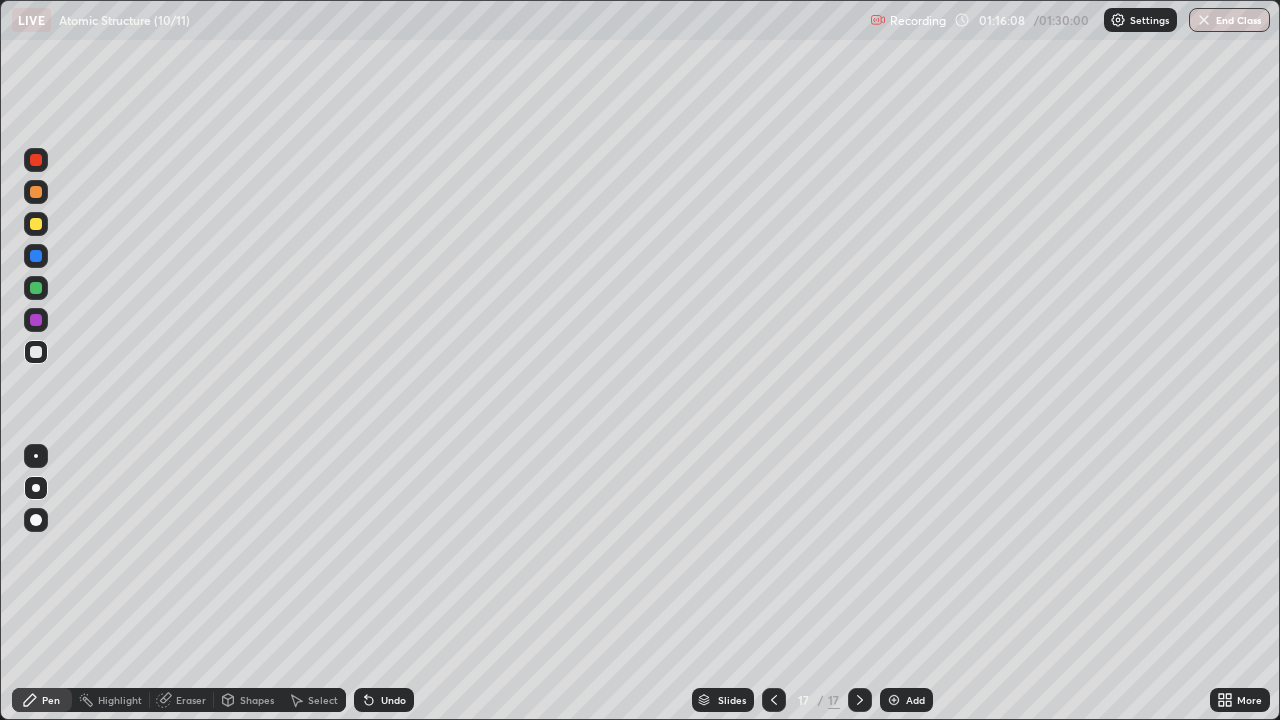 click on "Undo" at bounding box center [393, 700] 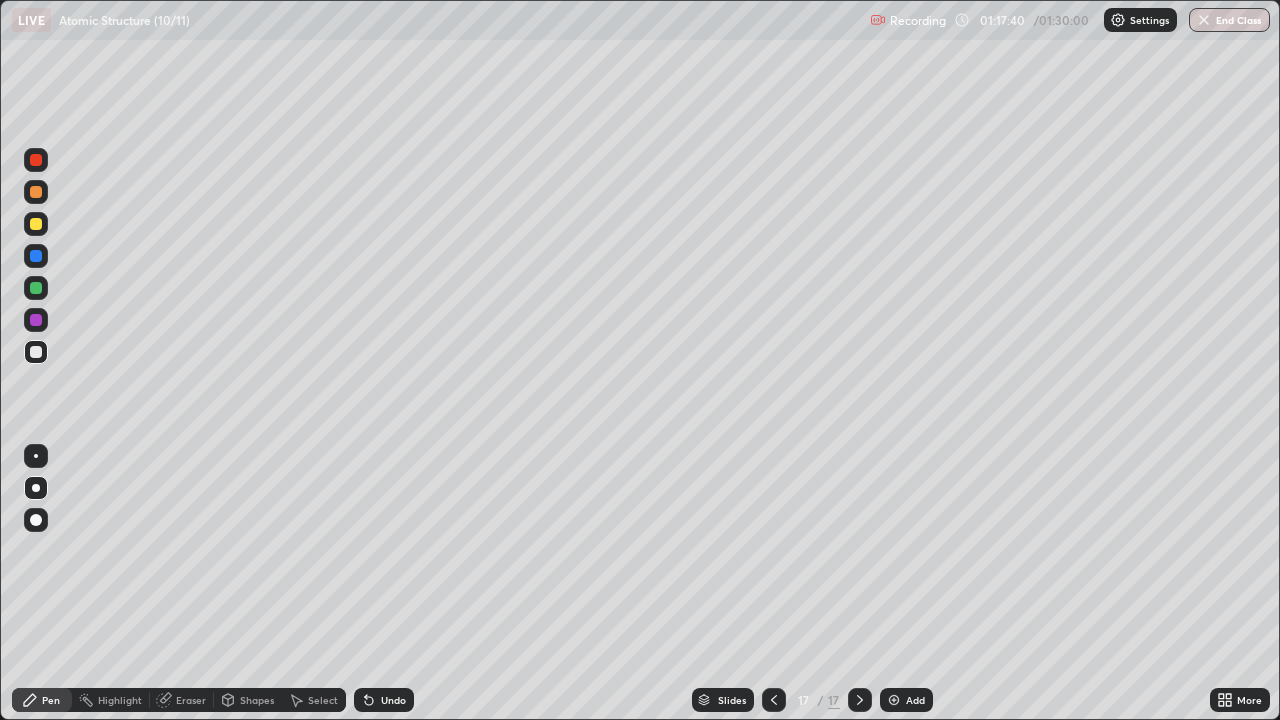 click at bounding box center (36, 224) 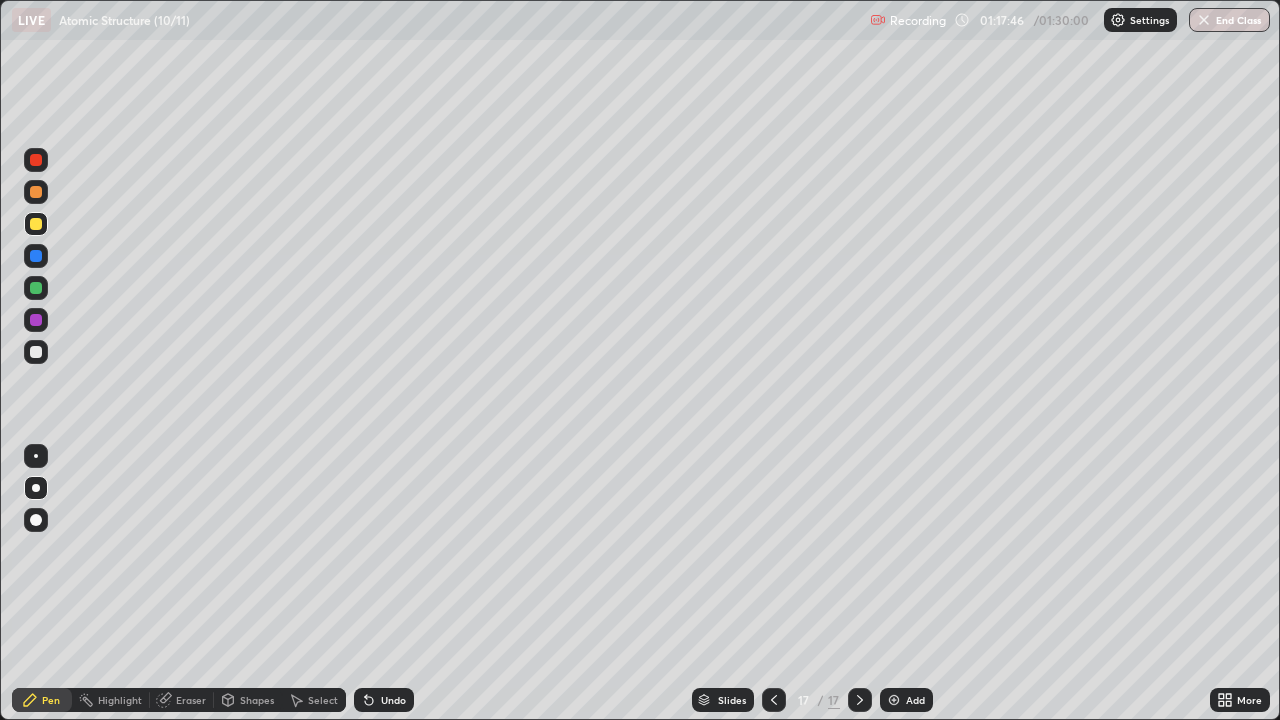 click at bounding box center [36, 288] 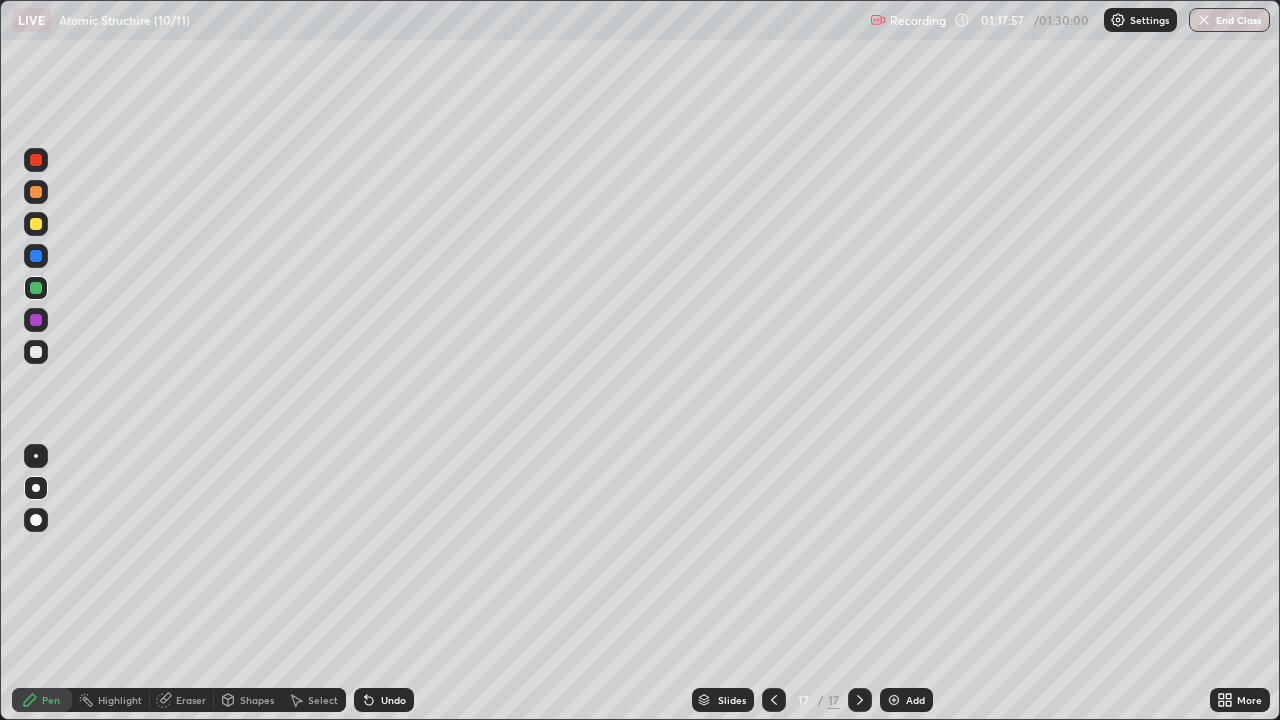 click at bounding box center (36, 192) 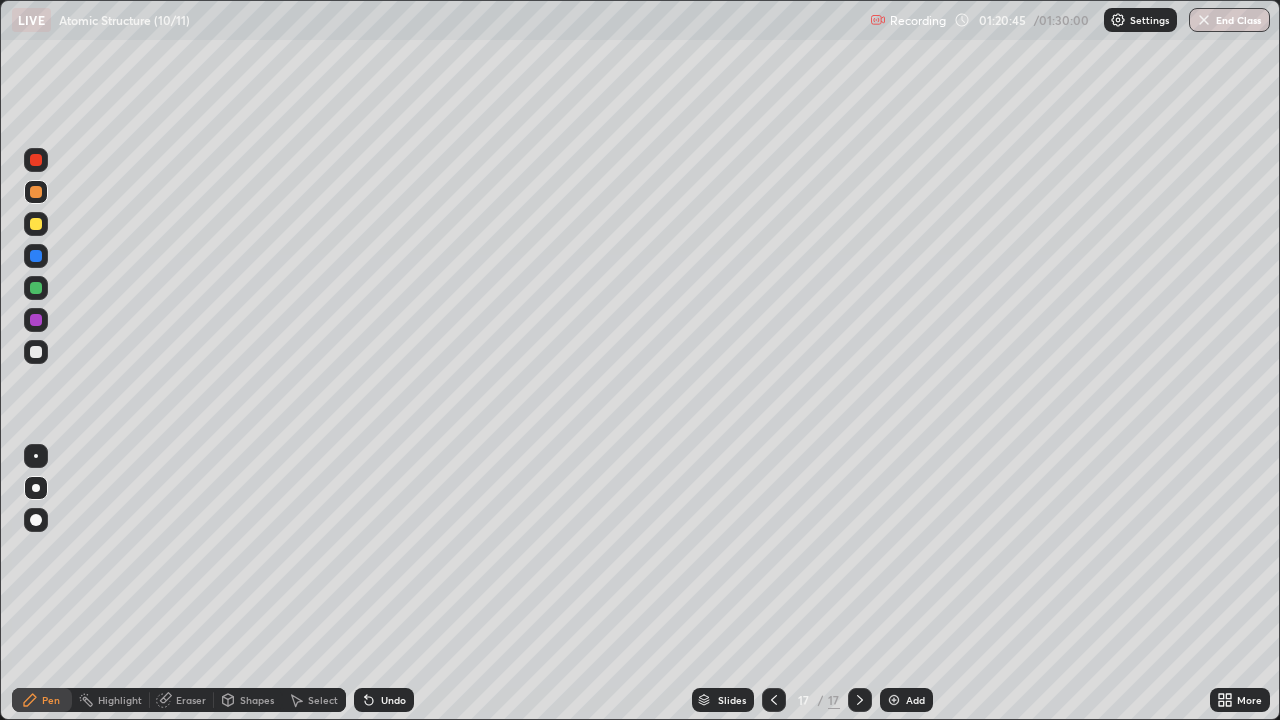 click on "Add" at bounding box center (915, 700) 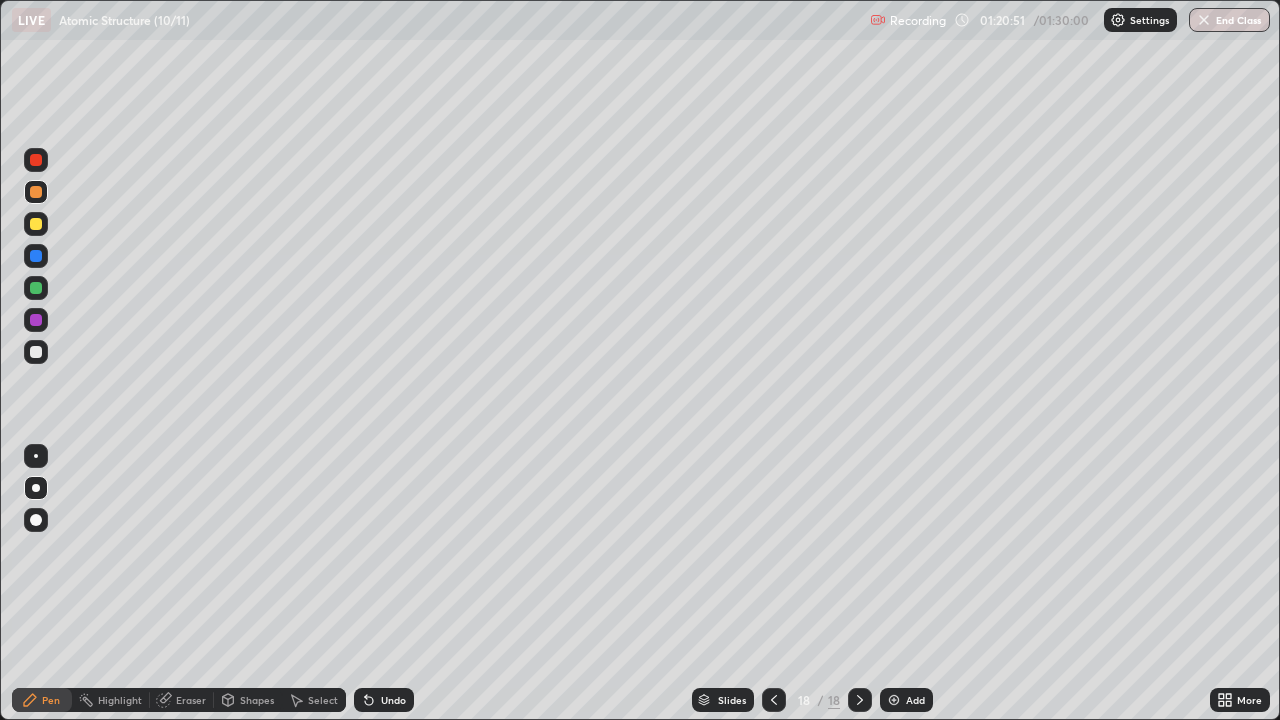 click at bounding box center (36, 352) 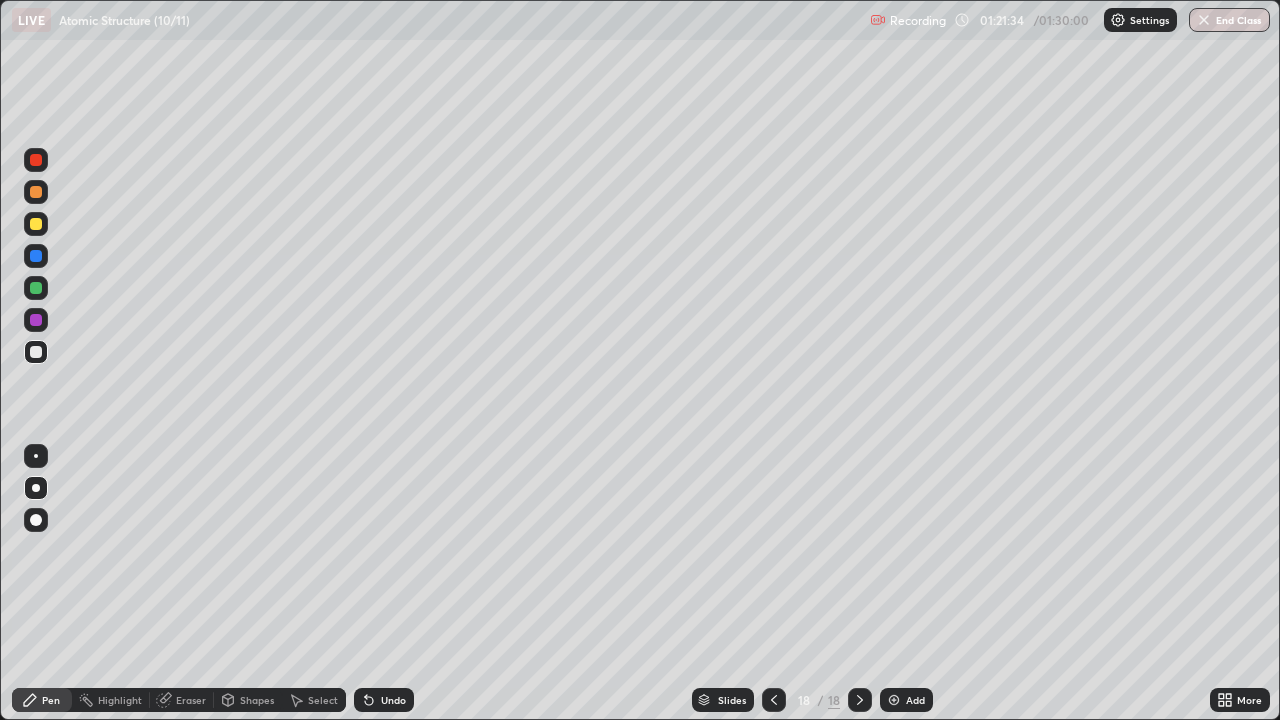 click at bounding box center (36, 224) 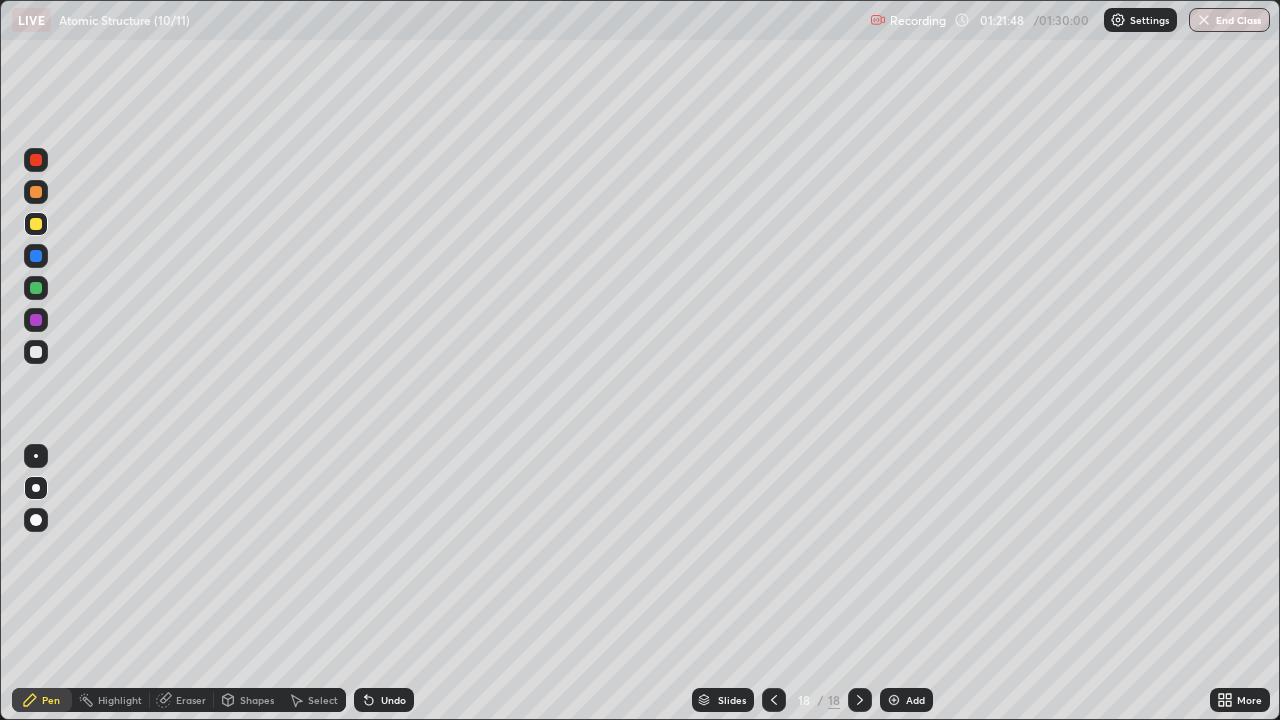 click at bounding box center (36, 352) 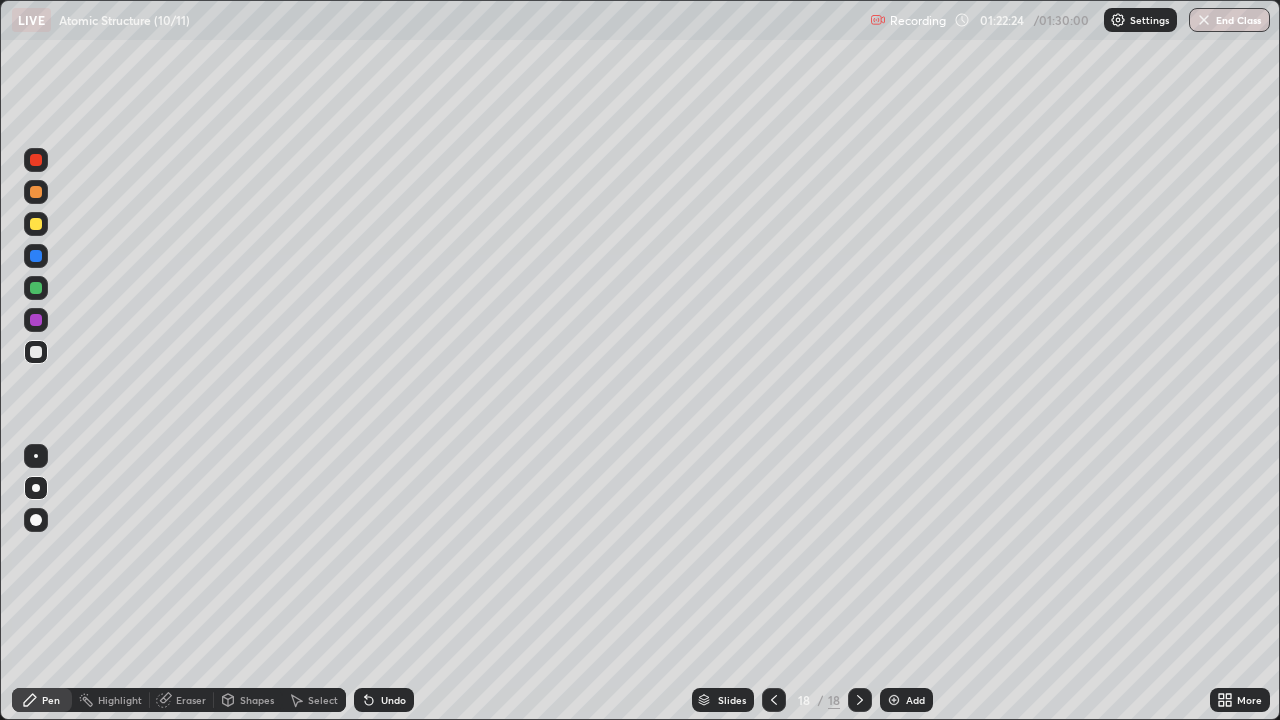 click at bounding box center [36, 288] 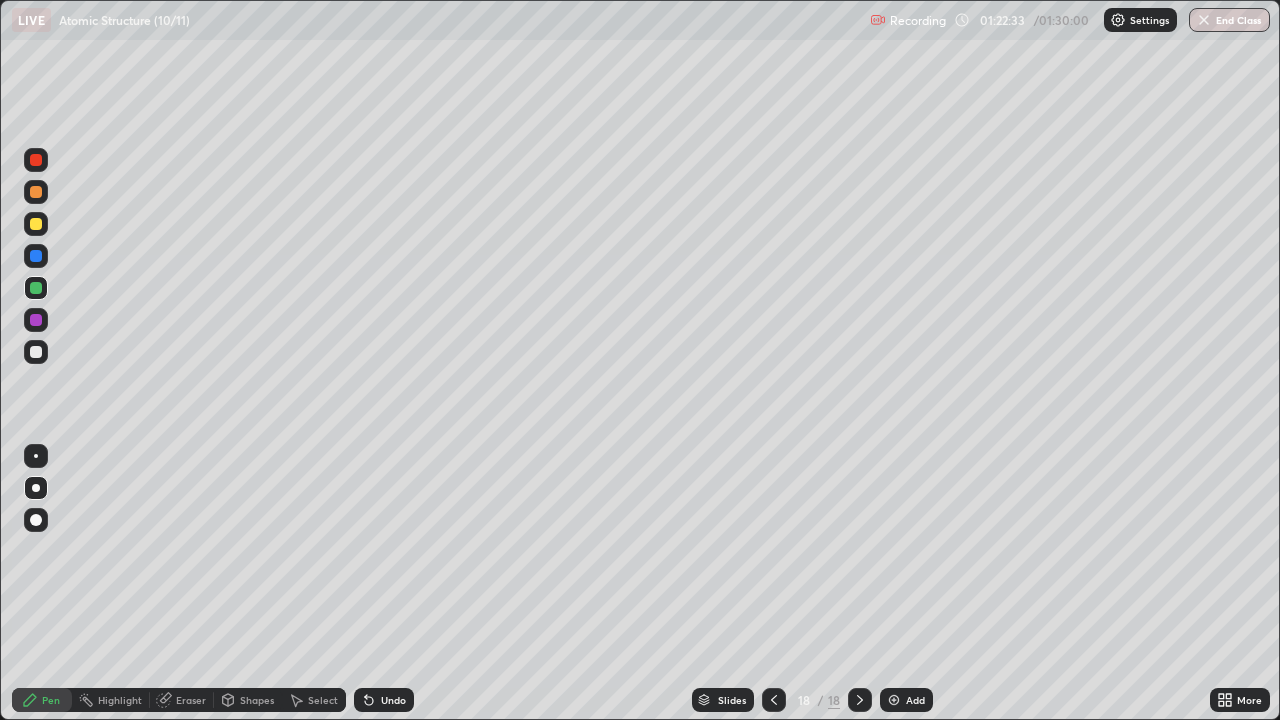 click at bounding box center (36, 352) 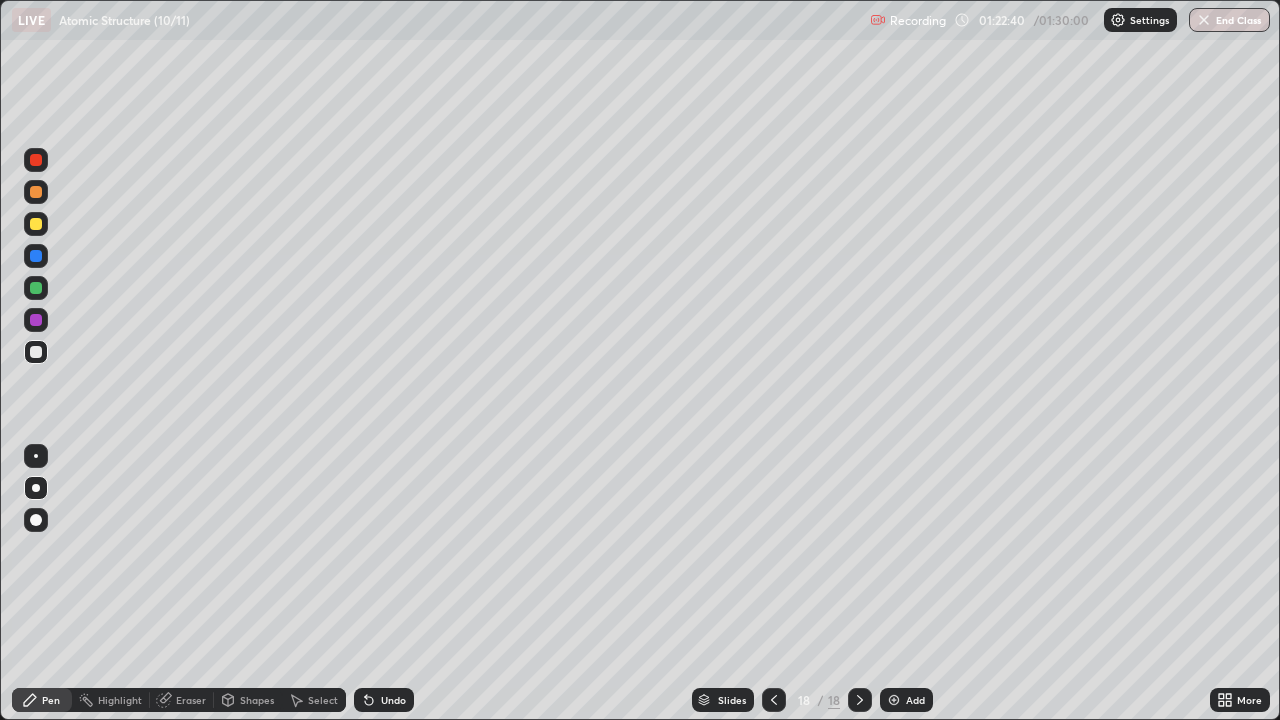 click at bounding box center [36, 192] 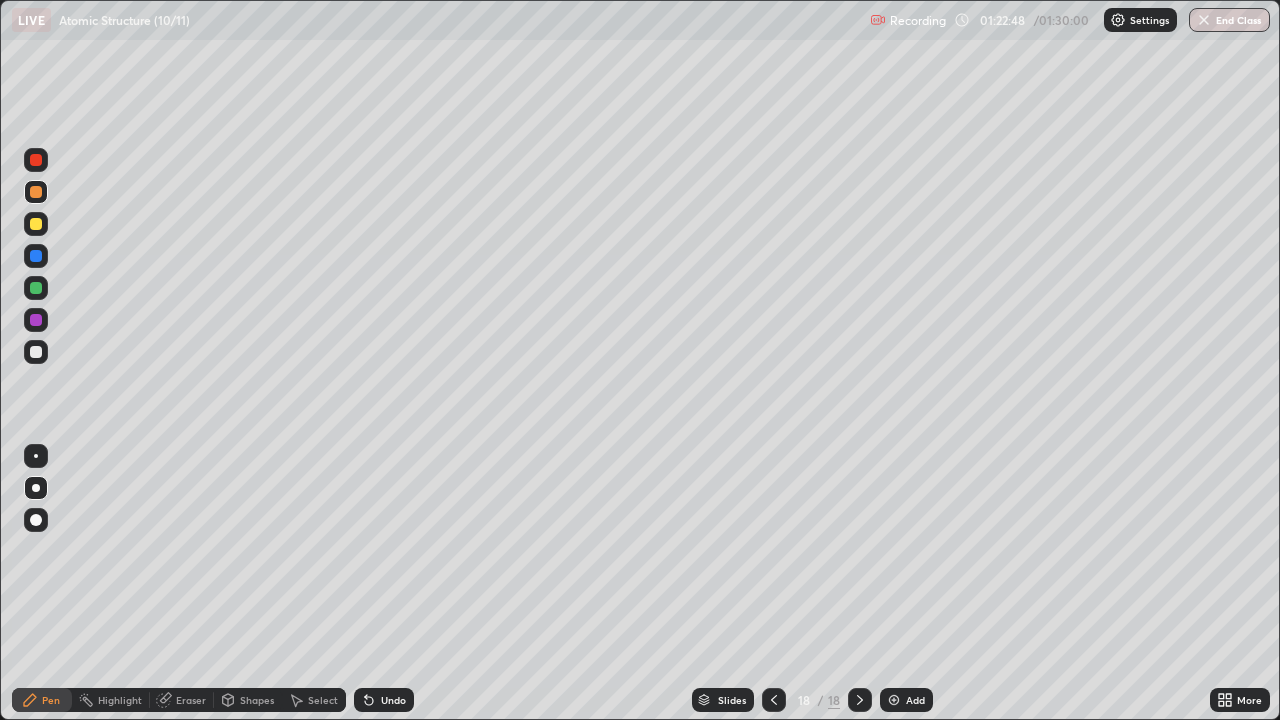 click at bounding box center [36, 352] 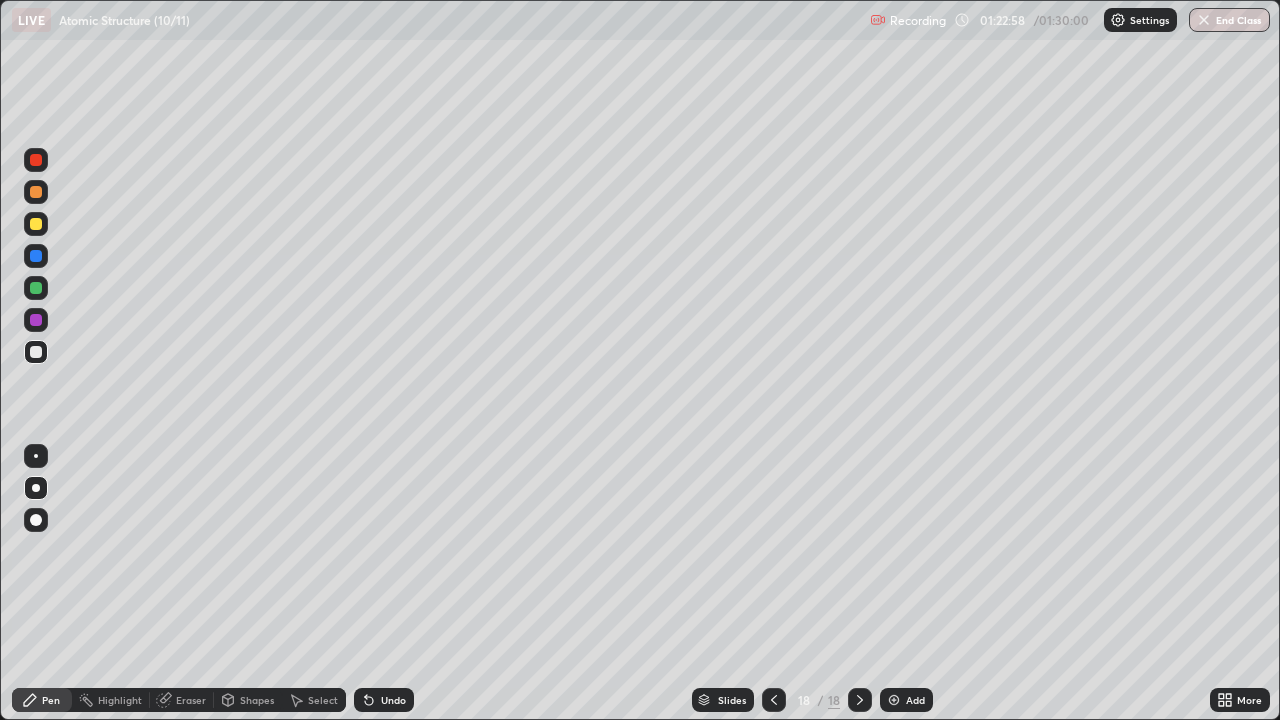 click at bounding box center [36, 320] 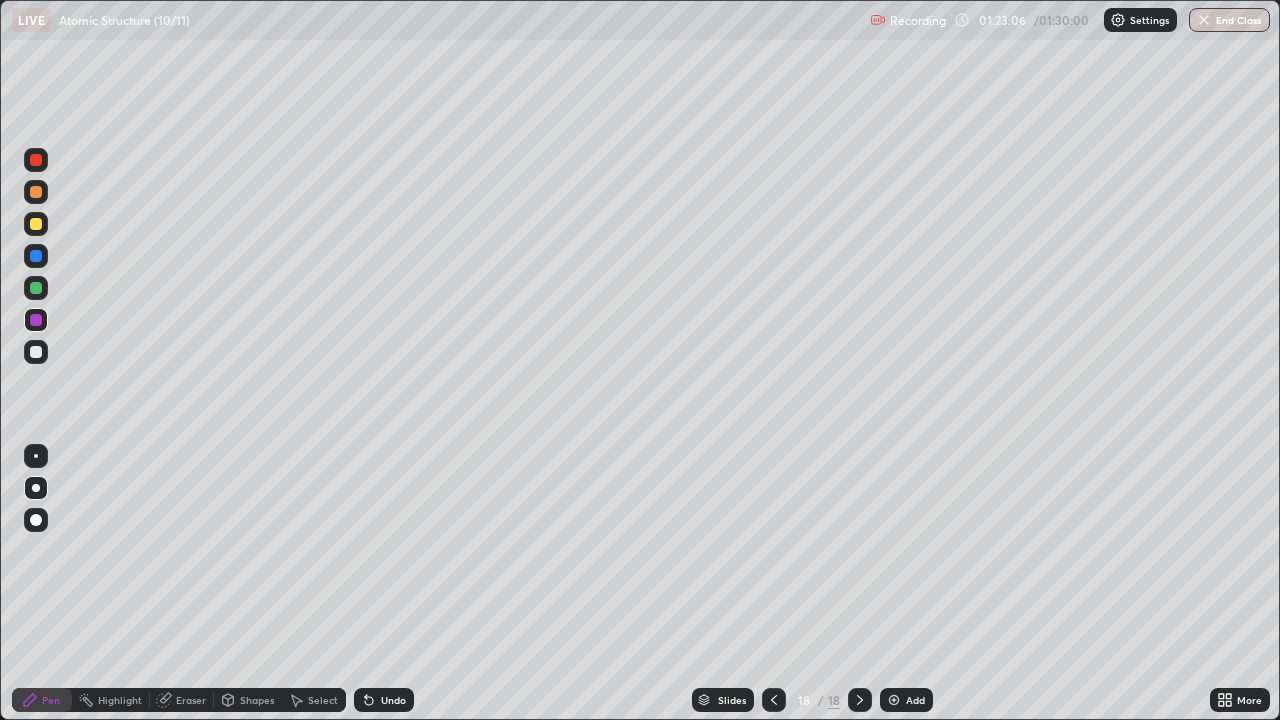 click on "Add" at bounding box center (915, 700) 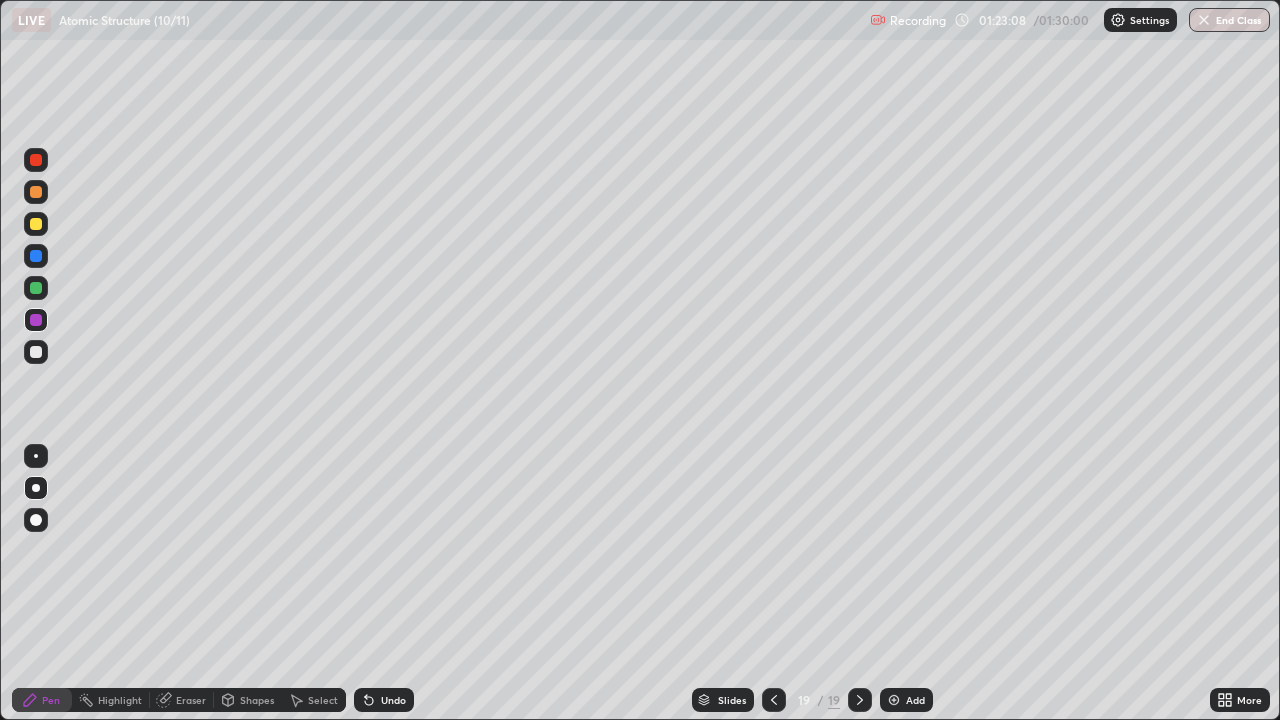 click at bounding box center (36, 352) 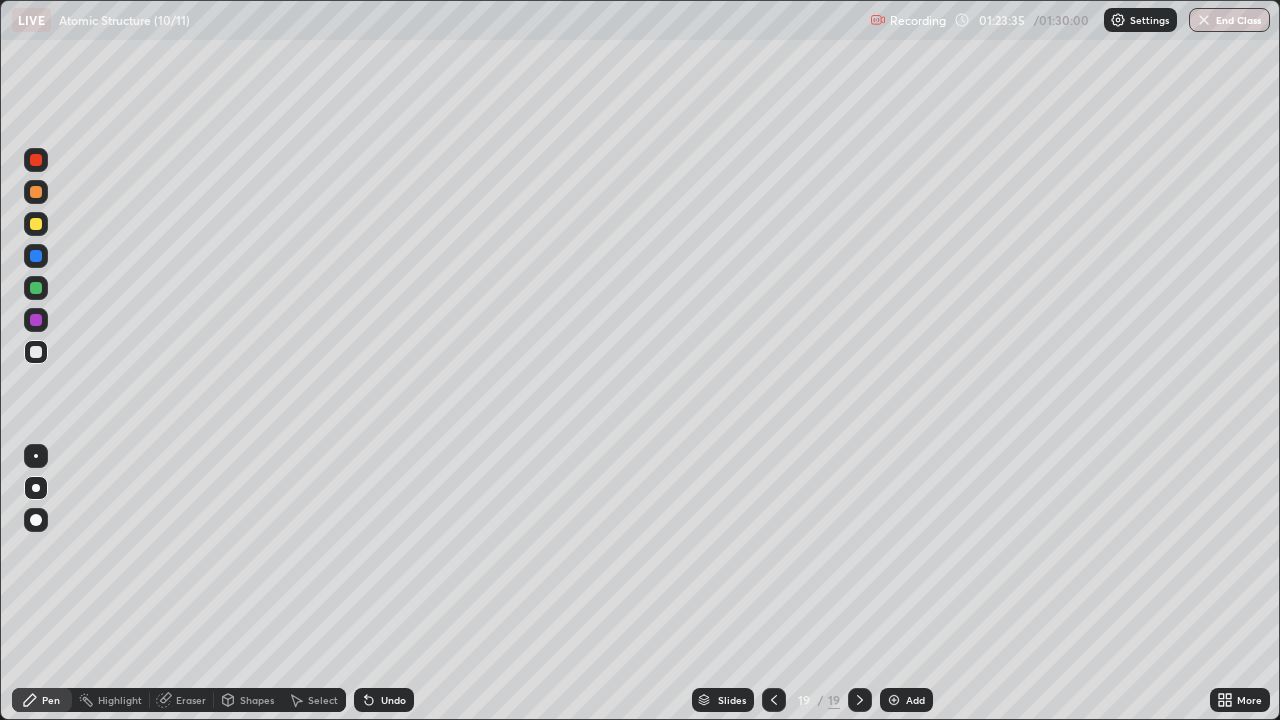 click at bounding box center [36, 224] 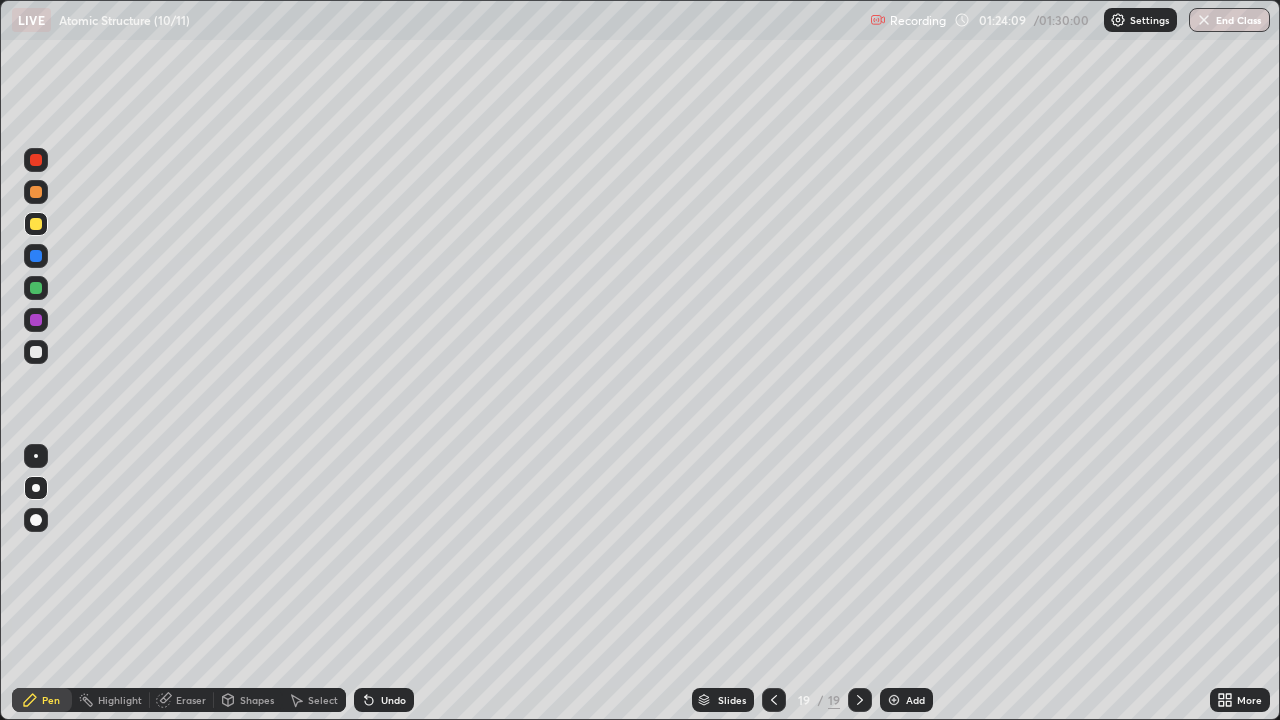 click at bounding box center (36, 288) 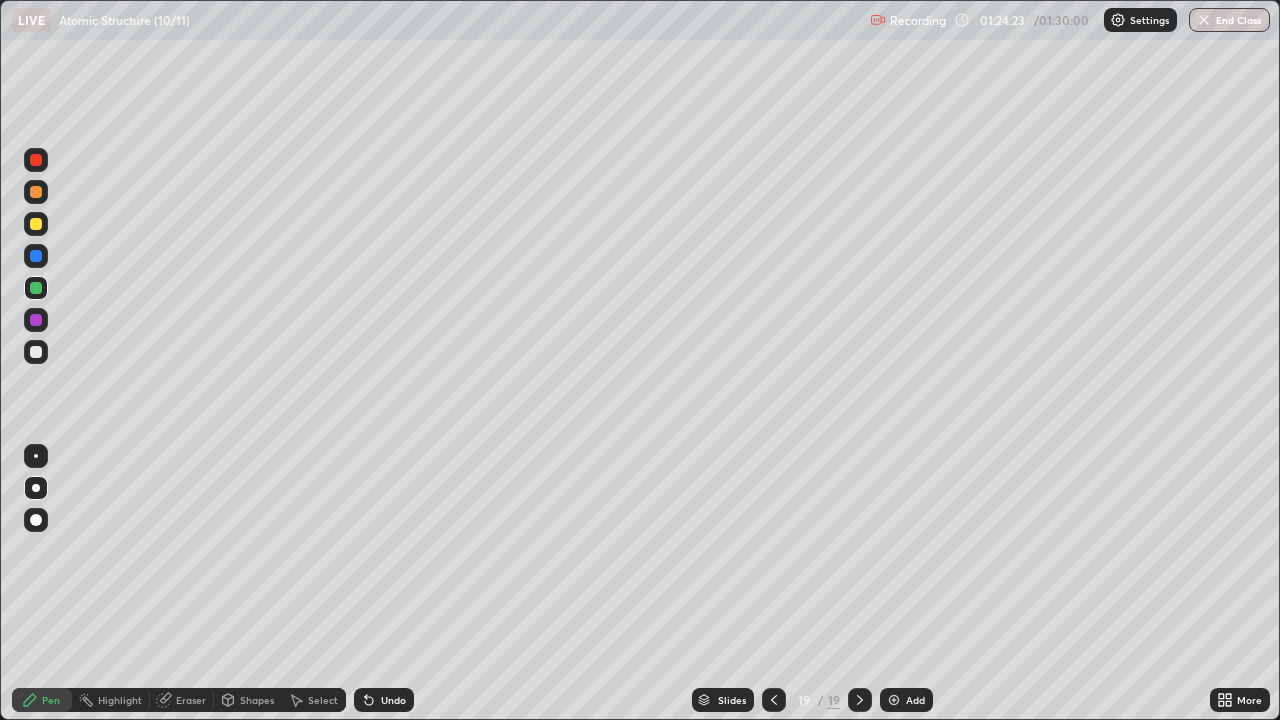 click at bounding box center [36, 352] 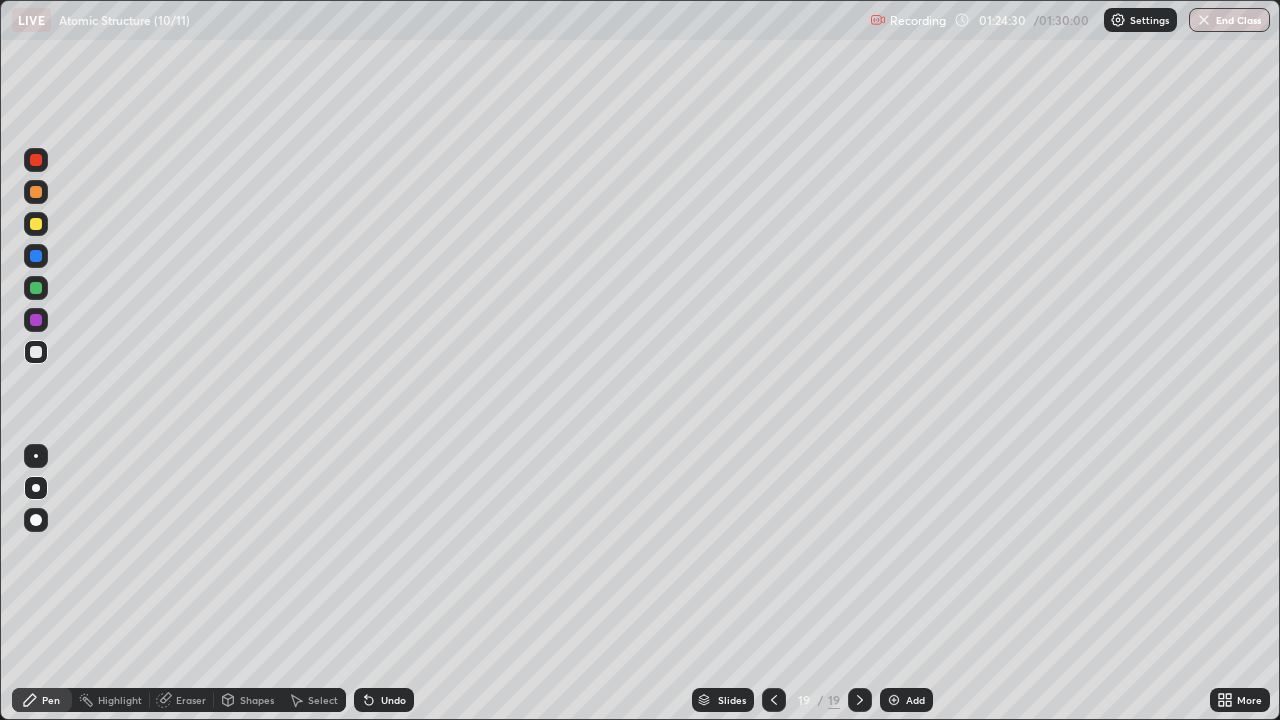 click at bounding box center [36, 192] 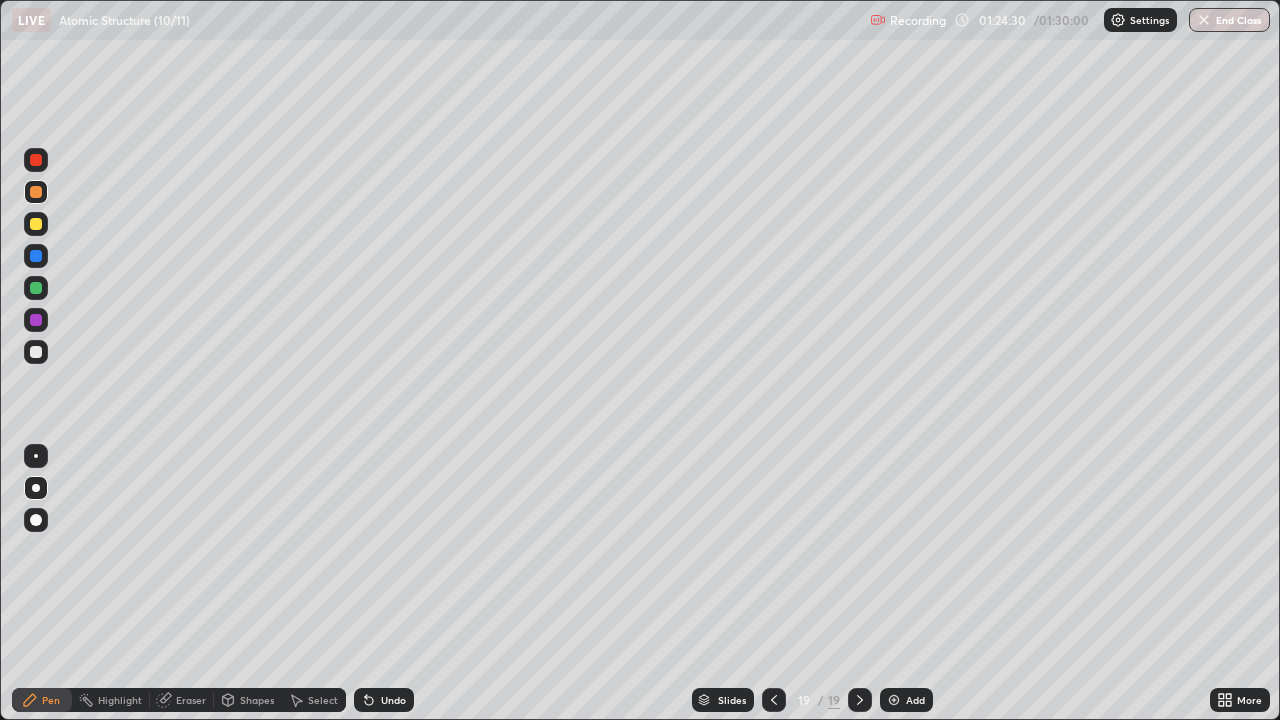 click at bounding box center [36, 224] 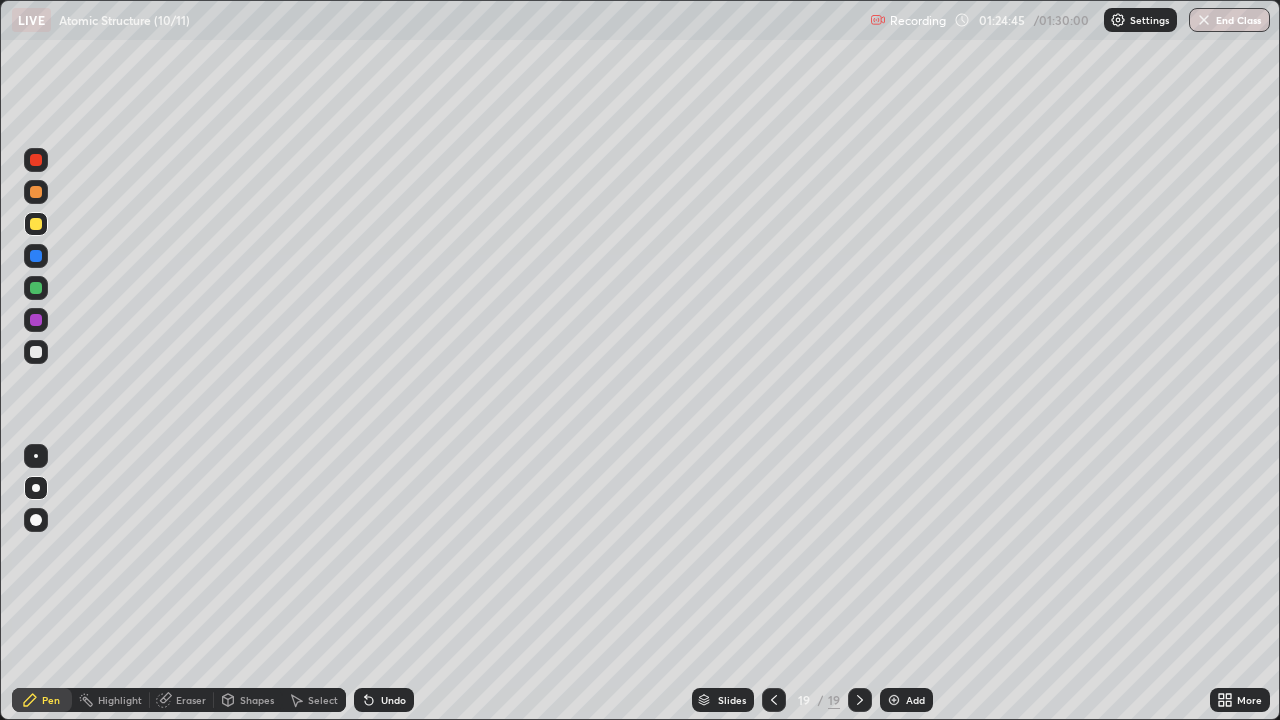 click at bounding box center (36, 352) 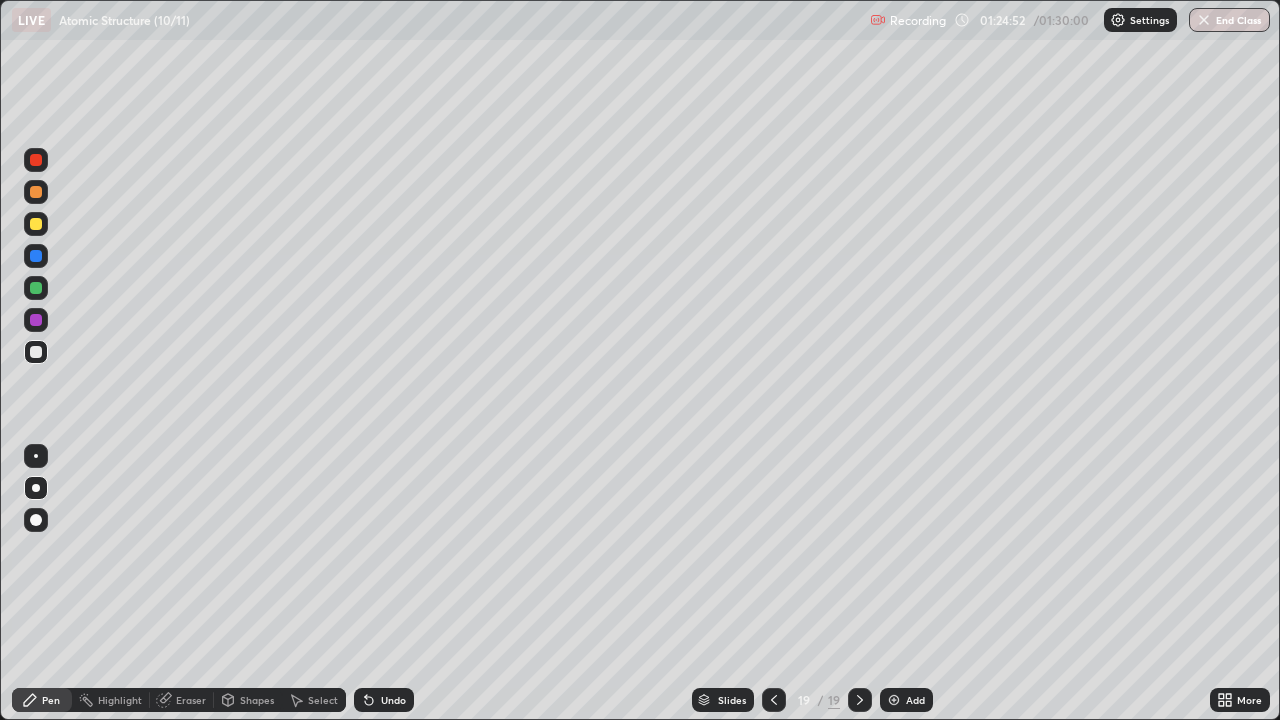 click at bounding box center [36, 288] 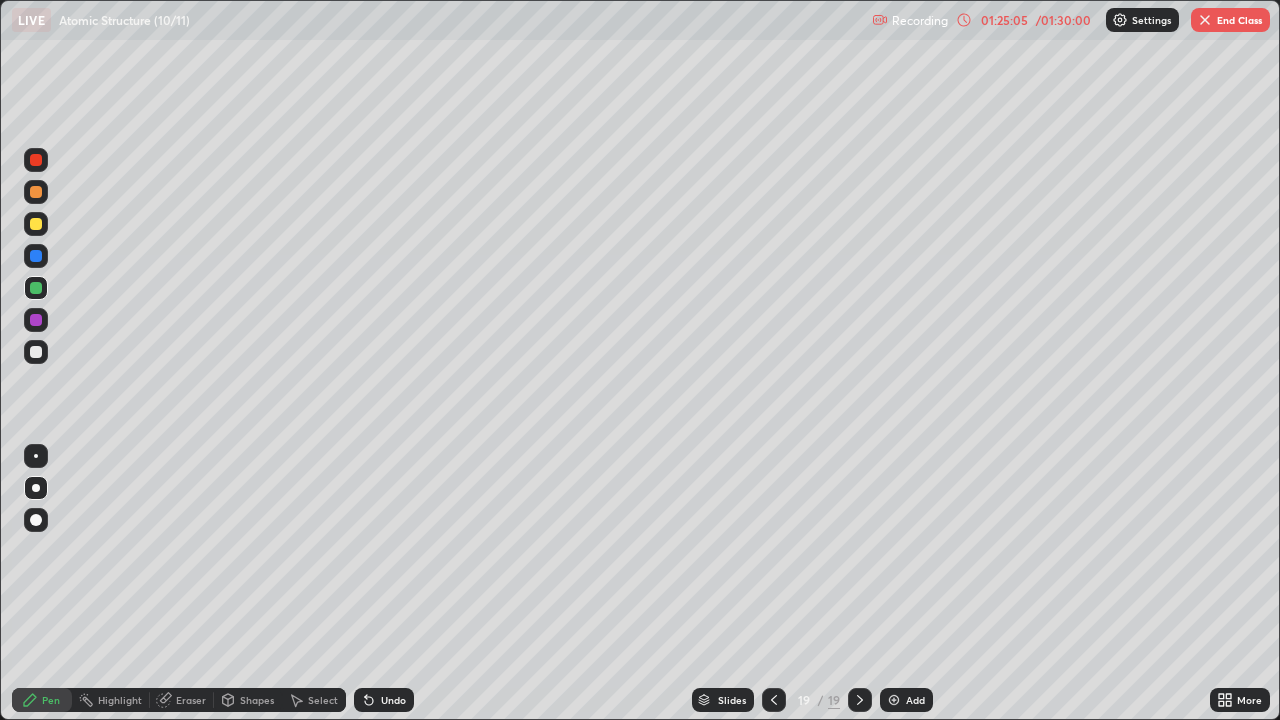 click at bounding box center [36, 352] 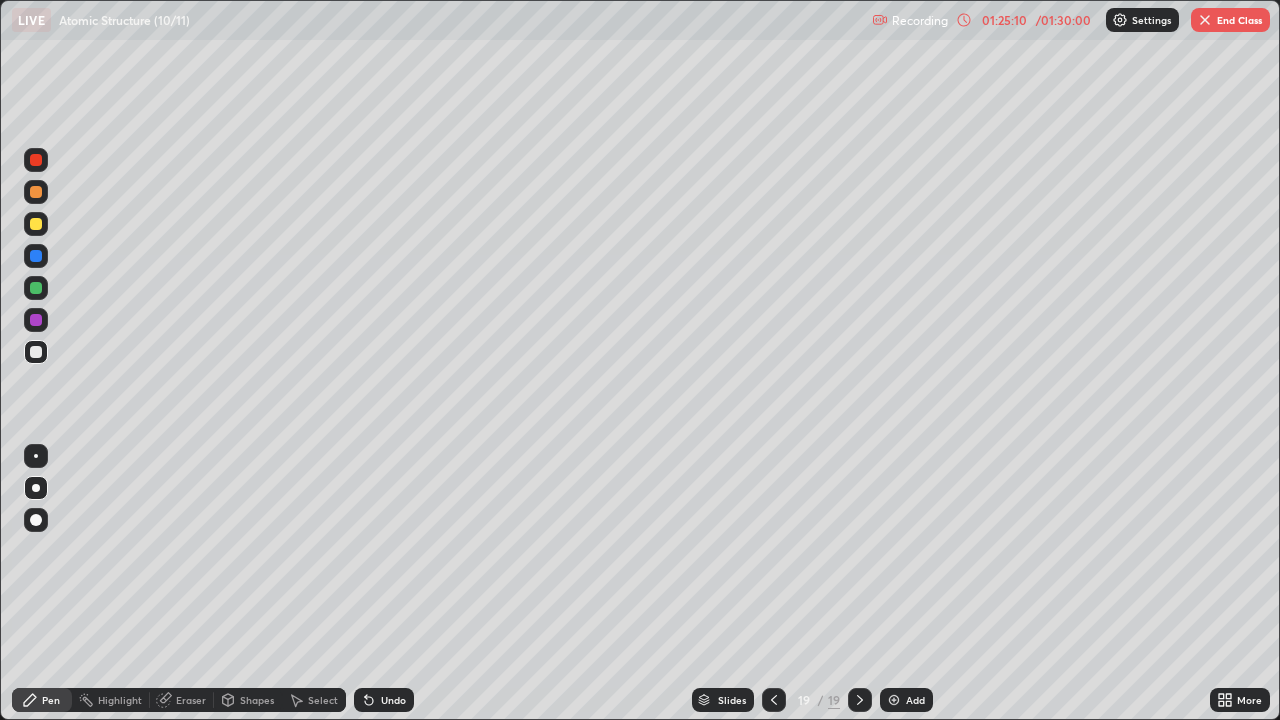 click on "Undo" at bounding box center [393, 700] 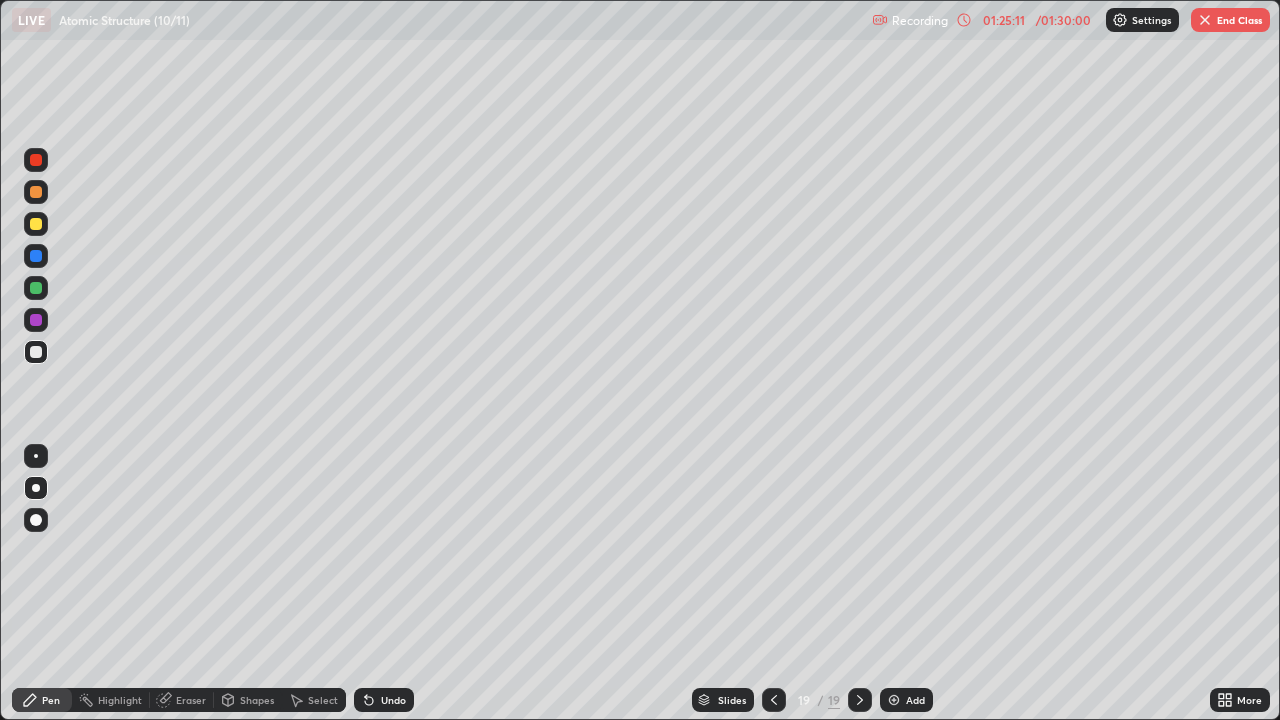 click on "Undo" at bounding box center (393, 700) 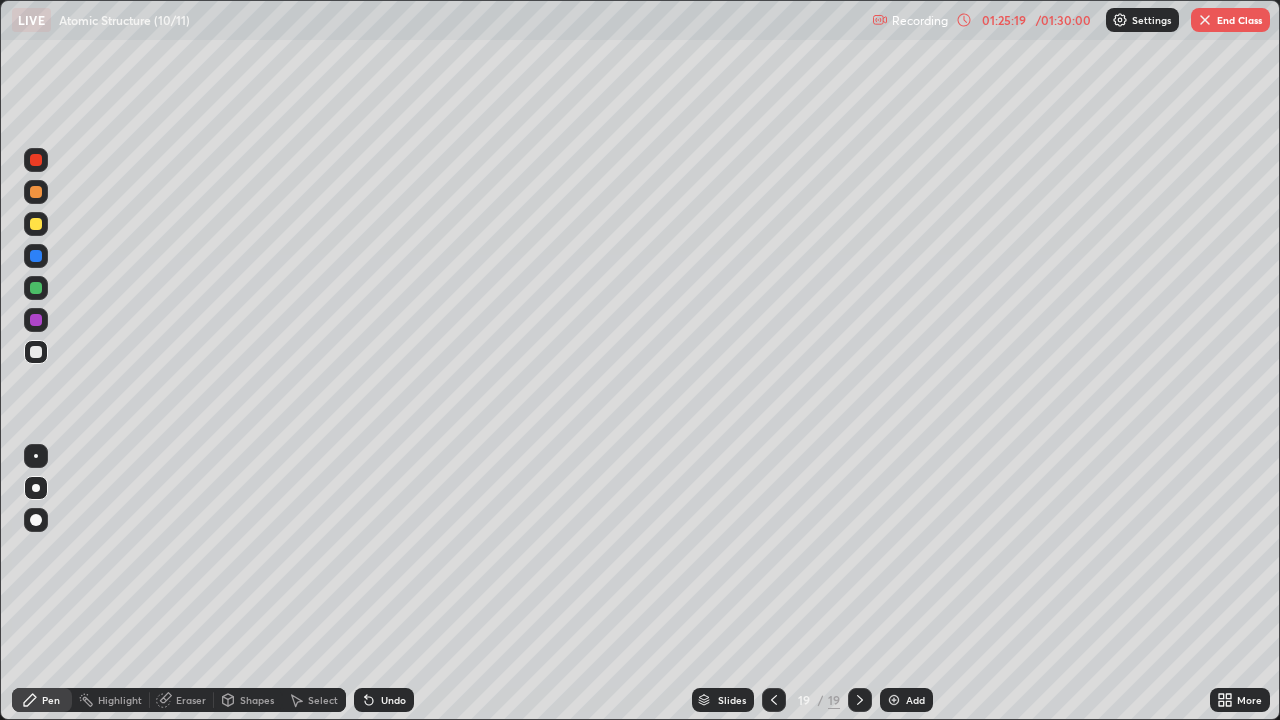 click at bounding box center (36, 288) 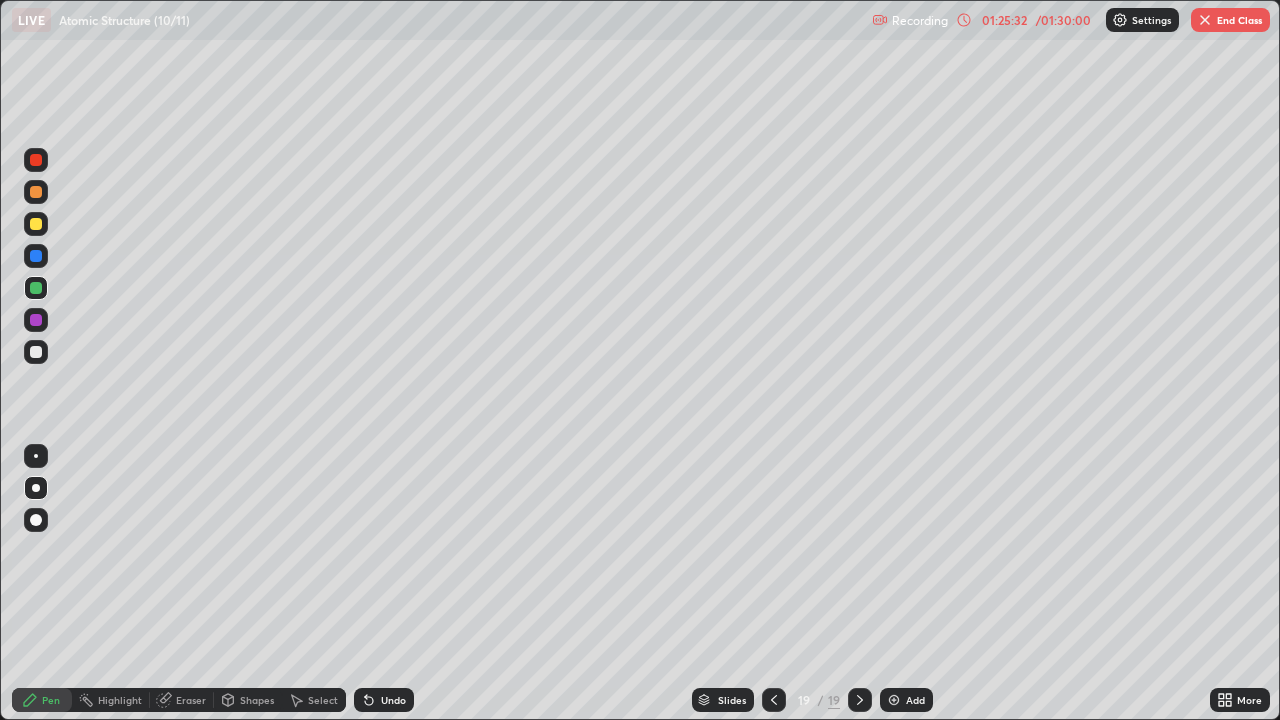 click at bounding box center [36, 256] 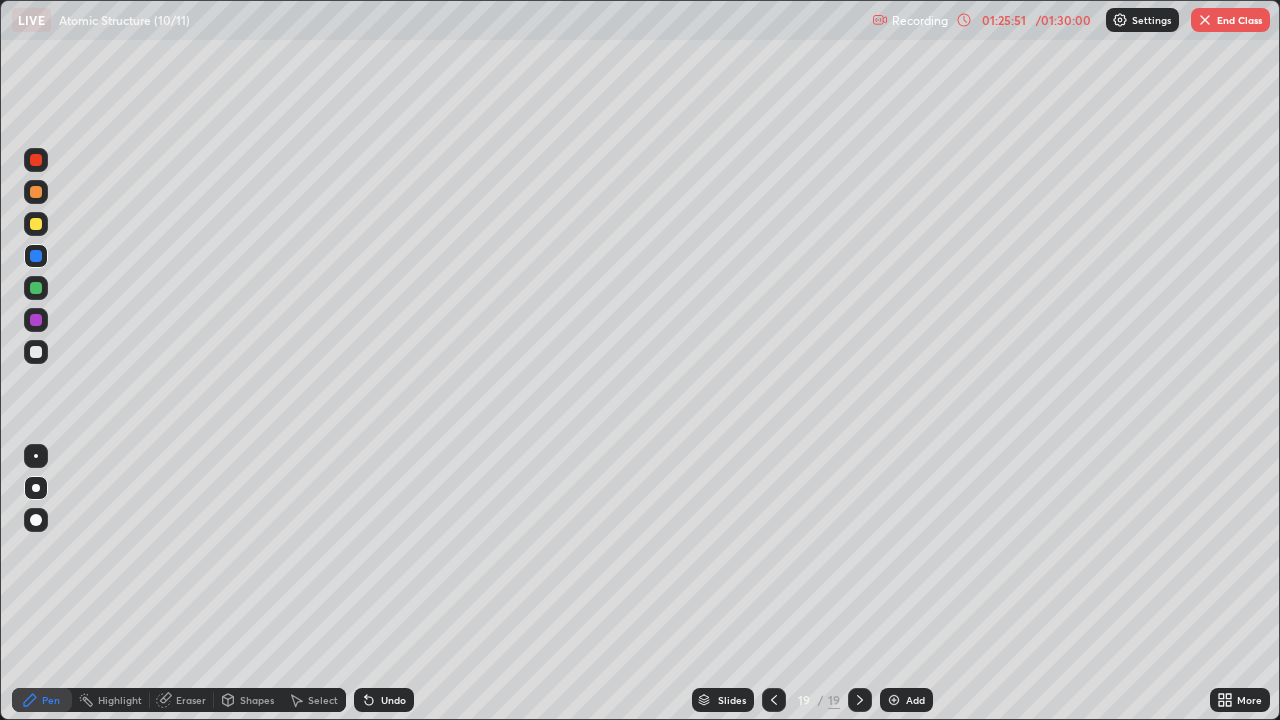 click 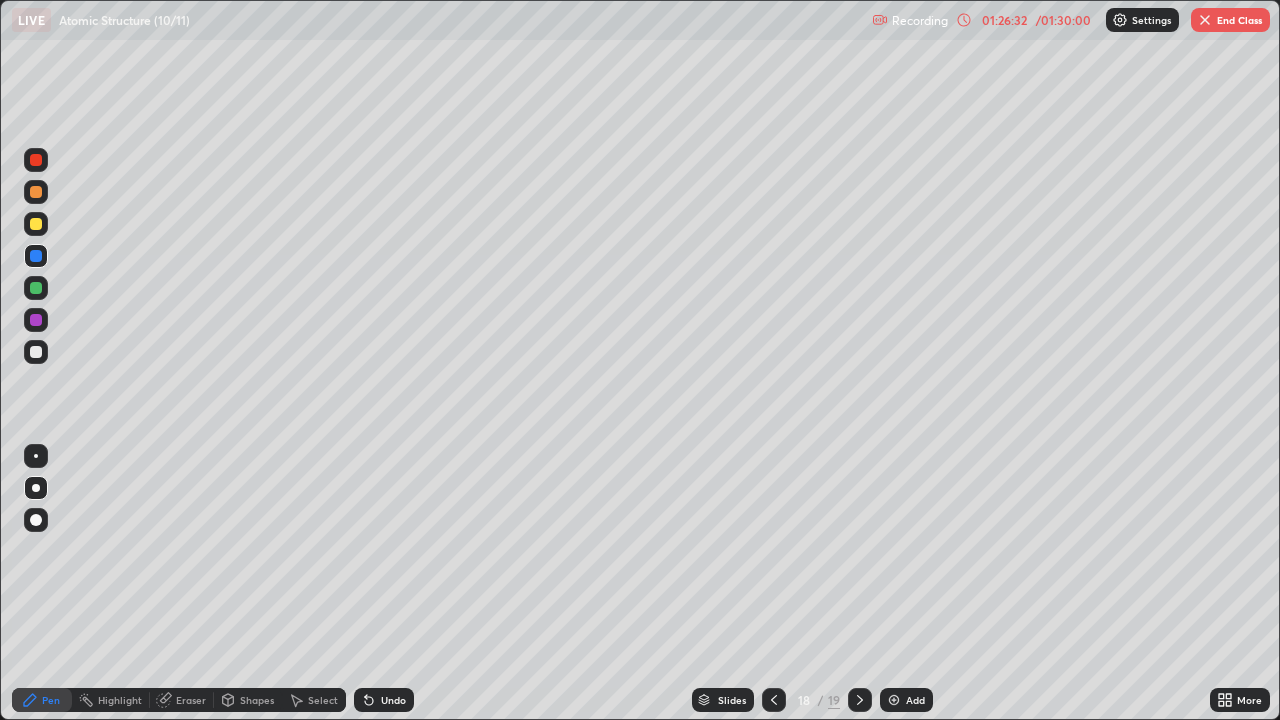 click 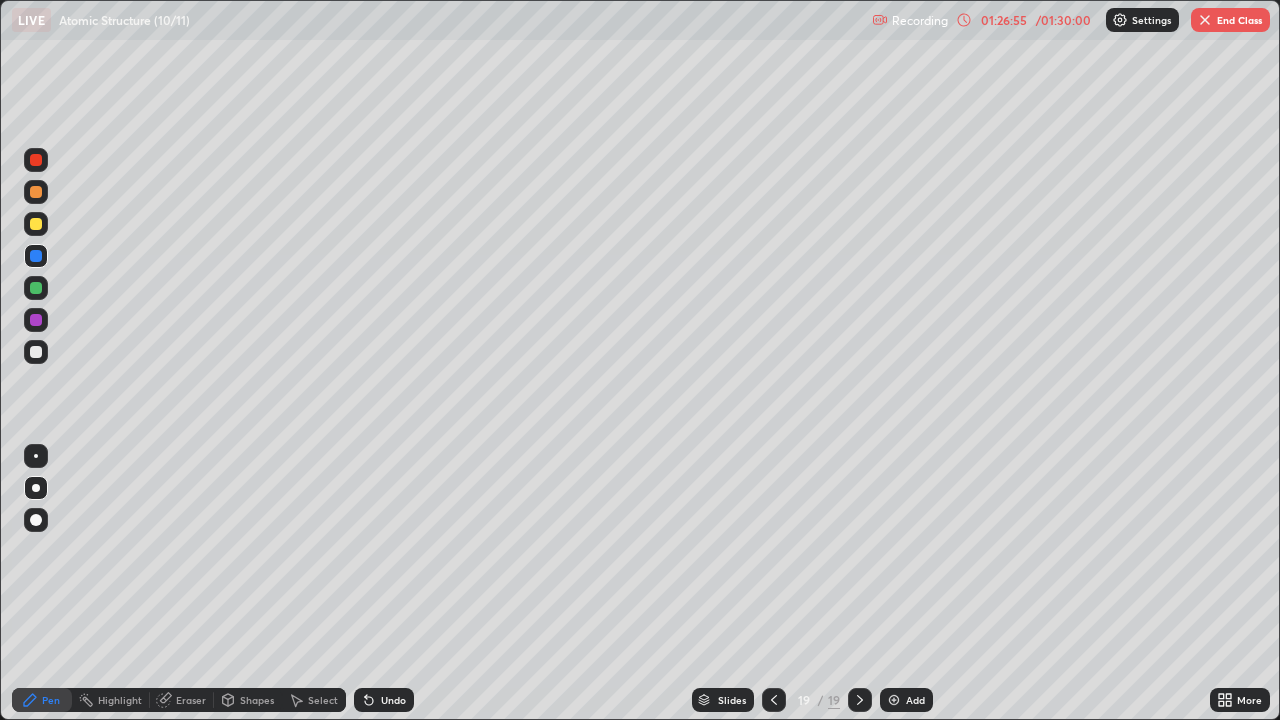 click on "End Class" at bounding box center (1230, 20) 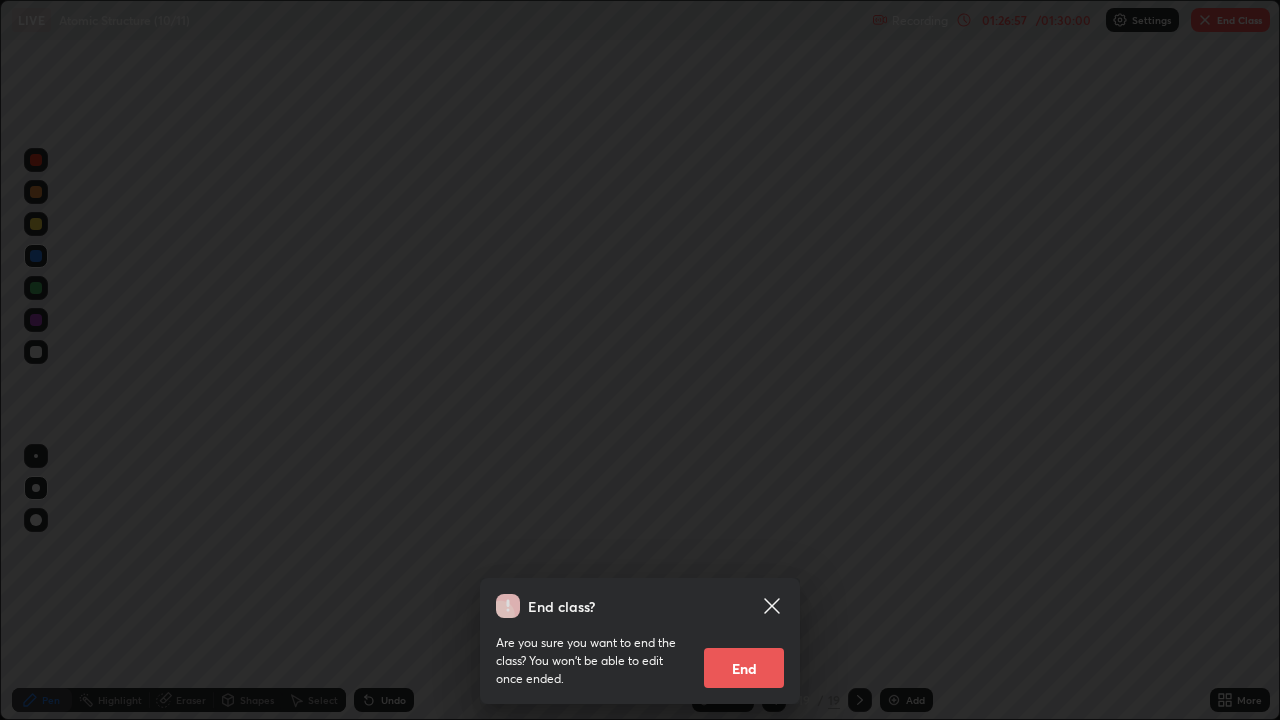 click on "End" at bounding box center [744, 668] 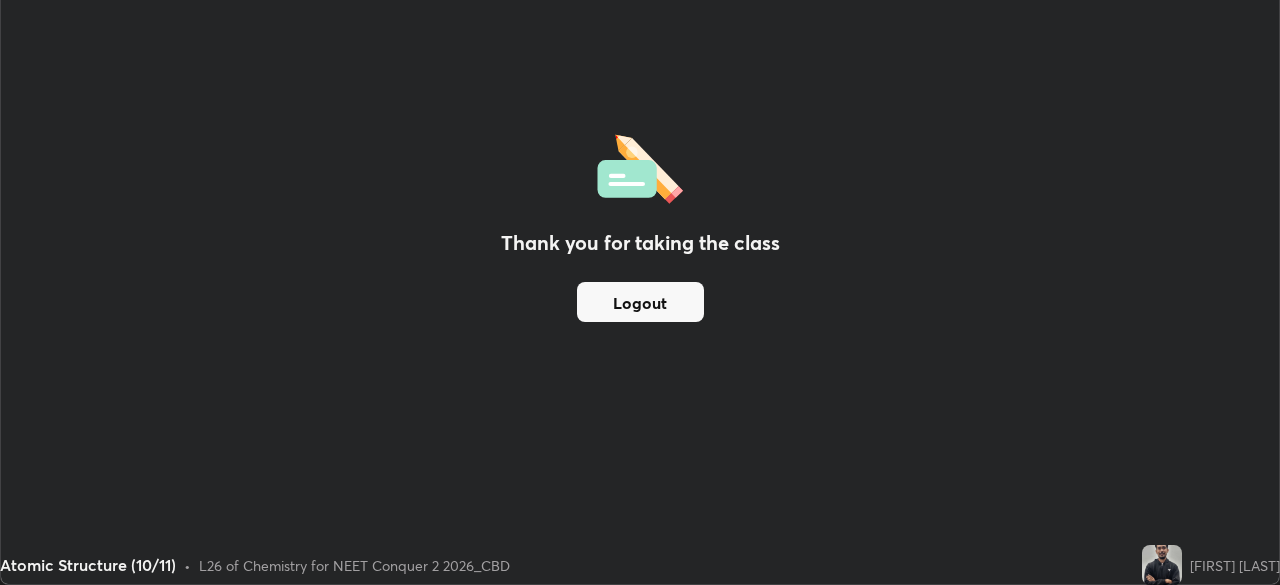 scroll, scrollTop: 585, scrollLeft: 1280, axis: both 